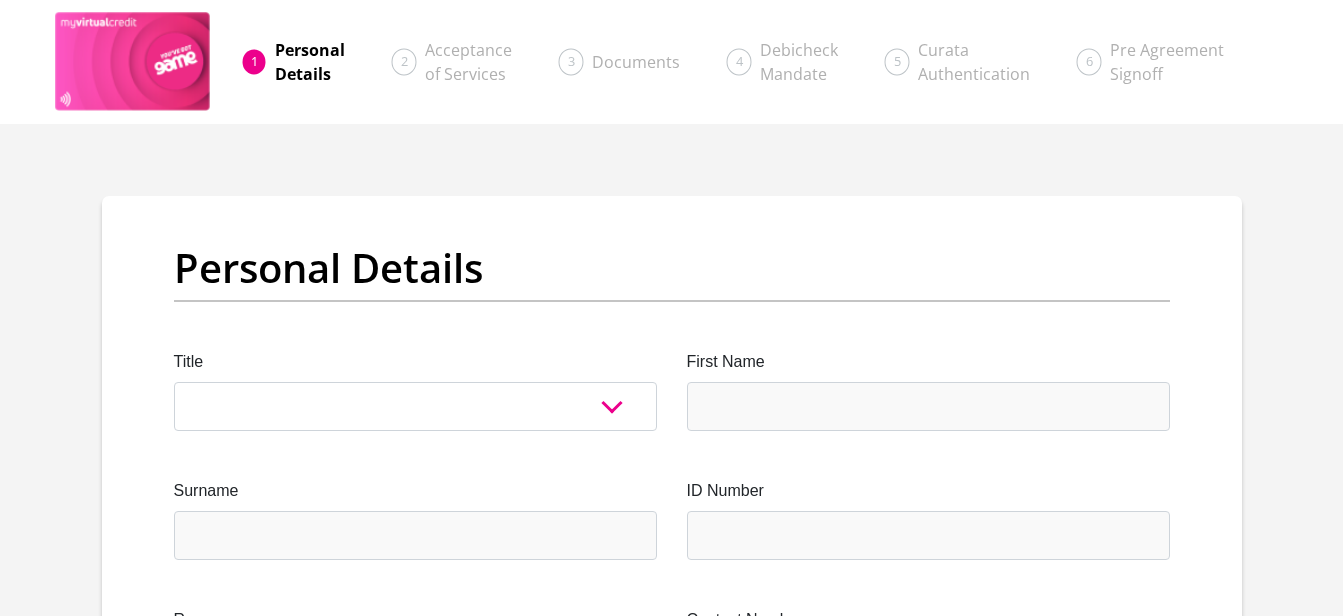 scroll, scrollTop: 0, scrollLeft: 0, axis: both 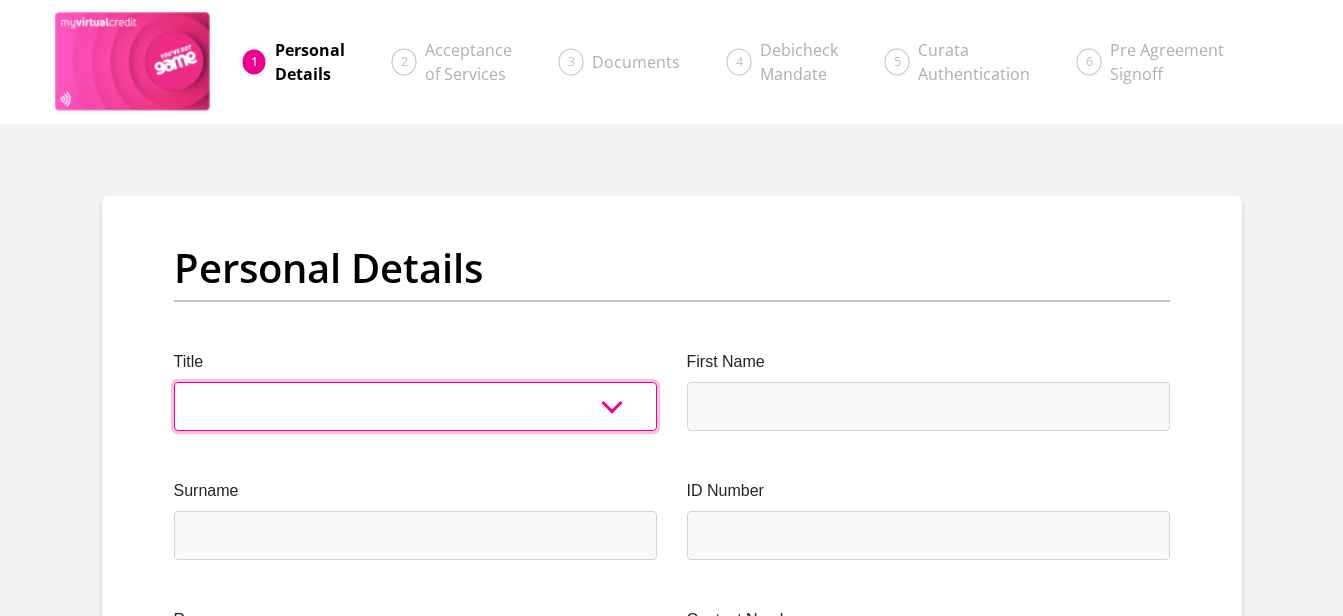 click on "Mr
Ms
Mrs
Dr
[PERSON_NAME]" at bounding box center (415, 406) 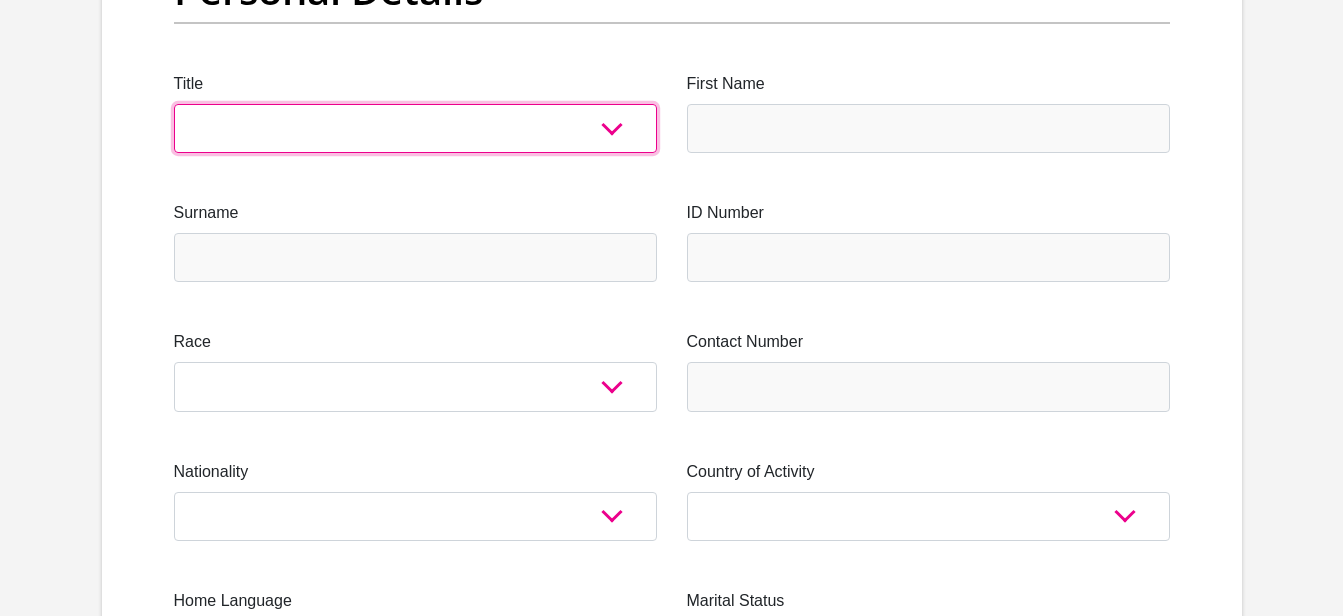 scroll, scrollTop: 280, scrollLeft: 0, axis: vertical 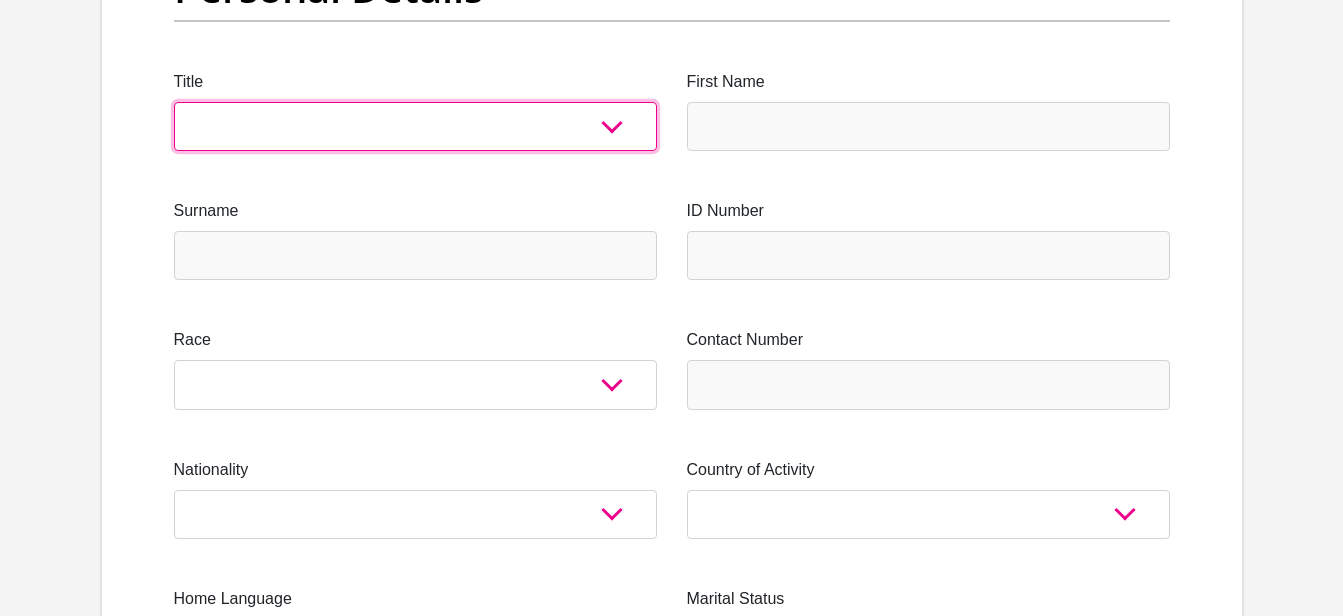 click on "Mr
Ms
Mrs
Dr
[PERSON_NAME]" at bounding box center (415, 126) 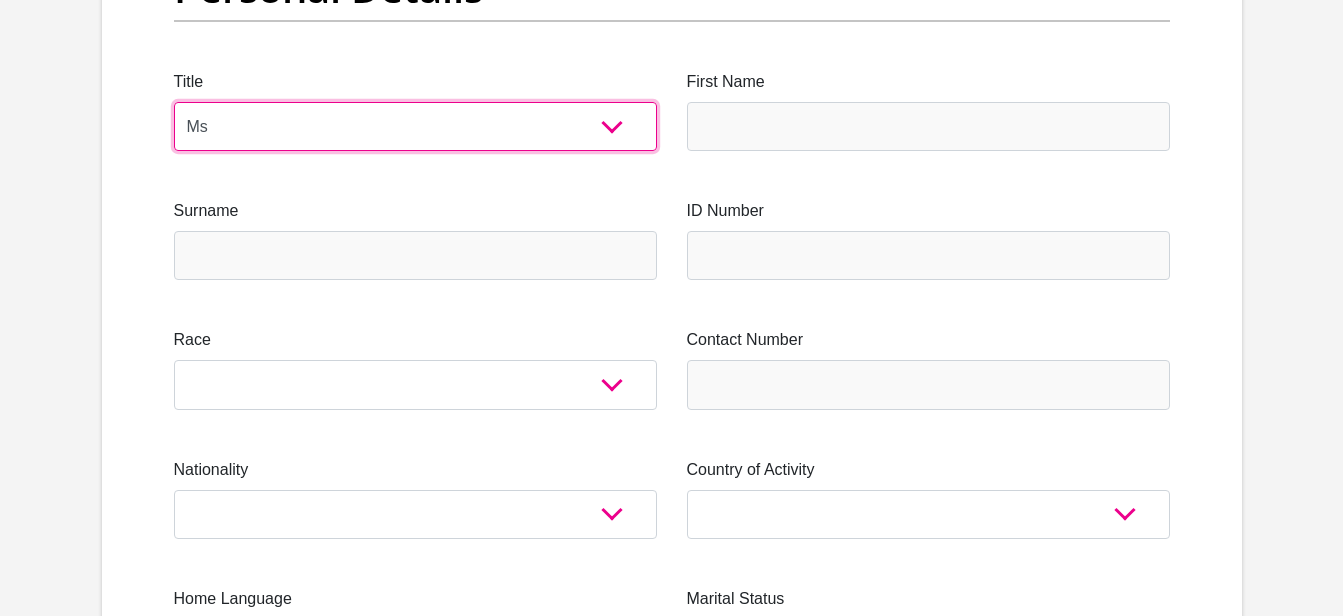 click on "Mr
Ms
Mrs
Dr
[PERSON_NAME]" at bounding box center [415, 126] 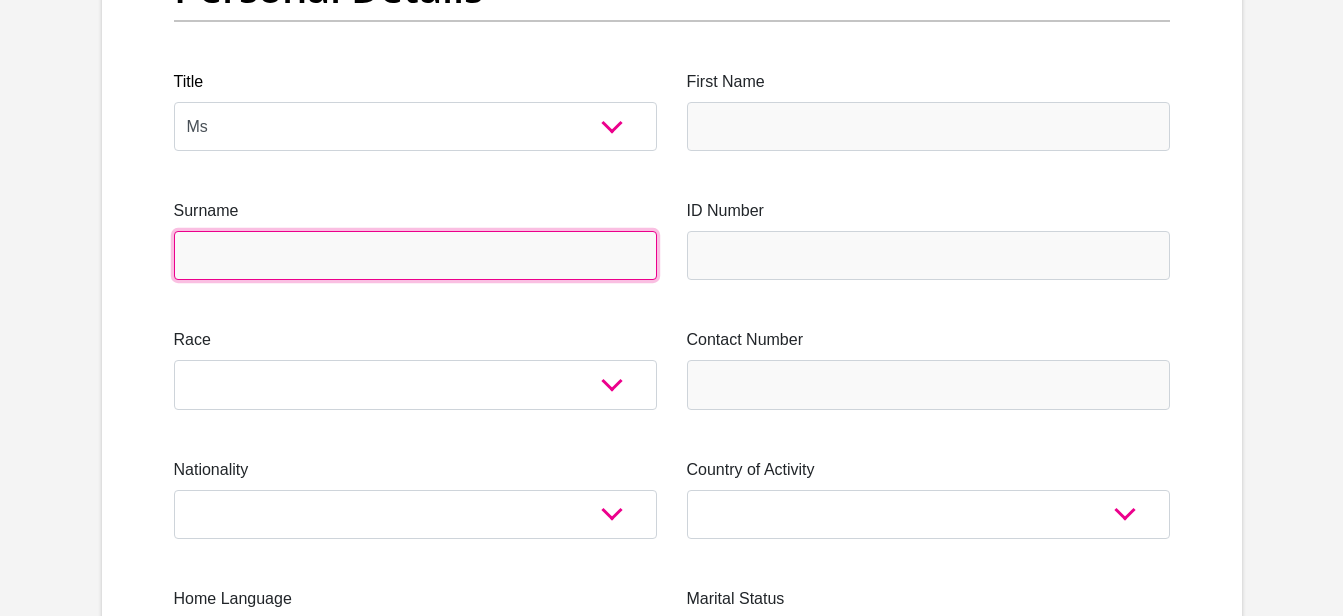 click on "Surname" at bounding box center [415, 255] 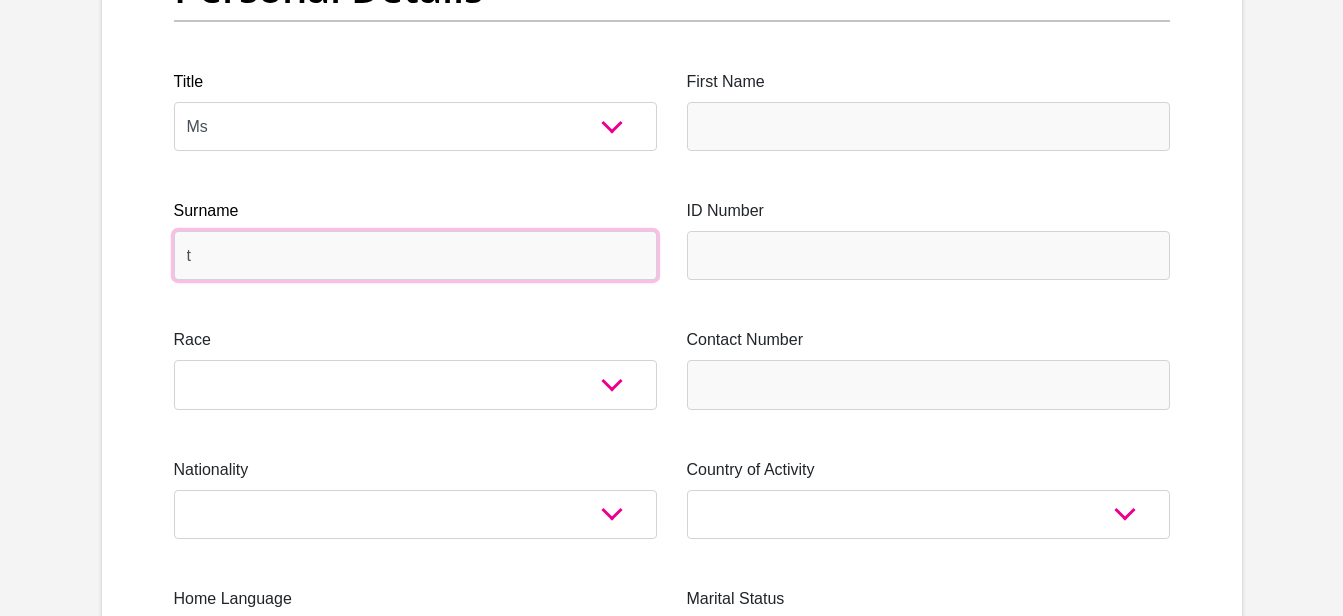 type on "thai" 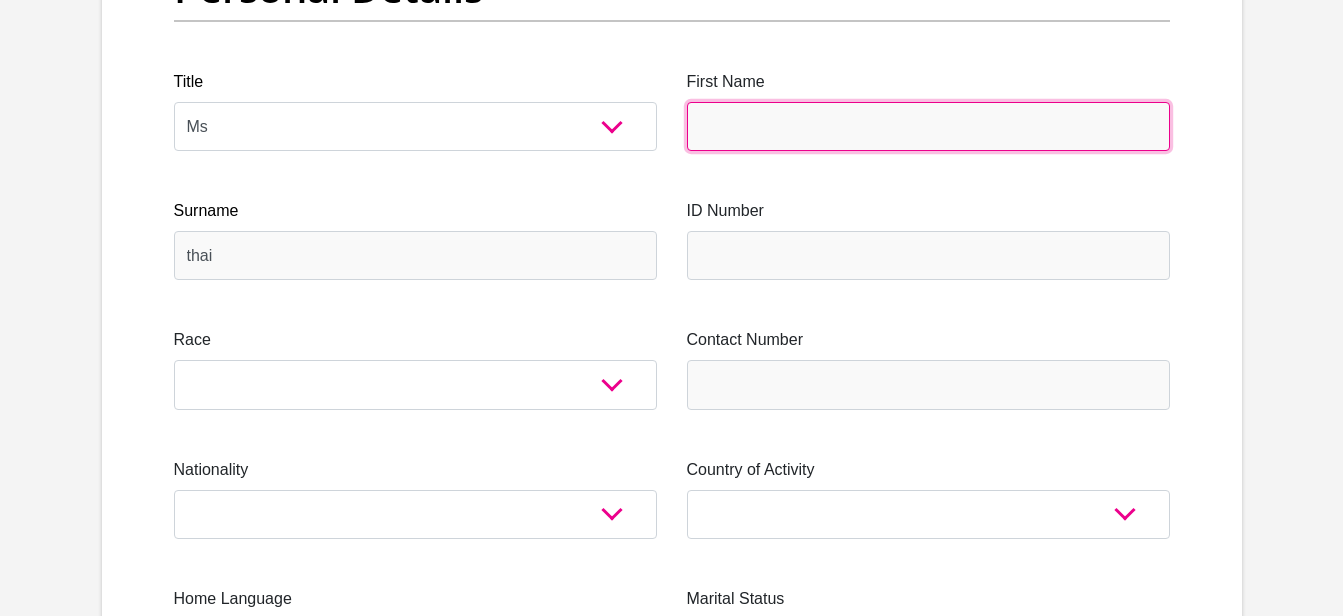 type on "maletsatsi" 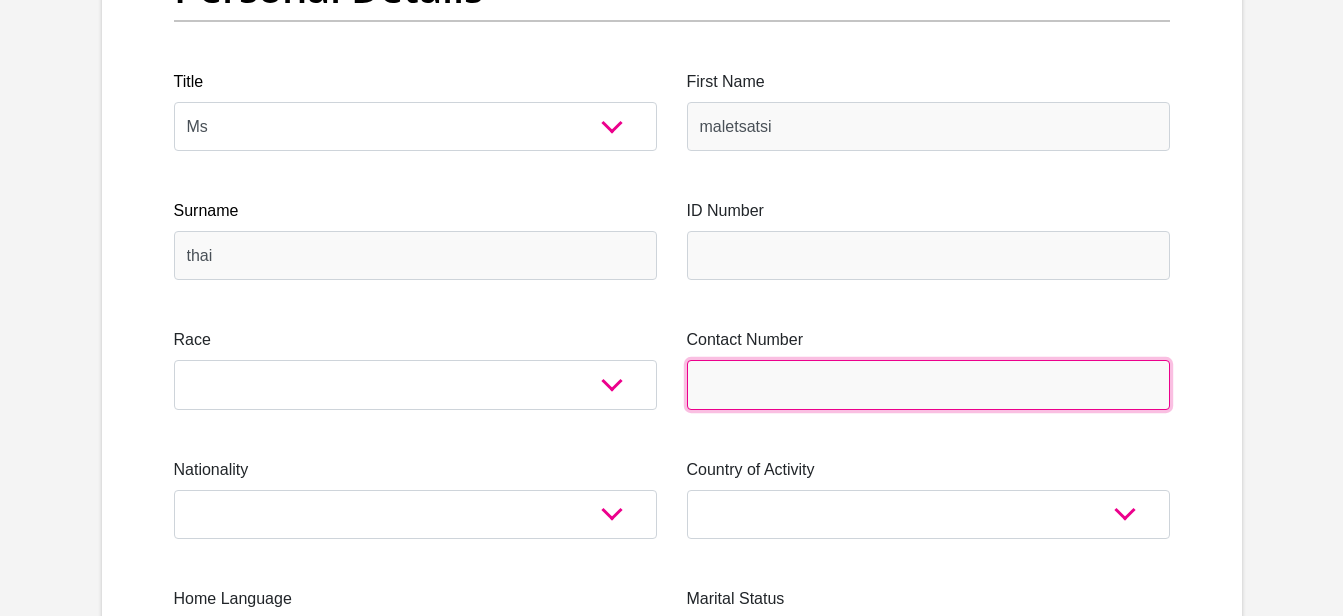 type on "0639258411" 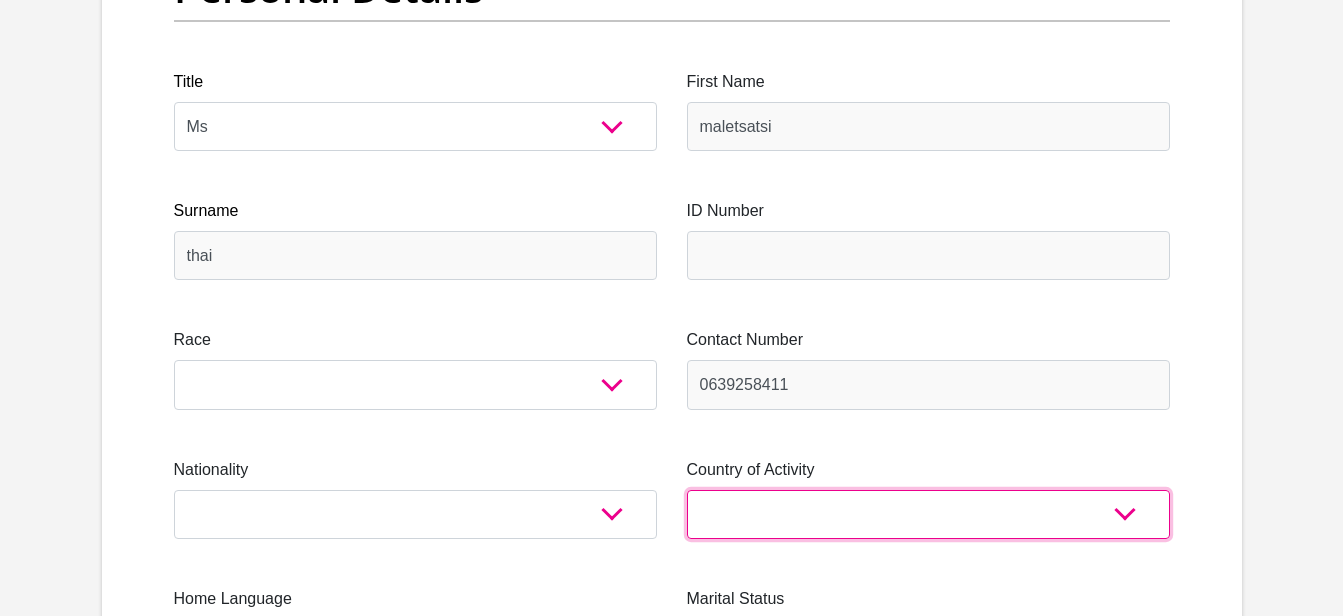 select on "ZAF" 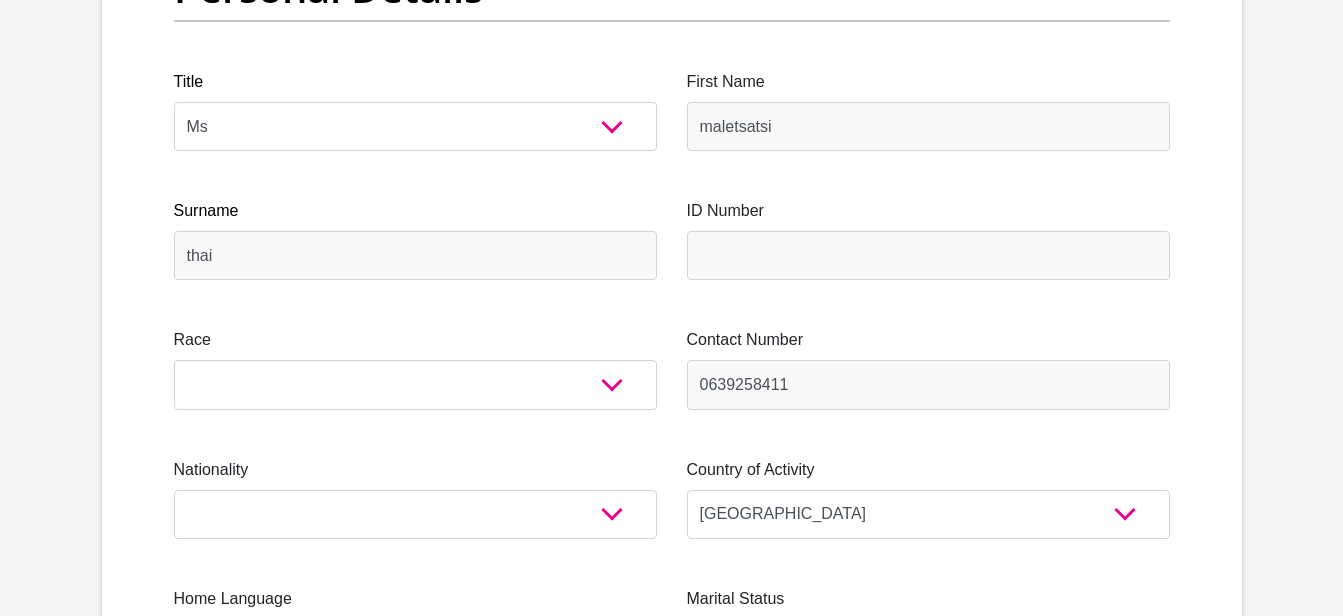 type on "80" 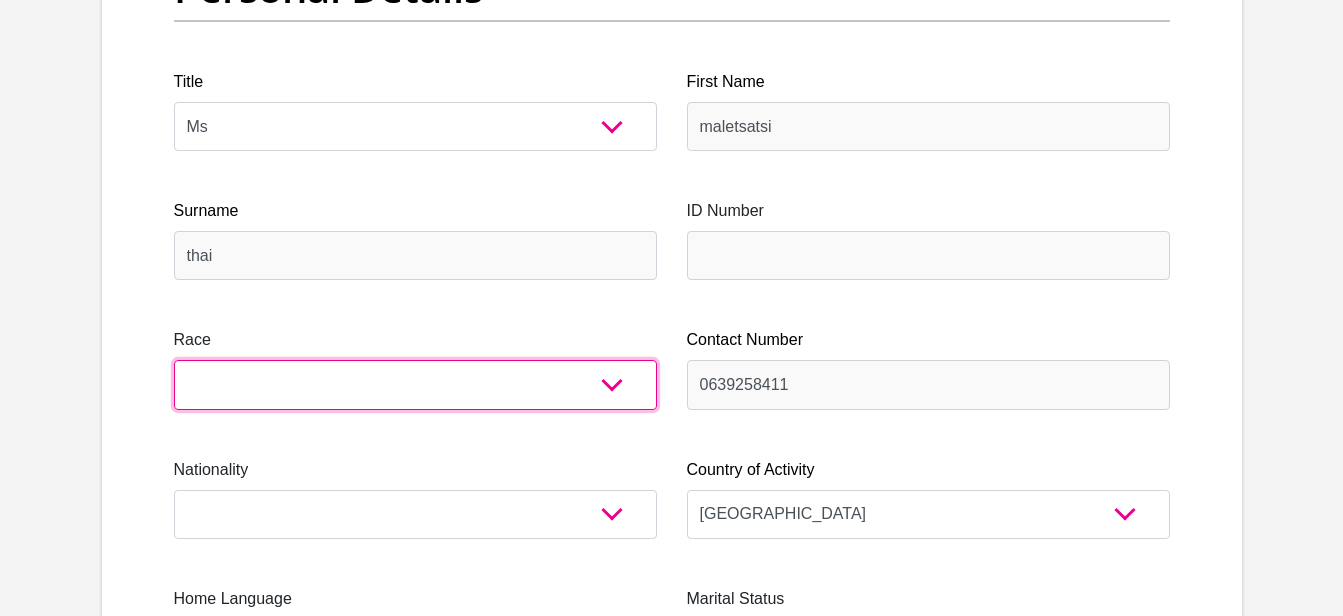 click on "Black
Coloured
Indian
White
Other" at bounding box center [415, 384] 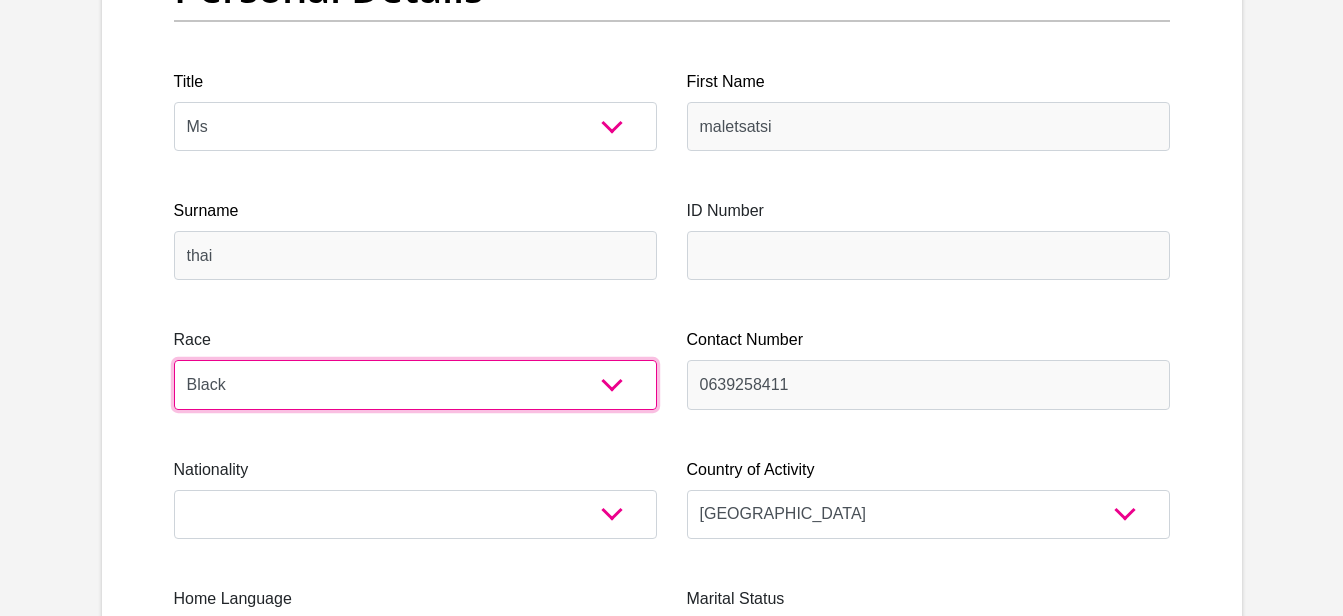 click on "Black
Coloured
Indian
White
Other" at bounding box center [415, 384] 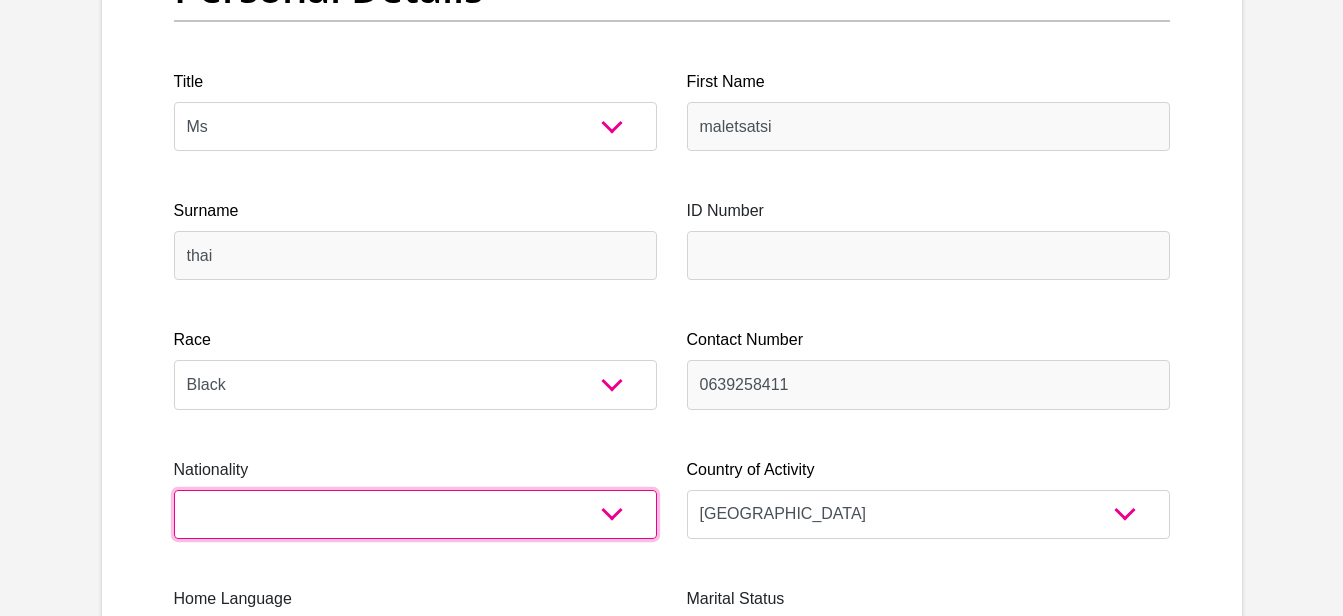 click on "[GEOGRAPHIC_DATA]
[GEOGRAPHIC_DATA]
[GEOGRAPHIC_DATA]
[GEOGRAPHIC_DATA]
[GEOGRAPHIC_DATA]
[GEOGRAPHIC_DATA] [GEOGRAPHIC_DATA]
[GEOGRAPHIC_DATA]
[GEOGRAPHIC_DATA]
[GEOGRAPHIC_DATA]
[GEOGRAPHIC_DATA]
[GEOGRAPHIC_DATA]
[GEOGRAPHIC_DATA]
[GEOGRAPHIC_DATA]
[GEOGRAPHIC_DATA]
[GEOGRAPHIC_DATA]
[DATE][GEOGRAPHIC_DATA]
[GEOGRAPHIC_DATA]
[GEOGRAPHIC_DATA]
[GEOGRAPHIC_DATA]
[GEOGRAPHIC_DATA]
[GEOGRAPHIC_DATA]
[GEOGRAPHIC_DATA]
[GEOGRAPHIC_DATA]
[GEOGRAPHIC_DATA]" at bounding box center [415, 514] 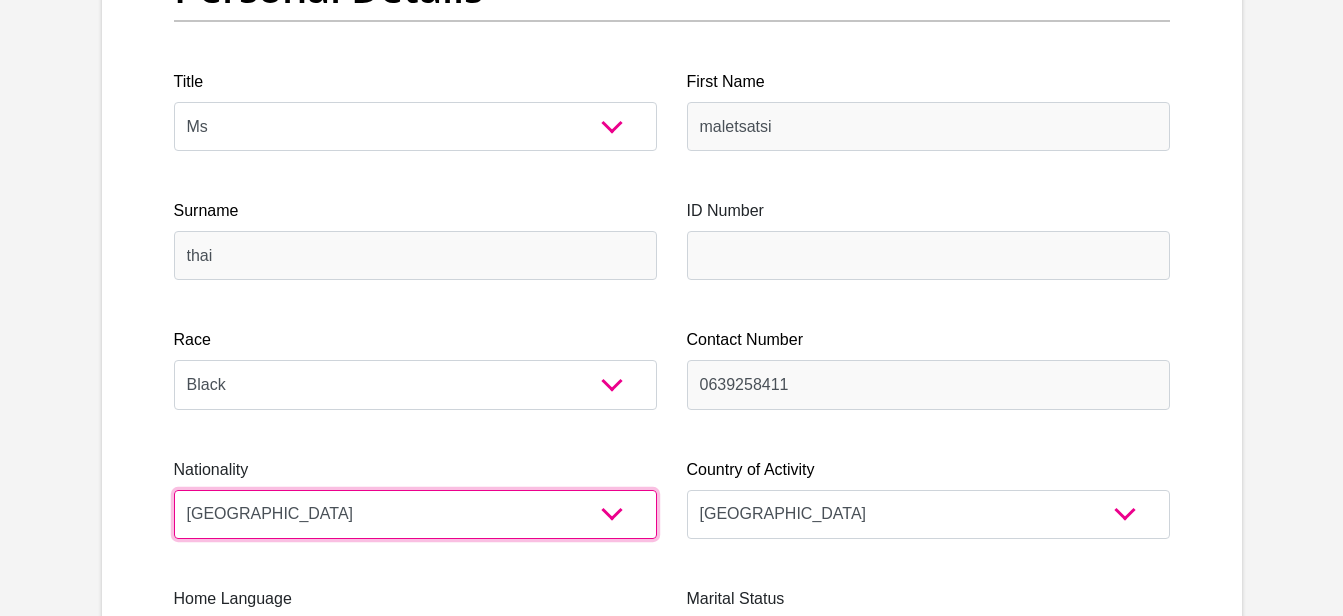 click on "[GEOGRAPHIC_DATA]
[GEOGRAPHIC_DATA]
[GEOGRAPHIC_DATA]
[GEOGRAPHIC_DATA]
[GEOGRAPHIC_DATA]
[GEOGRAPHIC_DATA] [GEOGRAPHIC_DATA]
[GEOGRAPHIC_DATA]
[GEOGRAPHIC_DATA]
[GEOGRAPHIC_DATA]
[GEOGRAPHIC_DATA]
[GEOGRAPHIC_DATA]
[GEOGRAPHIC_DATA]
[GEOGRAPHIC_DATA]
[GEOGRAPHIC_DATA]
[GEOGRAPHIC_DATA]
[DATE][GEOGRAPHIC_DATA]
[GEOGRAPHIC_DATA]
[GEOGRAPHIC_DATA]
[GEOGRAPHIC_DATA]
[GEOGRAPHIC_DATA]
[GEOGRAPHIC_DATA]
[GEOGRAPHIC_DATA]
[GEOGRAPHIC_DATA]
[GEOGRAPHIC_DATA]" at bounding box center (415, 514) 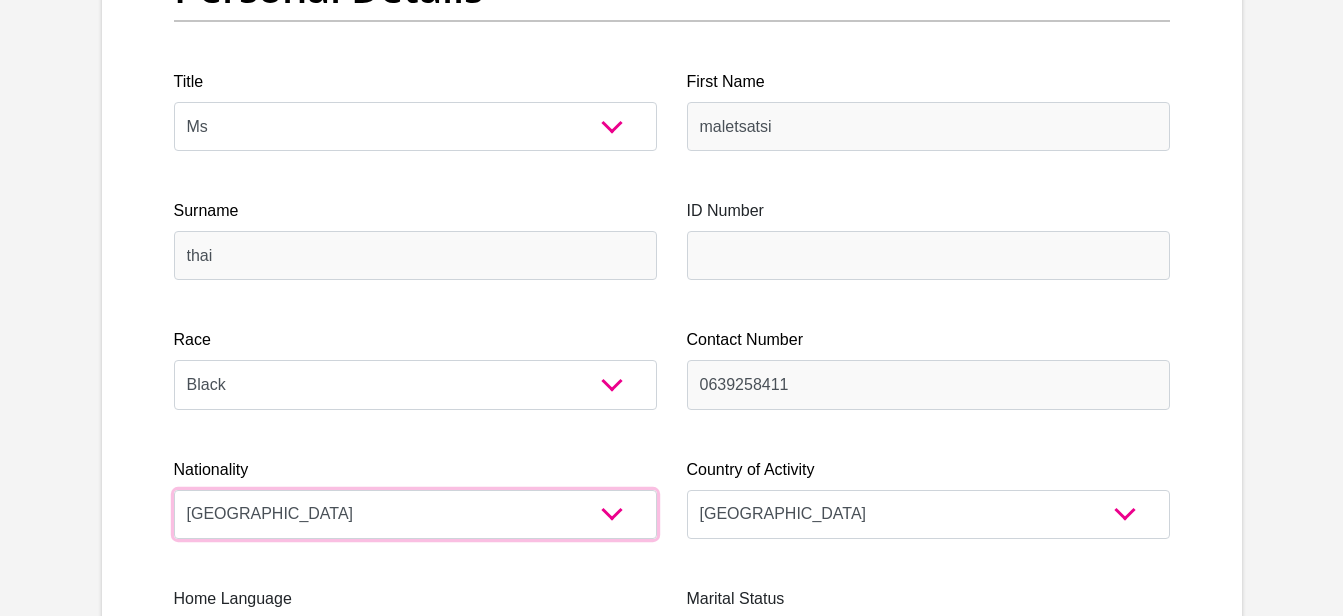 scroll, scrollTop: 580, scrollLeft: 0, axis: vertical 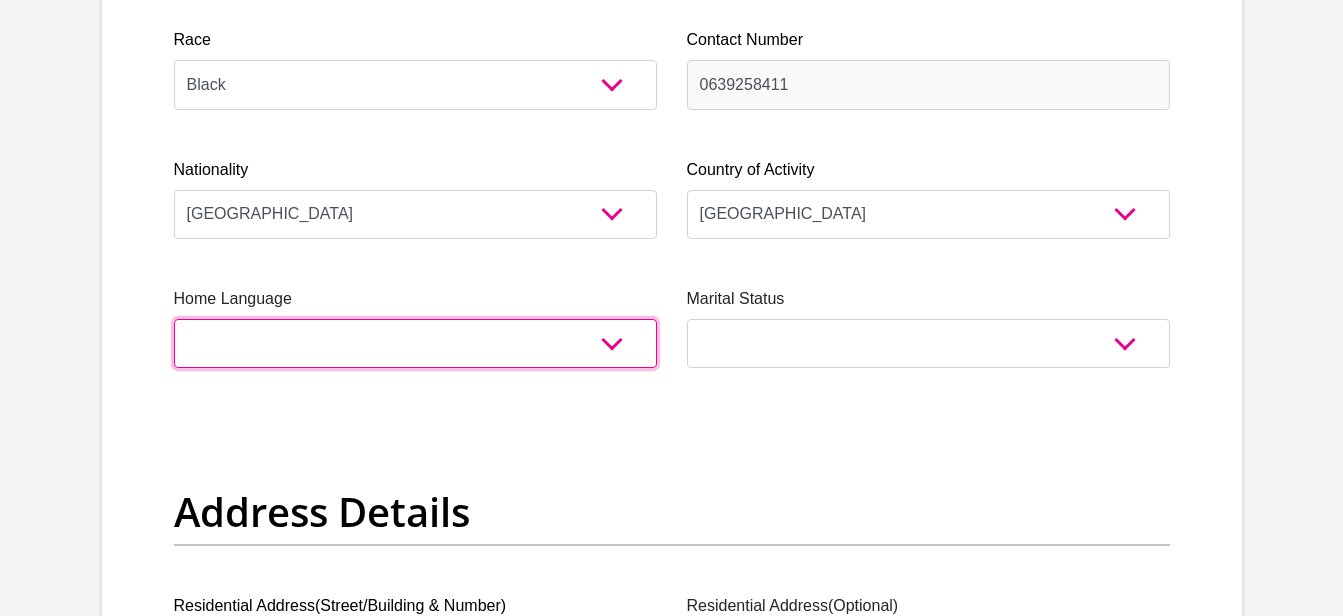 click on "Afrikaans
English
Sepedi
South Ndebele
Southern Sotho
Swati
Tsonga
Tswana
Venda
Xhosa
Zulu
Other" at bounding box center (415, 343) 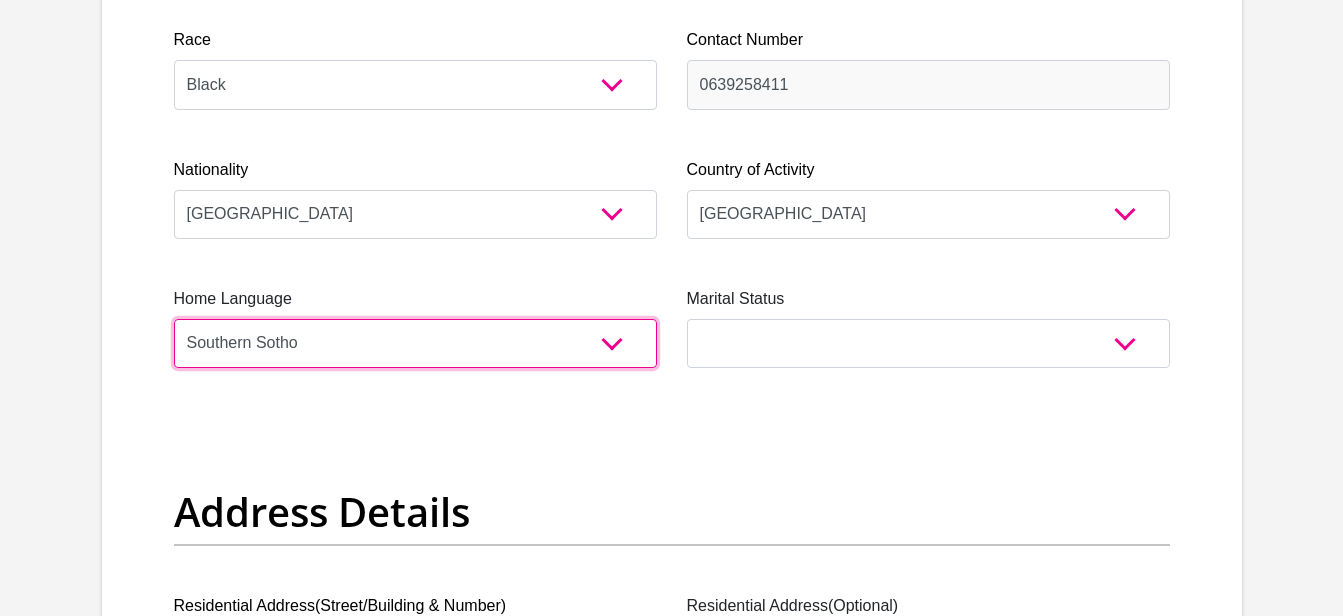 click on "Afrikaans
English
Sepedi
South Ndebele
Southern Sotho
Swati
Tsonga
Tswana
Venda
Xhosa
Zulu
Other" at bounding box center (415, 343) 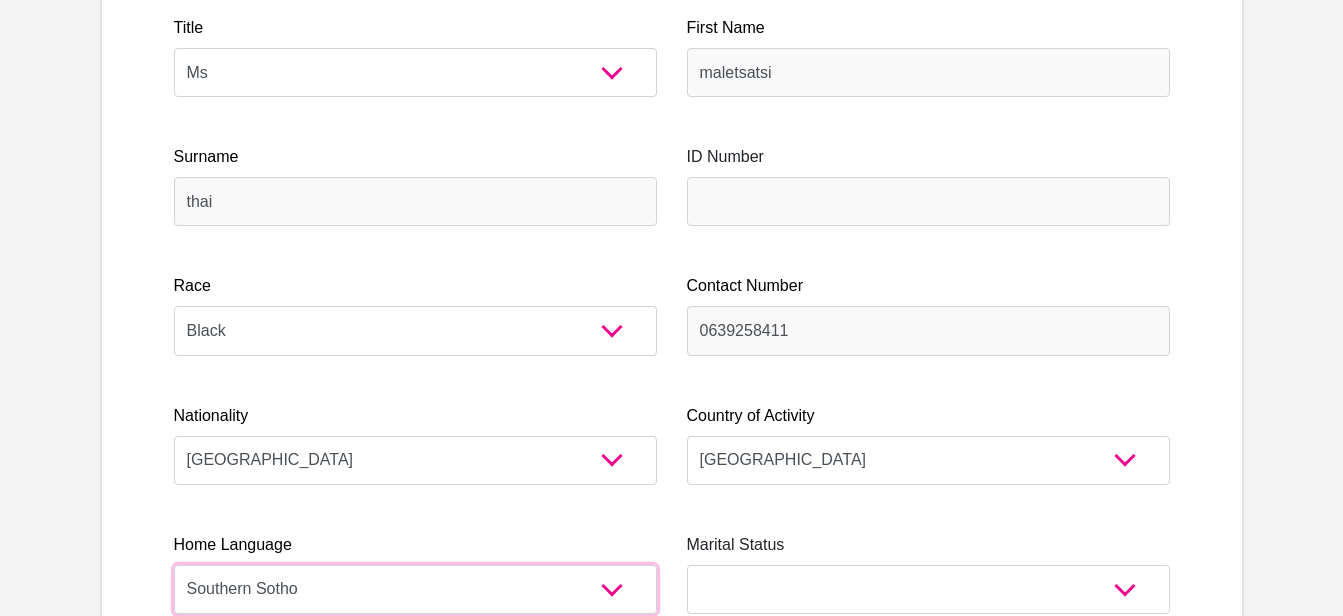 scroll, scrollTop: 280, scrollLeft: 0, axis: vertical 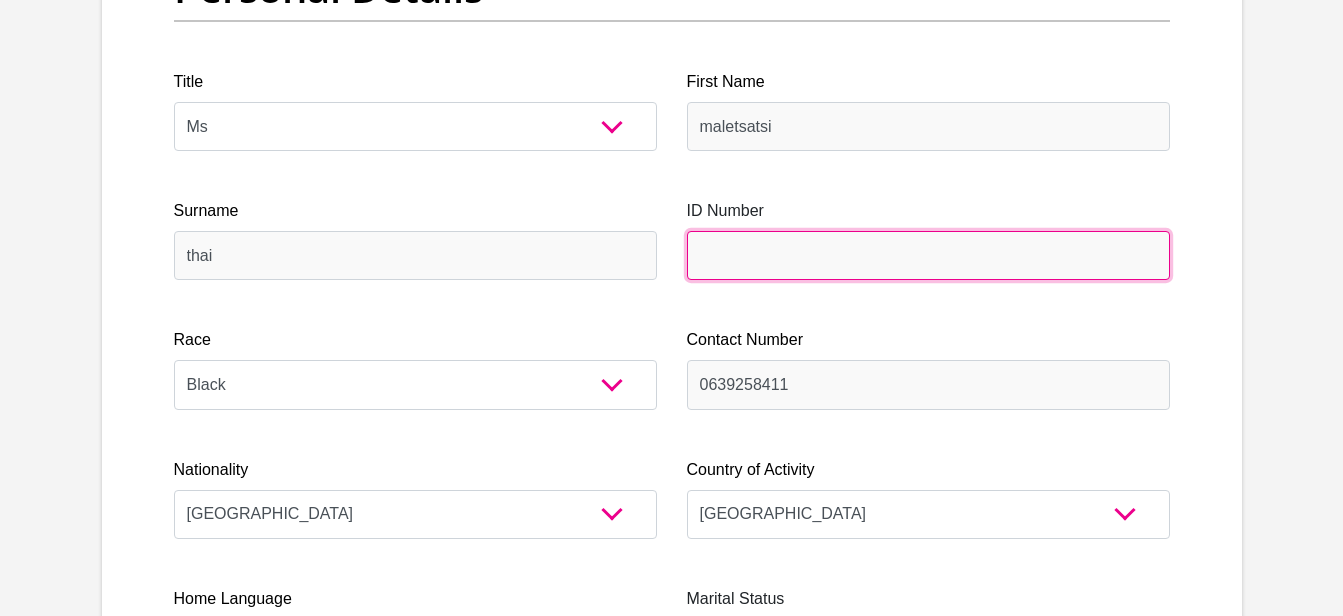 click on "ID Number" at bounding box center (928, 255) 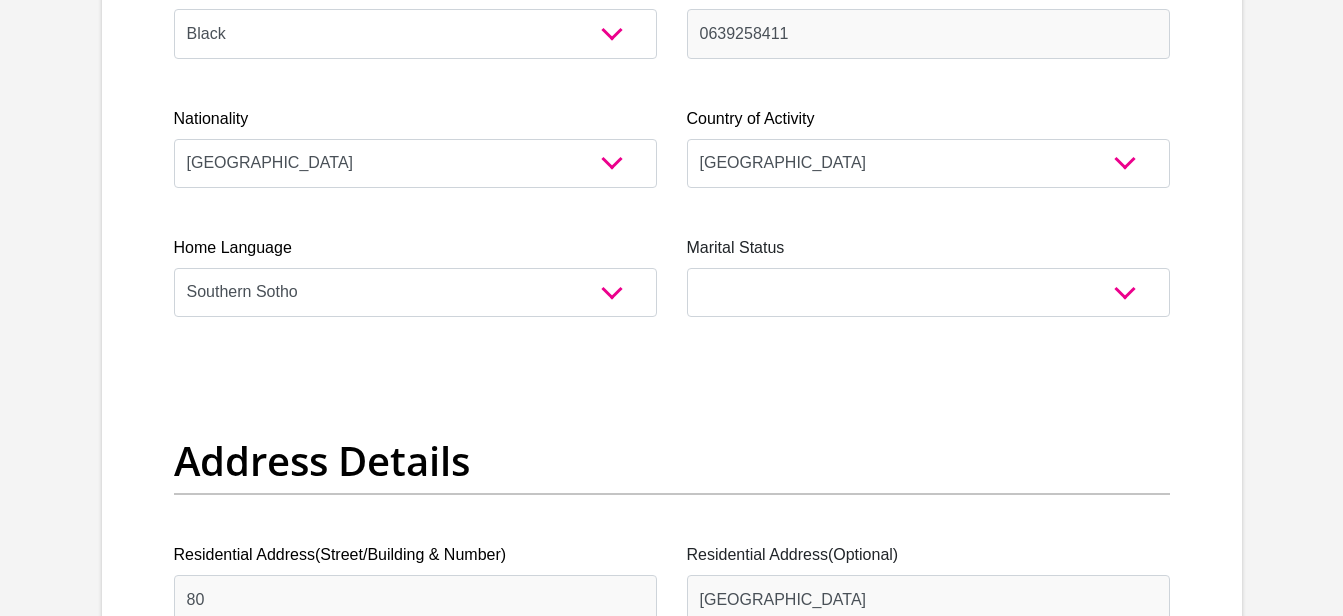 scroll, scrollTop: 680, scrollLeft: 0, axis: vertical 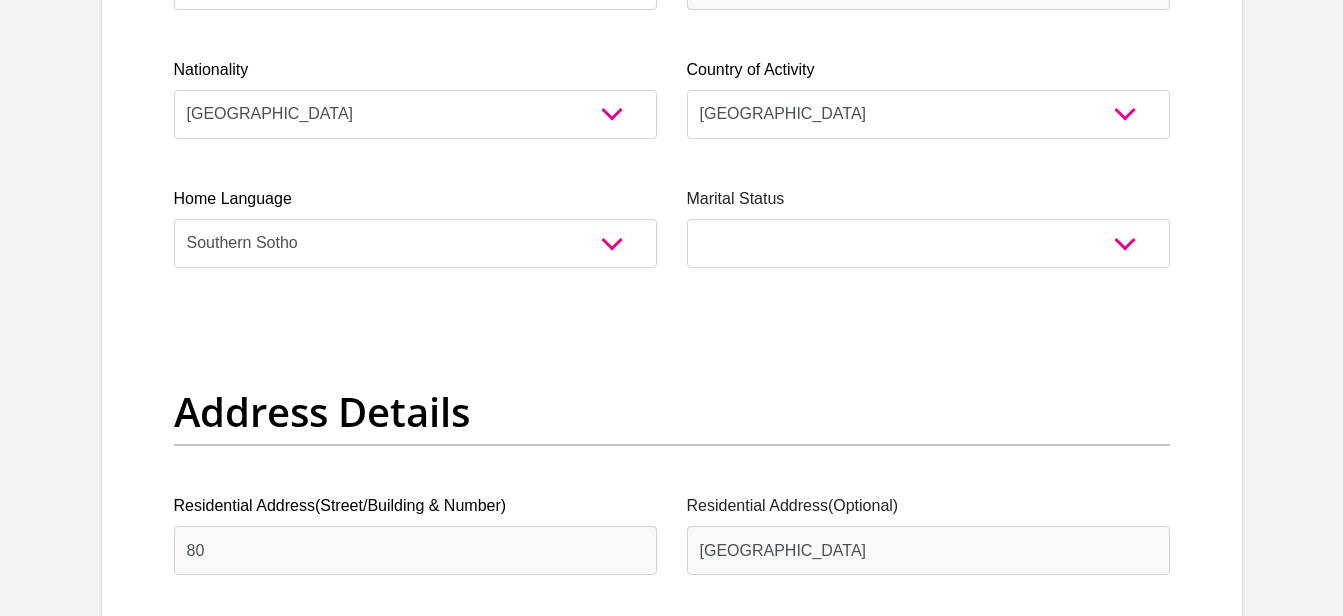 type on "9103271086087" 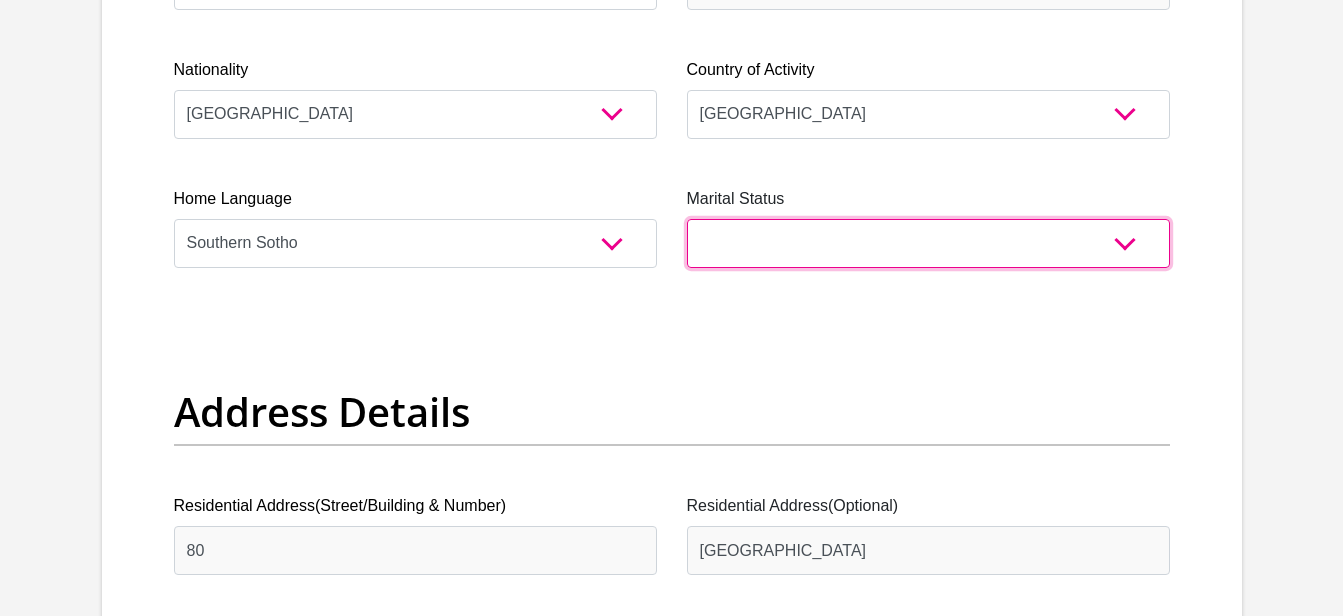 click on "Married ANC
Single
Divorced
Widowed
Married COP or Customary Law" at bounding box center (928, 243) 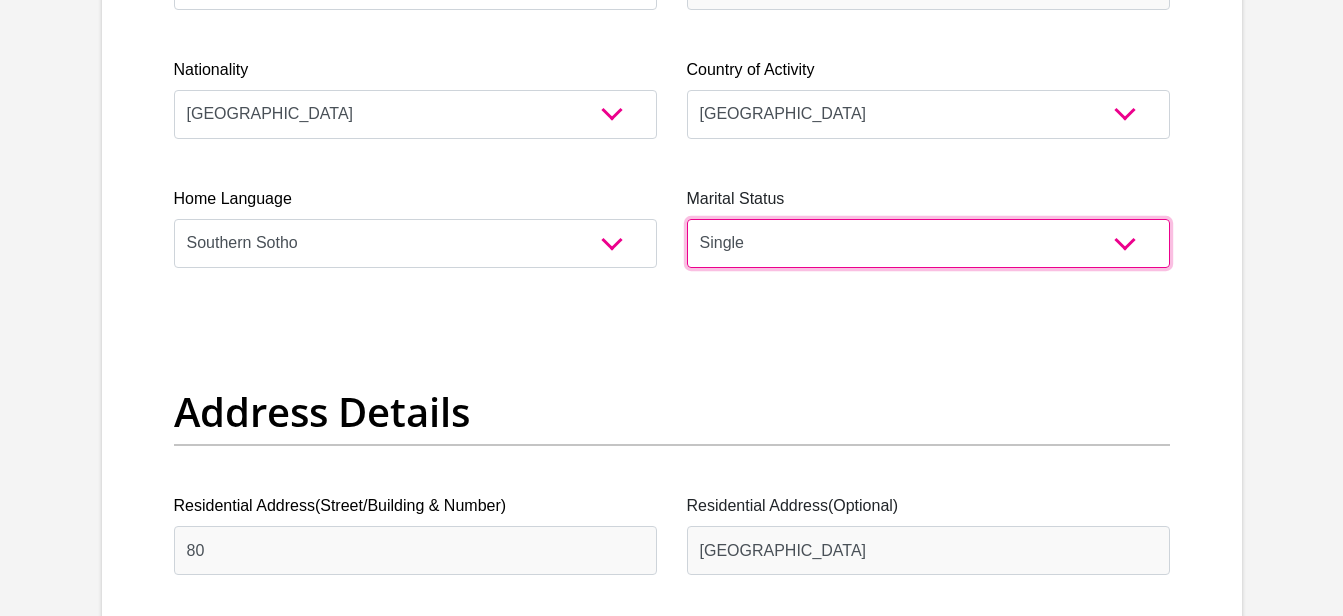 click on "Married ANC
Single
Divorced
Widowed
Married COP or Customary Law" at bounding box center [928, 243] 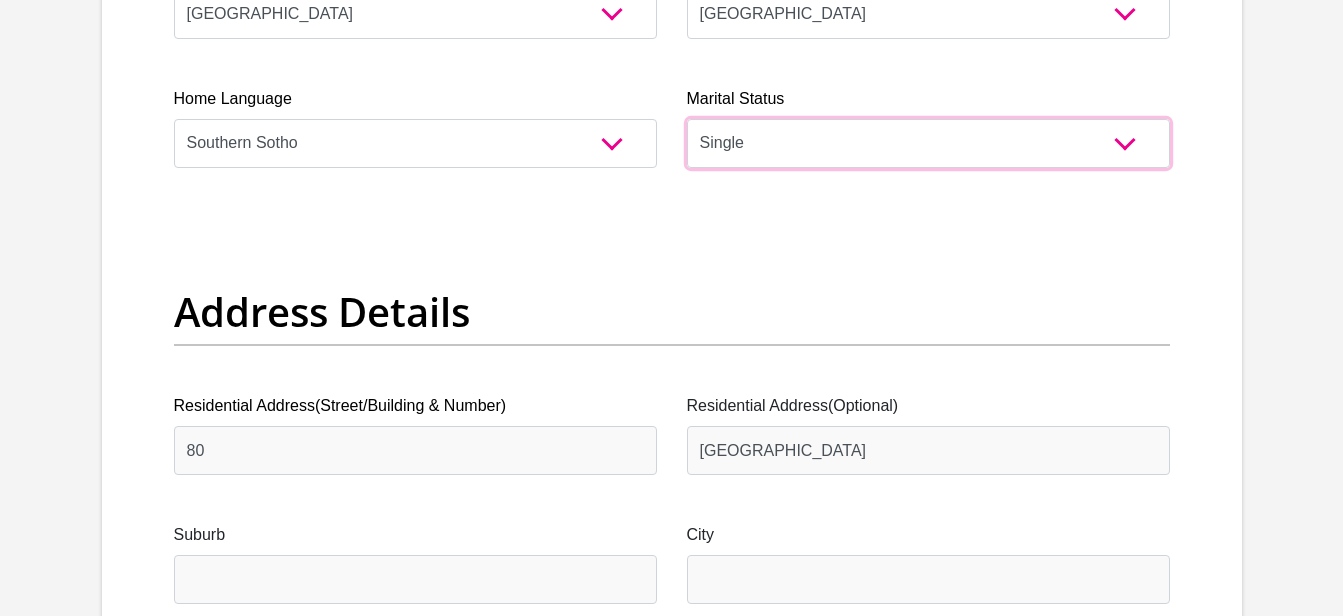 scroll, scrollTop: 1080, scrollLeft: 0, axis: vertical 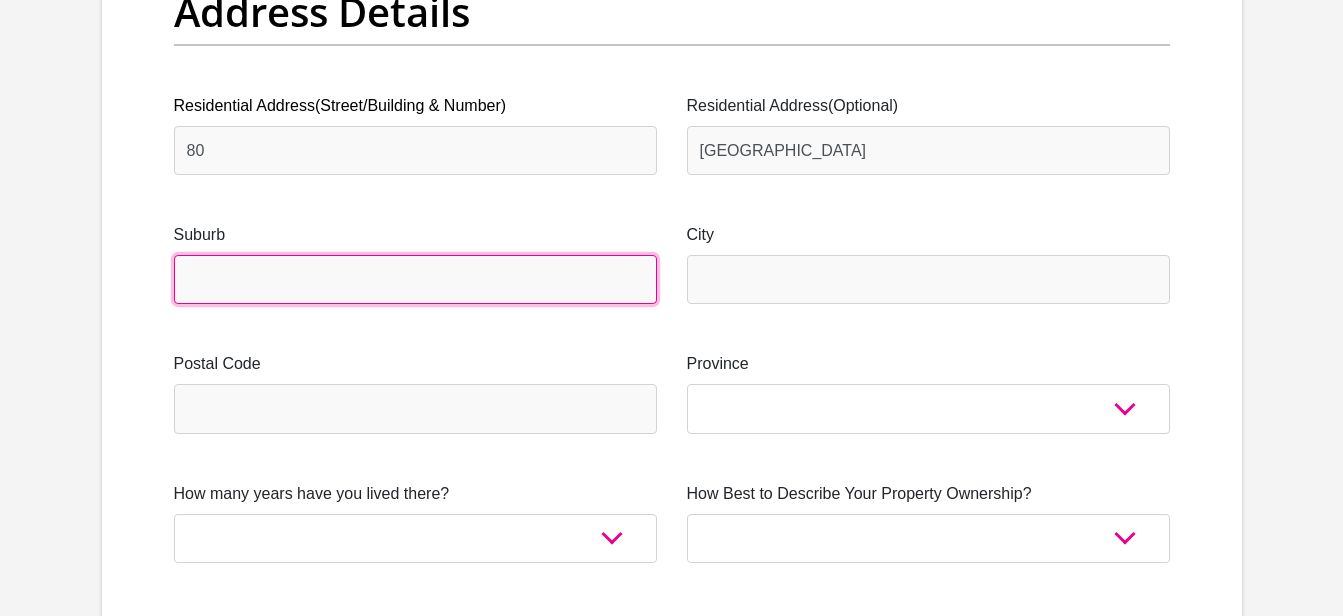 click on "Suburb" at bounding box center (415, 279) 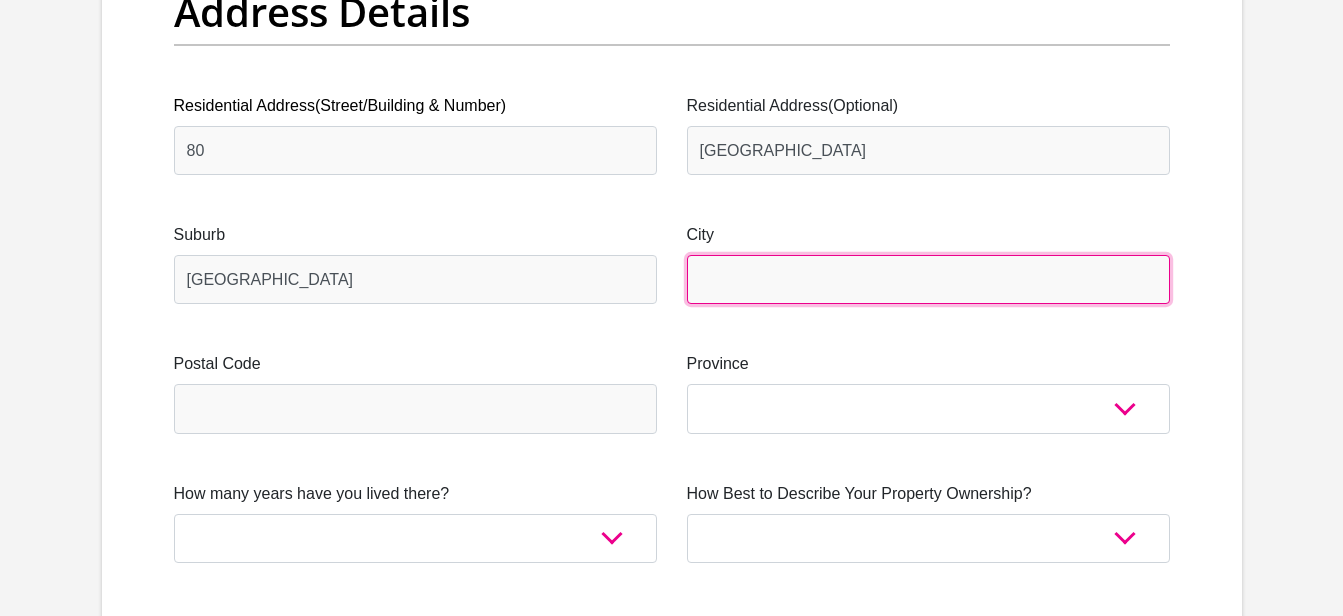 type on "[GEOGRAPHIC_DATA]" 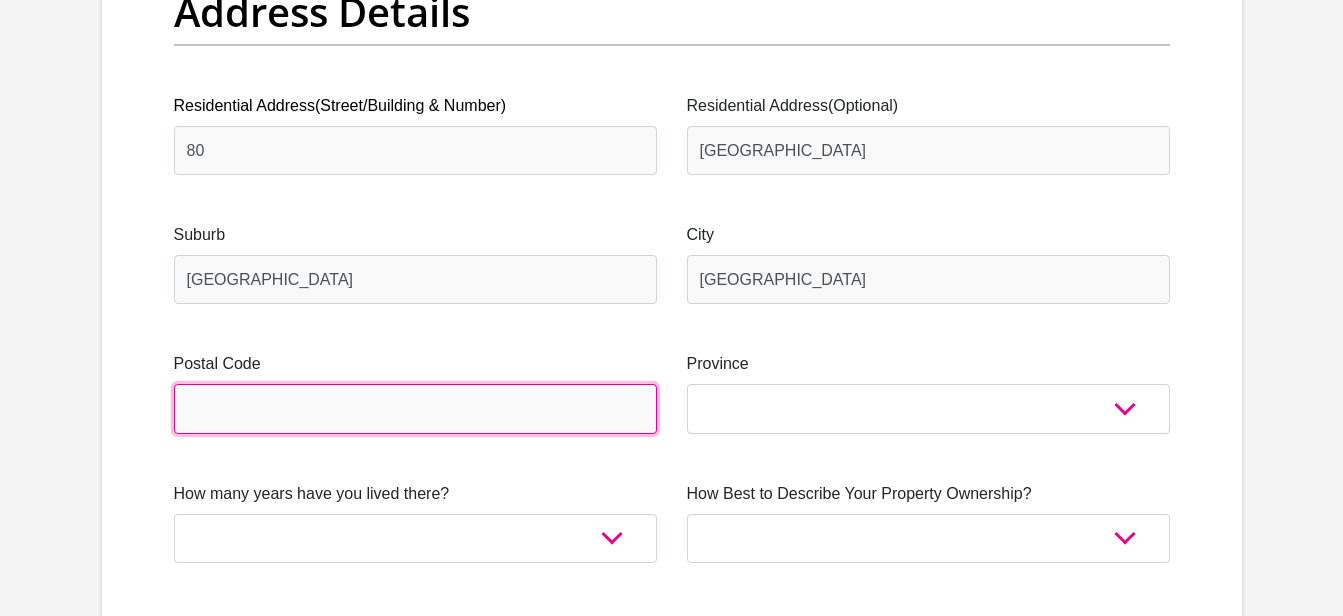 type on "1724" 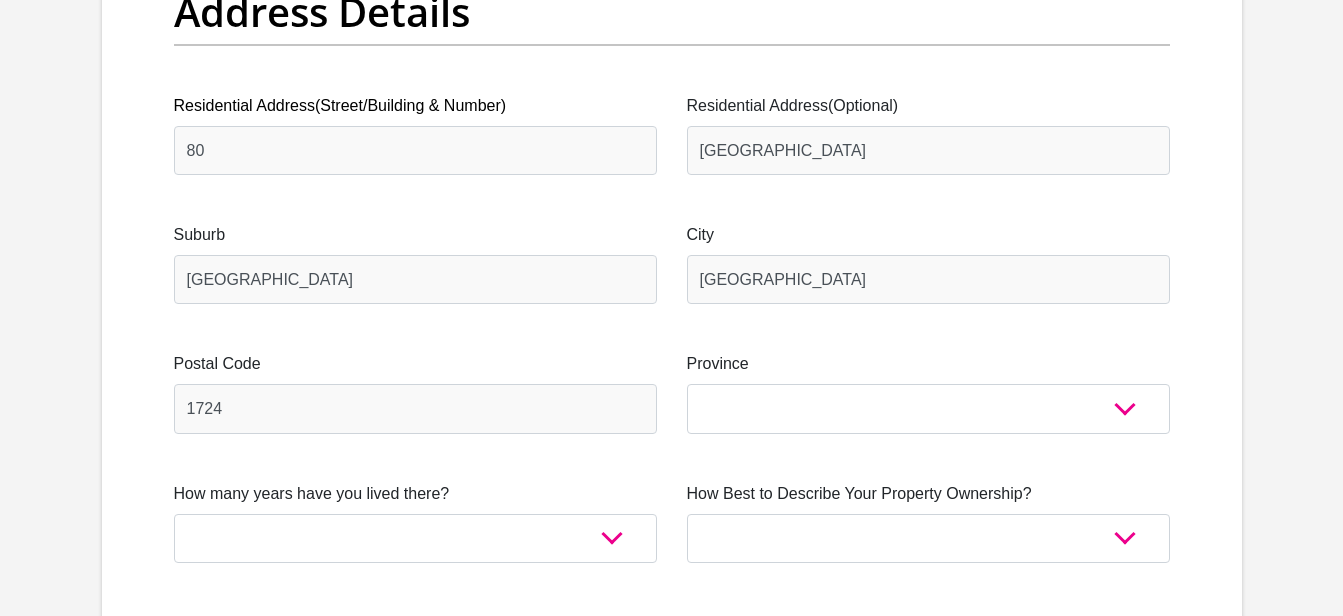 type on "[EMAIL_ADDRESS][DOMAIN_NAME]" 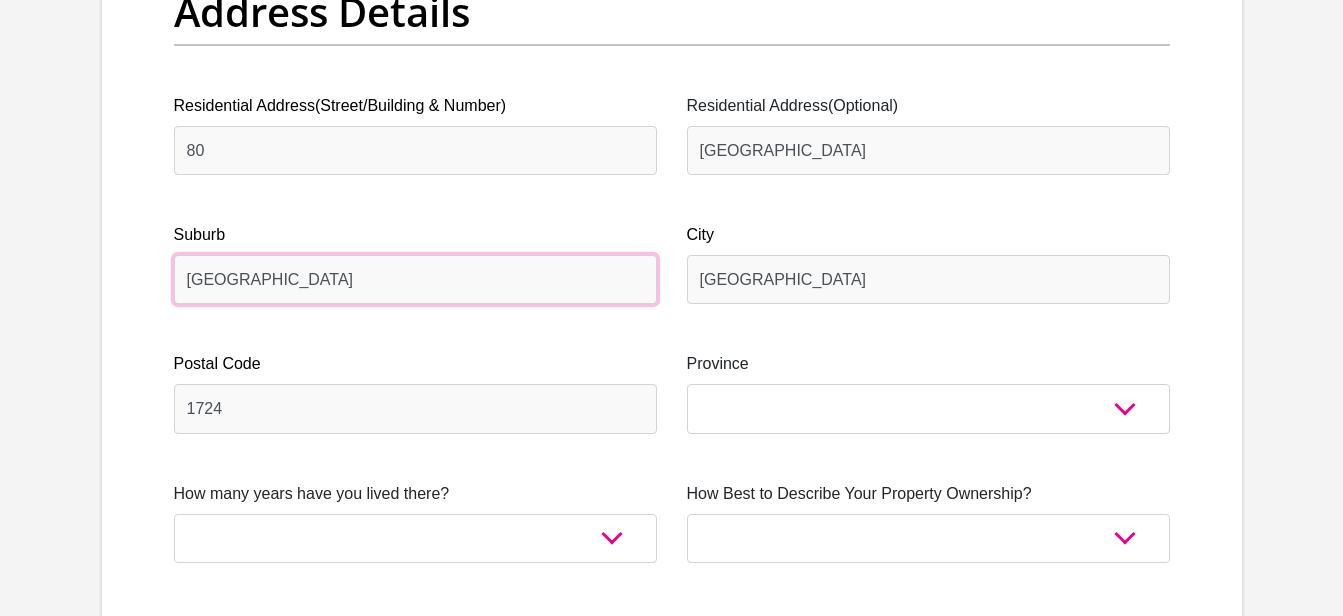 drag, startPoint x: 170, startPoint y: 290, endPoint x: 110, endPoint y: 307, distance: 62.361847 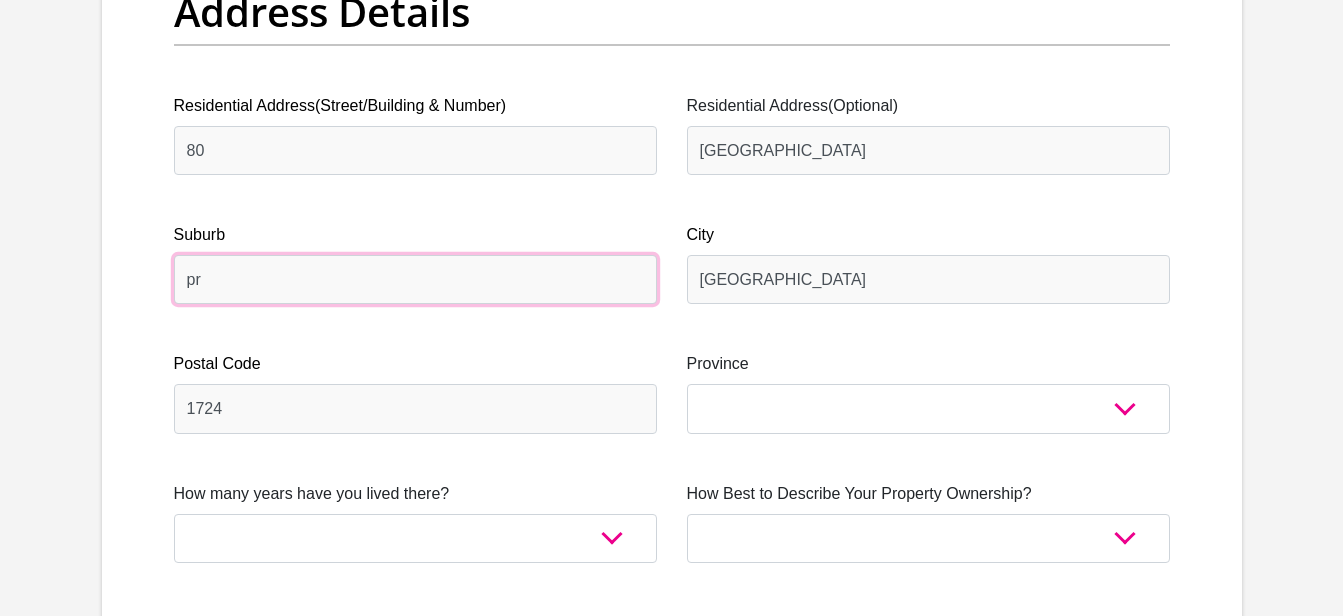 type on "p" 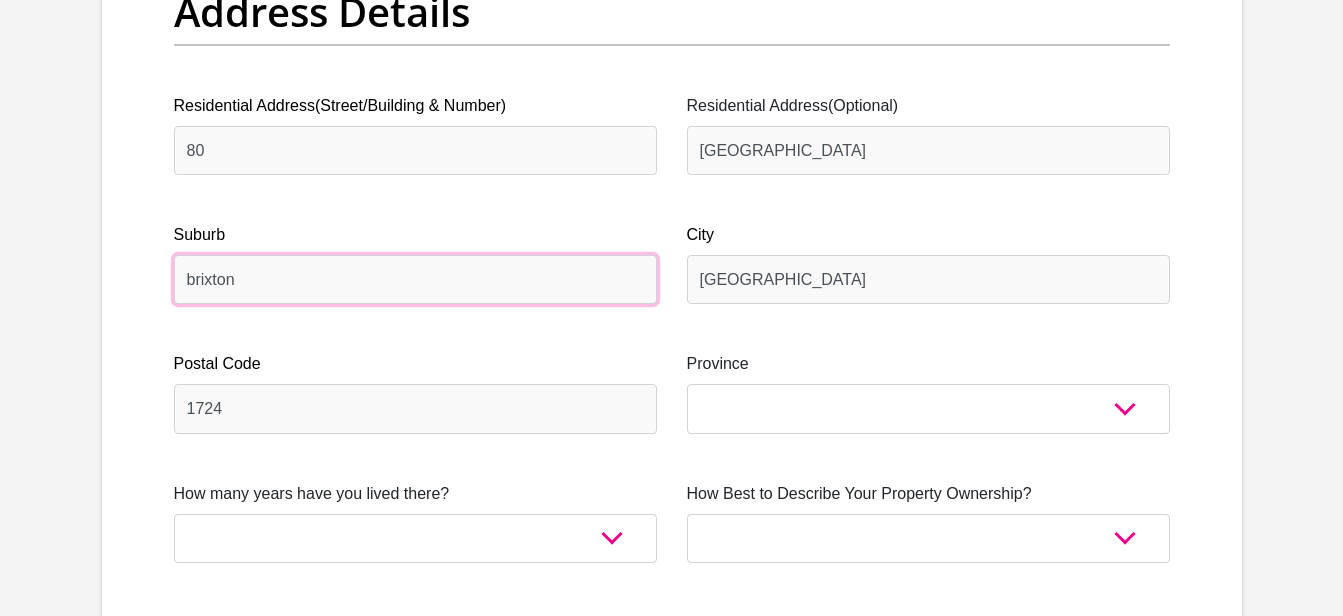click on "brixton" at bounding box center (415, 279) 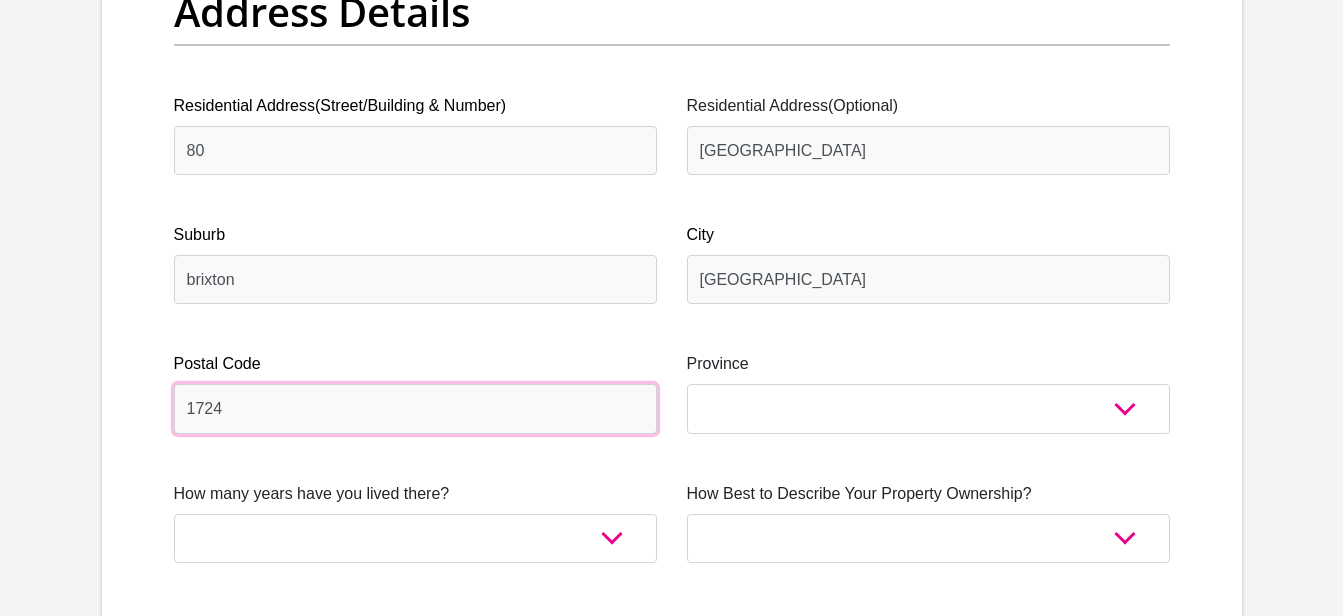 drag, startPoint x: 278, startPoint y: 412, endPoint x: 0, endPoint y: 403, distance: 278.14566 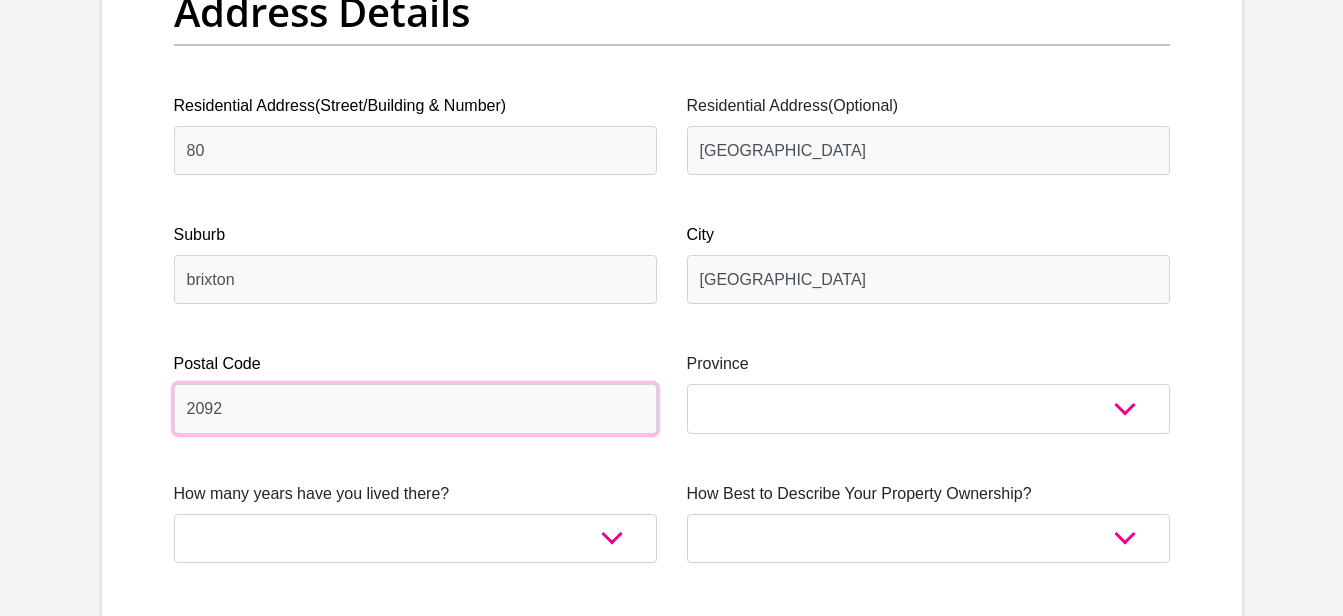 type on "2092" 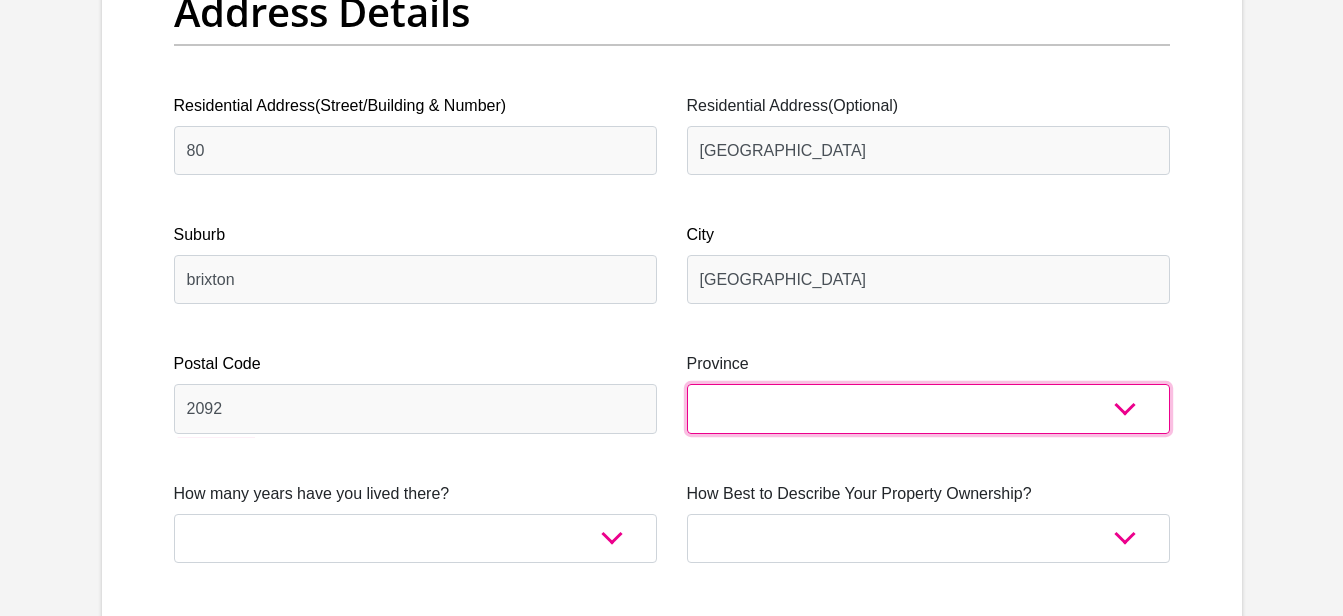 click on "Eastern Cape
Free State
[GEOGRAPHIC_DATA]
[GEOGRAPHIC_DATA][DATE]
[GEOGRAPHIC_DATA]
[GEOGRAPHIC_DATA]
[GEOGRAPHIC_DATA]
[GEOGRAPHIC_DATA]" at bounding box center [928, 408] 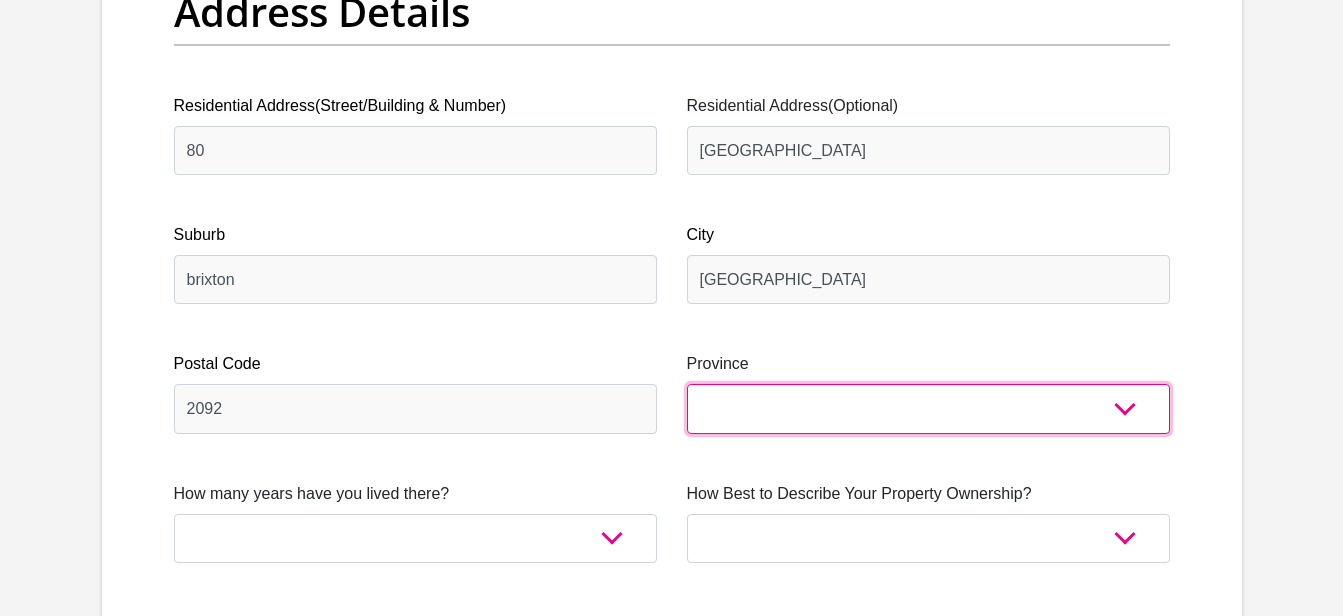 select on "Gauteng" 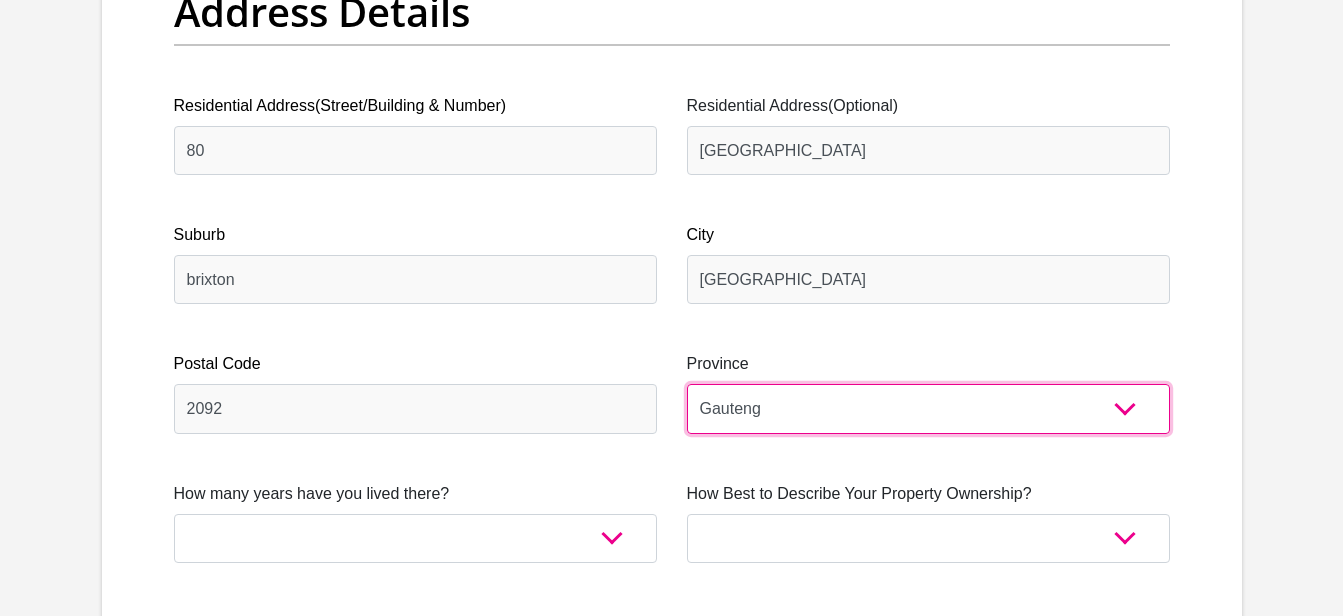 click on "Eastern Cape
Free State
[GEOGRAPHIC_DATA]
[GEOGRAPHIC_DATA][DATE]
[GEOGRAPHIC_DATA]
[GEOGRAPHIC_DATA]
[GEOGRAPHIC_DATA]
[GEOGRAPHIC_DATA]" at bounding box center [928, 408] 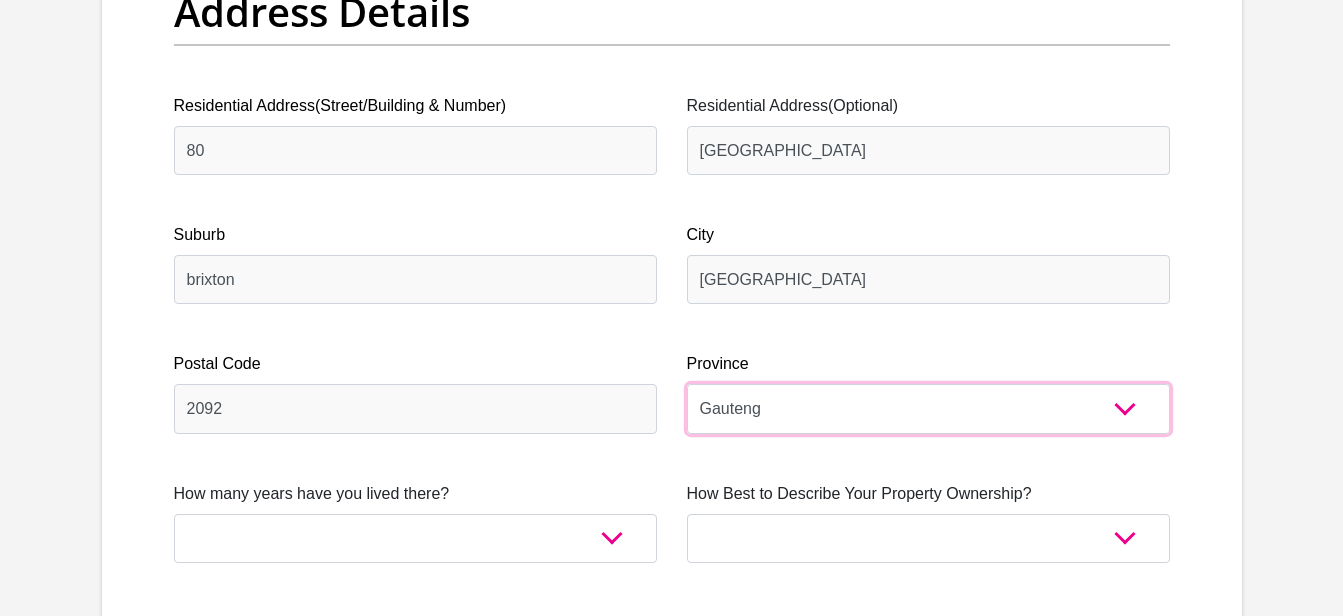 scroll, scrollTop: 1380, scrollLeft: 0, axis: vertical 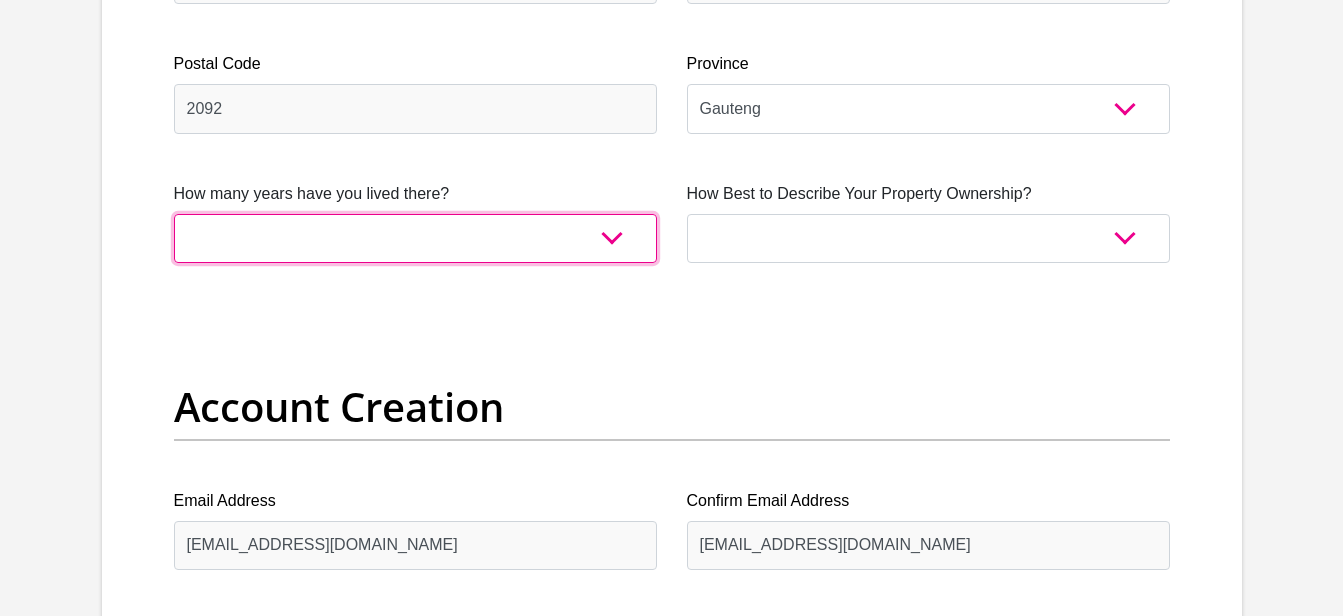 click on "less than 1 year
1-3 years
3-5 years
5+ years" at bounding box center (415, 238) 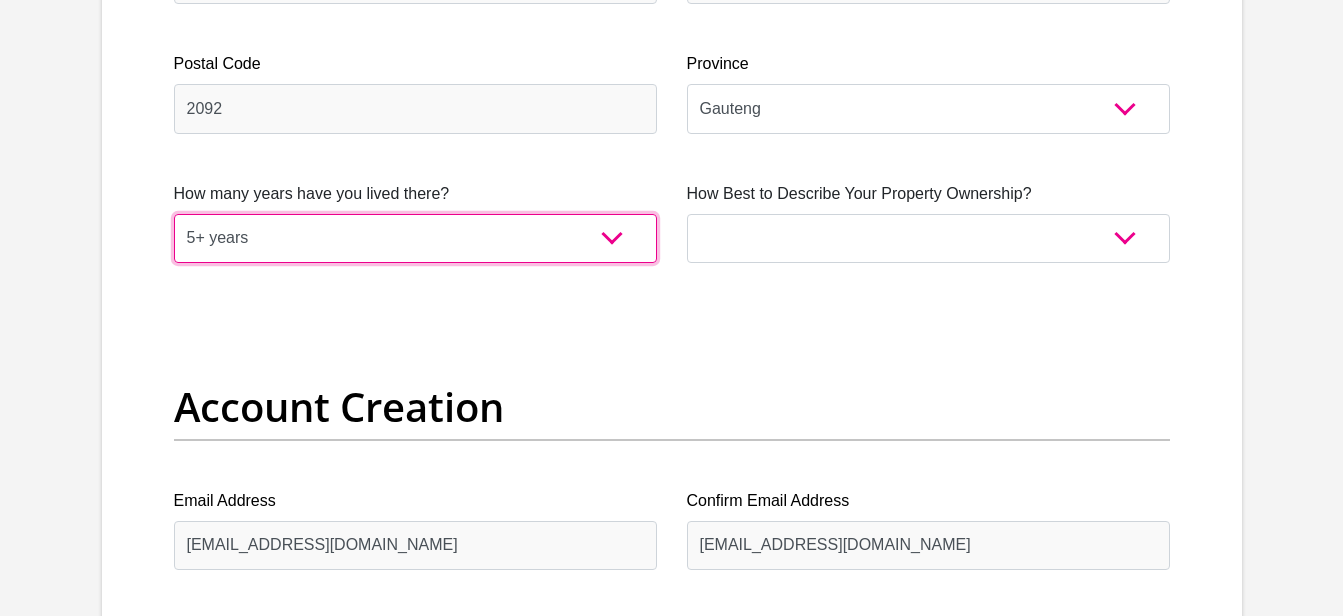 click on "less than 1 year
1-3 years
3-5 years
5+ years" at bounding box center [415, 238] 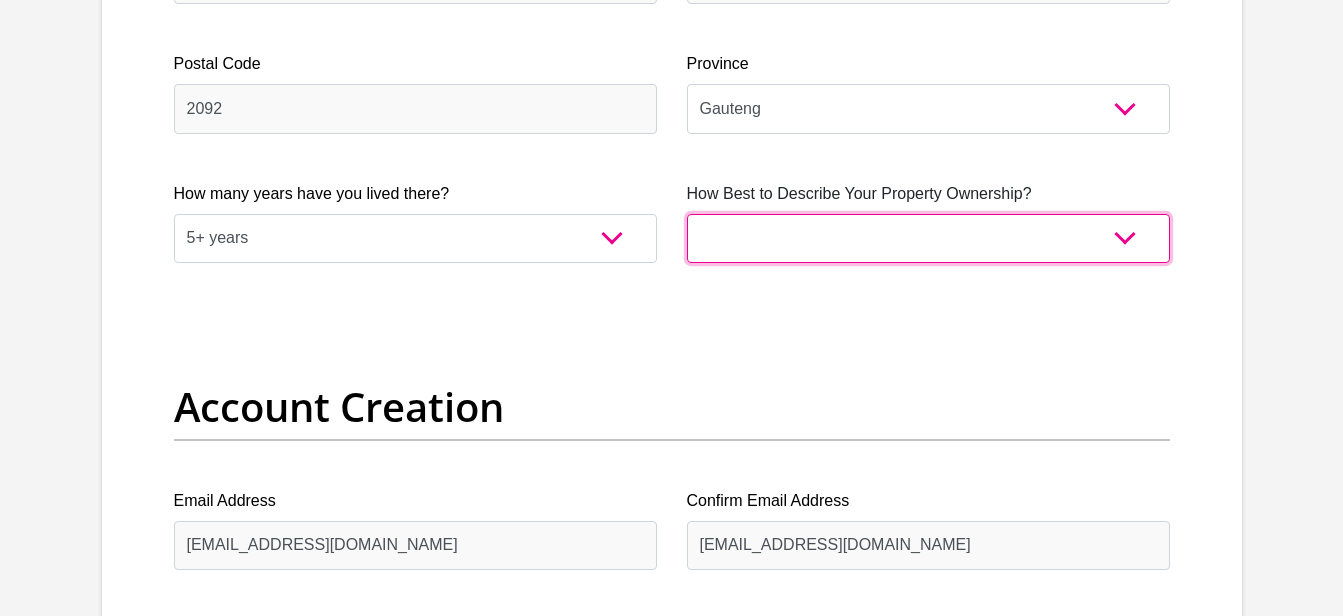 click on "Owned
Rented
Family Owned
Company Dwelling" at bounding box center (928, 238) 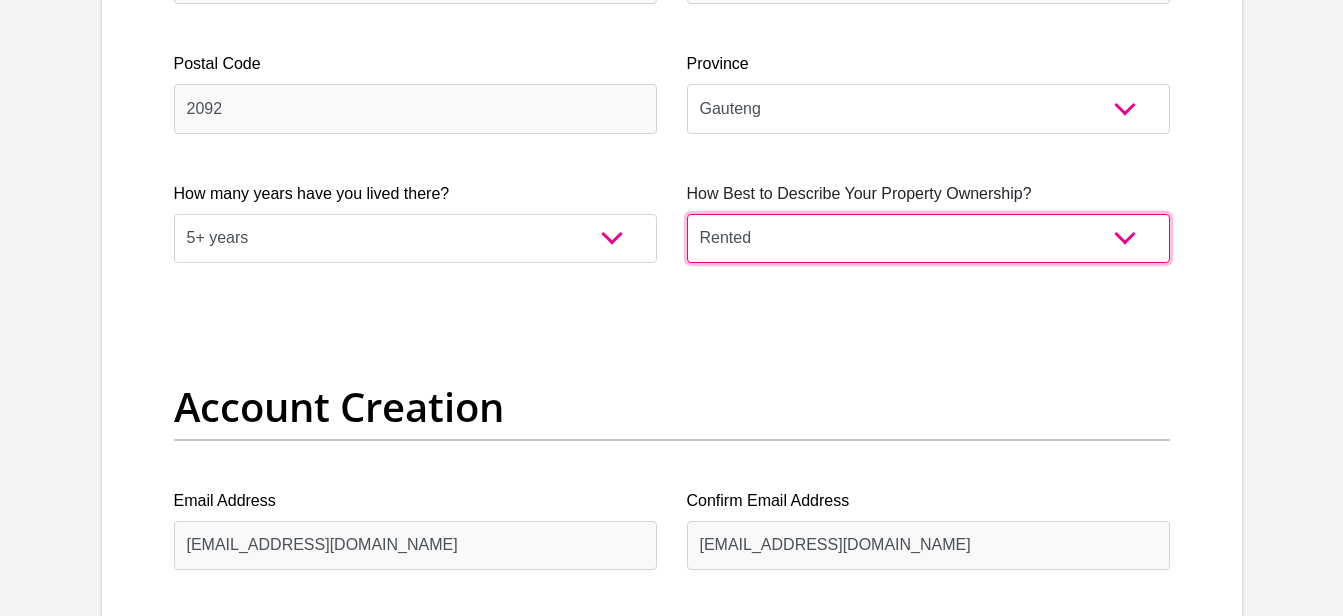 click on "Owned
Rented
Family Owned
Company Dwelling" at bounding box center (928, 238) 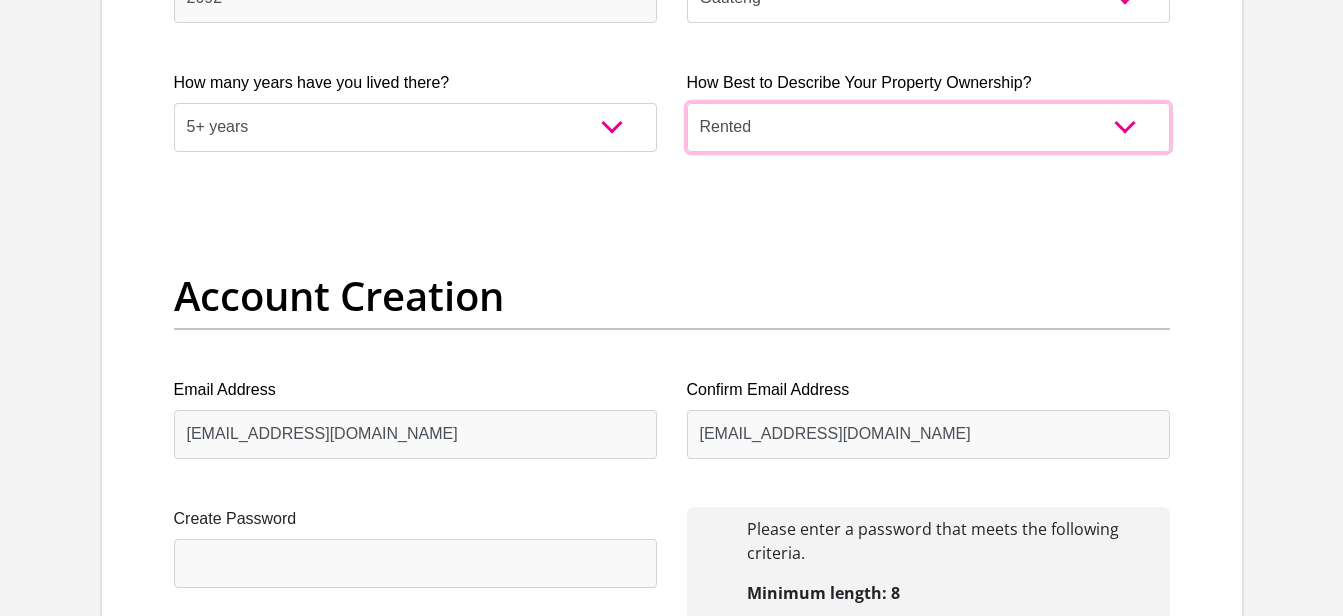 scroll, scrollTop: 1780, scrollLeft: 0, axis: vertical 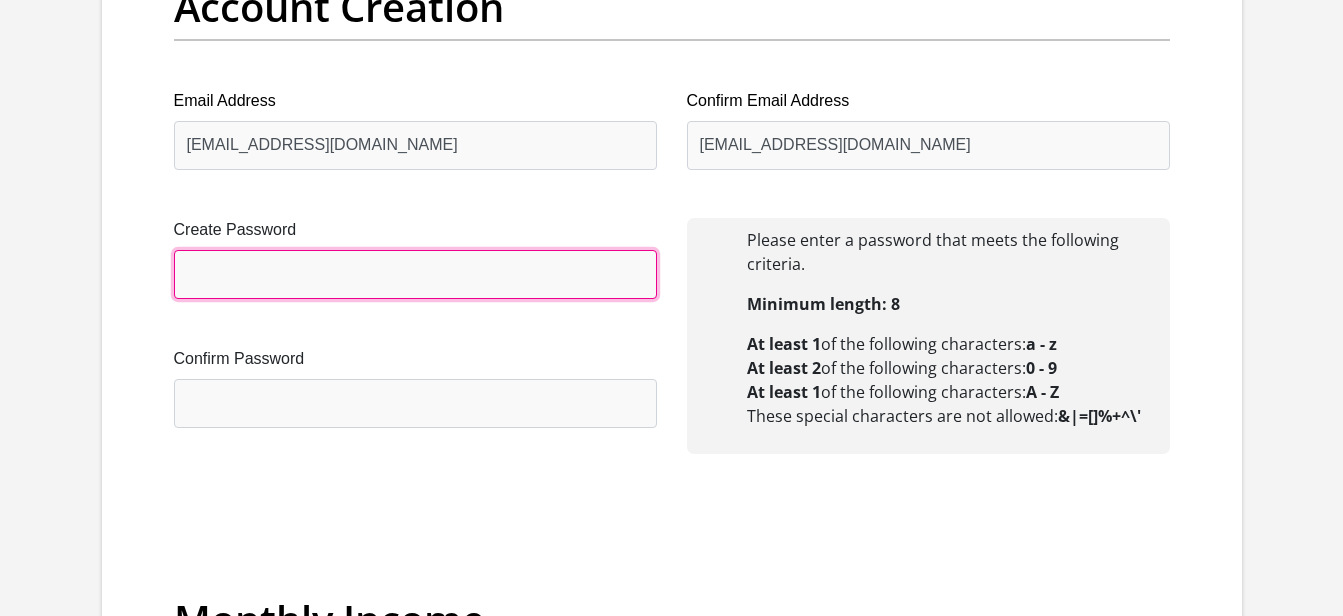 click on "Create Password" at bounding box center (415, 274) 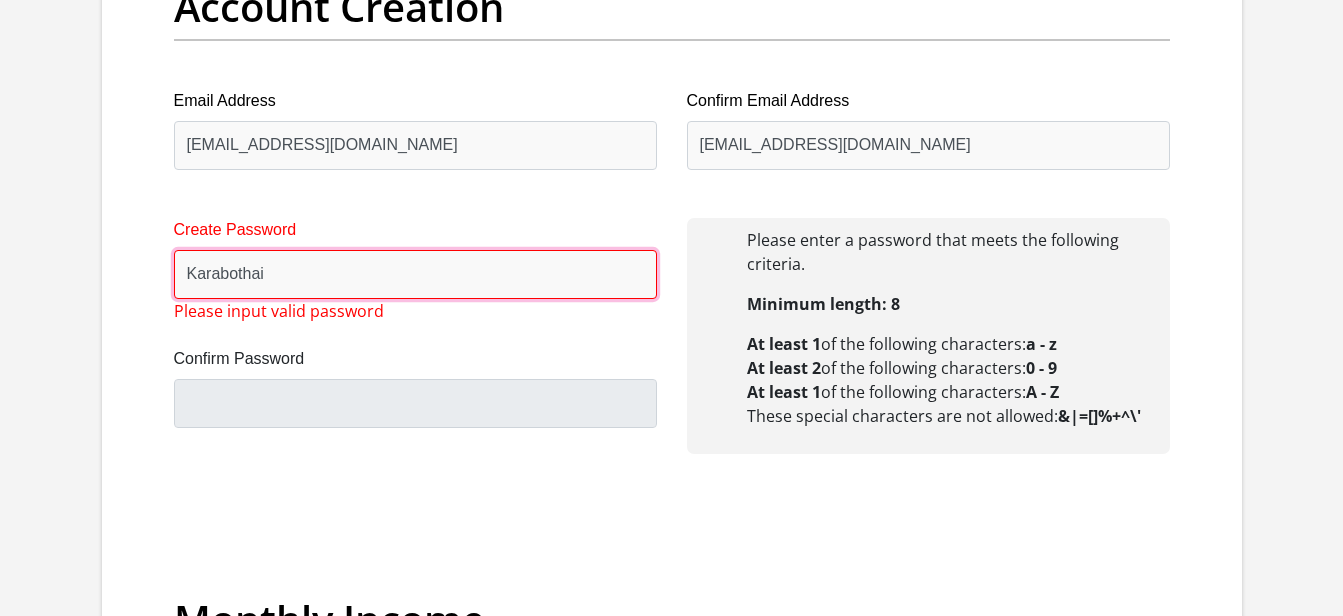 type on "Karabothai" 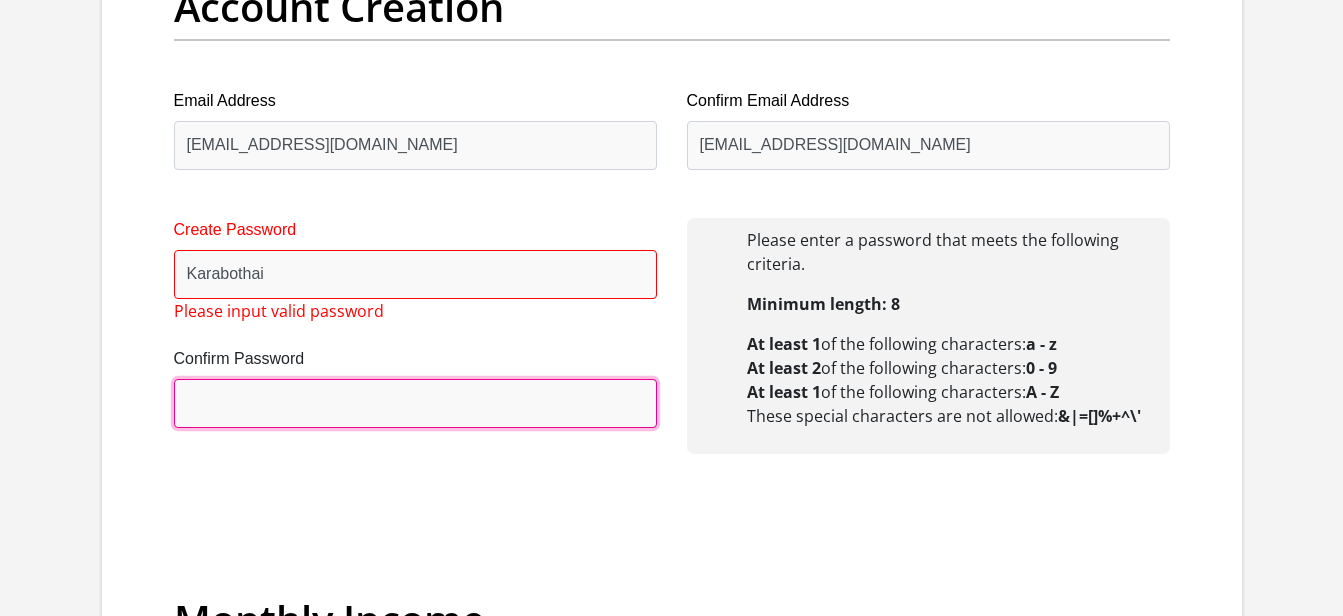 click on "Confirm Password" at bounding box center [415, 403] 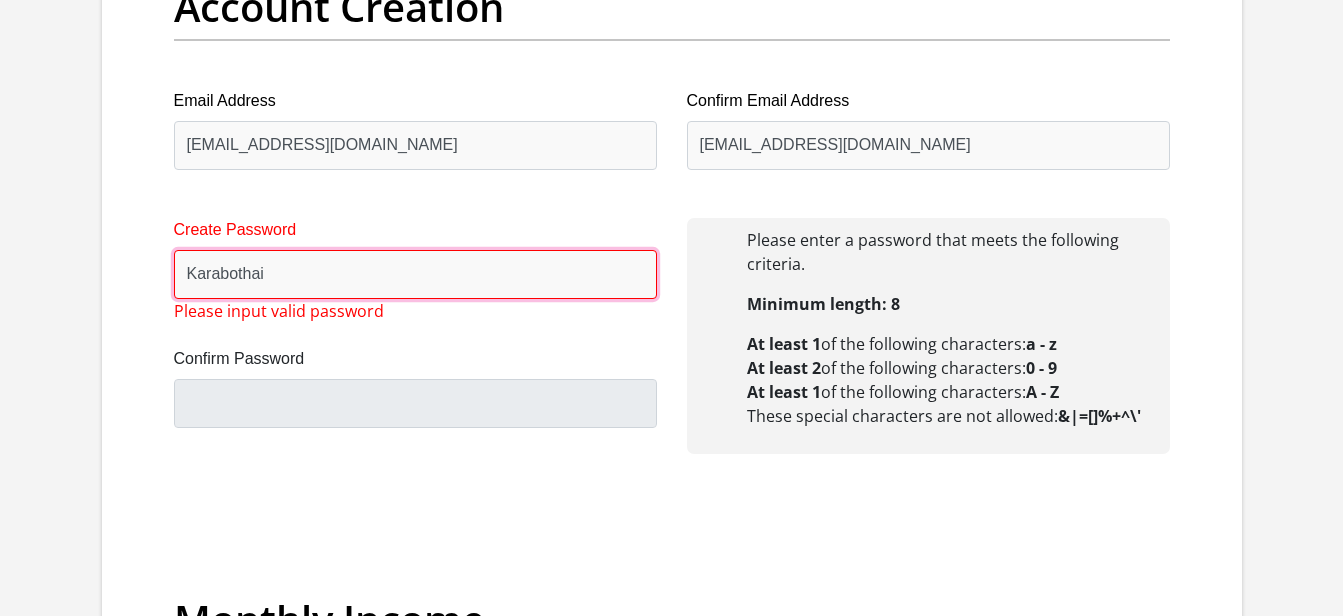 drag, startPoint x: 339, startPoint y: 278, endPoint x: 0, endPoint y: 257, distance: 339.6498 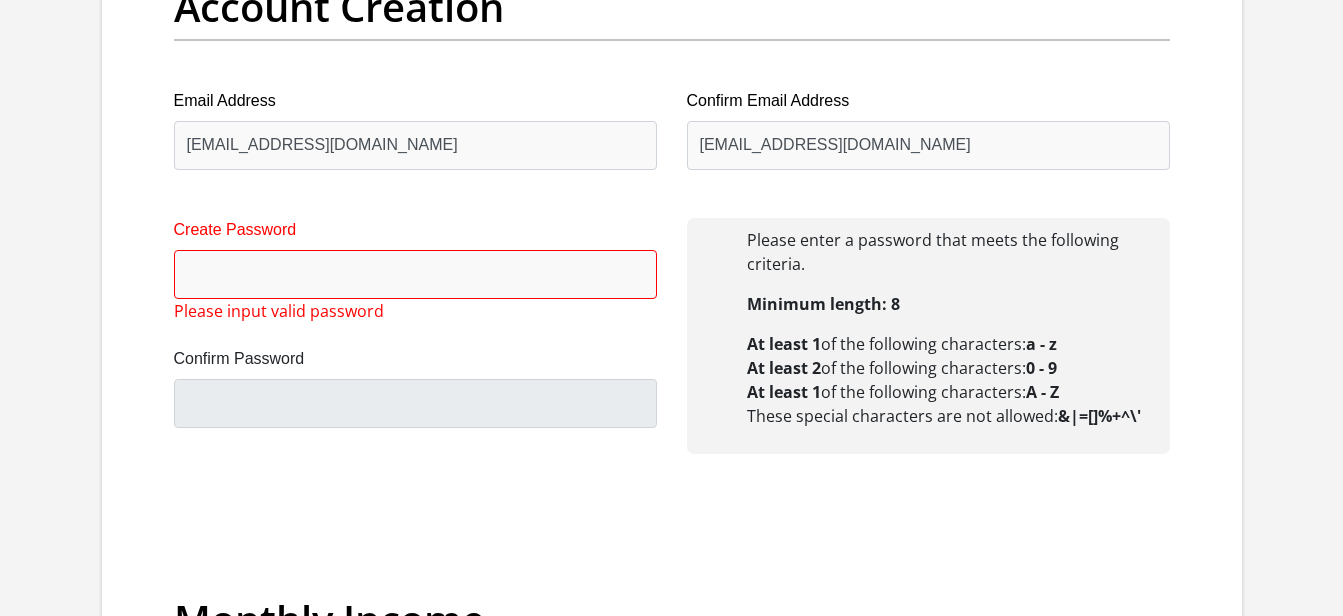 click on "Title
Mr
Ms
Mrs
Dr
[PERSON_NAME]
First Name
maletsatsi
Surname
thai
ID Number
9103271086087
Please input valid ID number
Race
Black
Coloured
Indian
White
Other
Contact Number
0639258411
Please input valid contact number
Nationality
[GEOGRAPHIC_DATA]
[GEOGRAPHIC_DATA]
[GEOGRAPHIC_DATA]  [GEOGRAPHIC_DATA]  [GEOGRAPHIC_DATA]" at bounding box center [672, 1835] 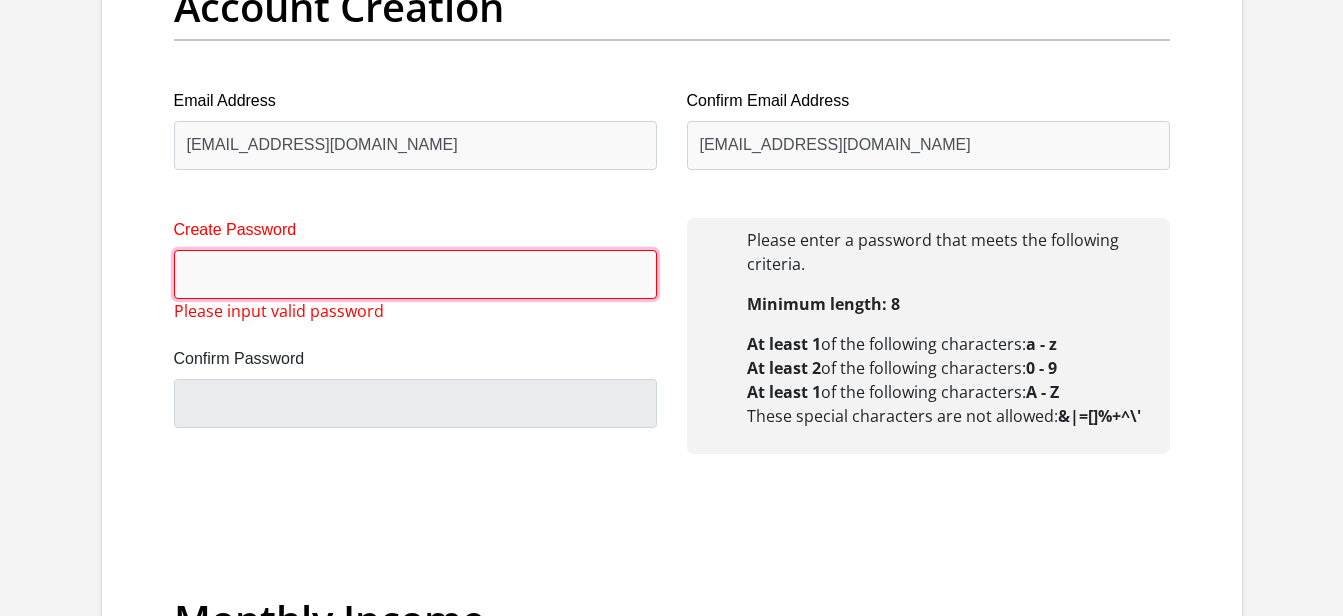 click on "Create Password" at bounding box center (415, 274) 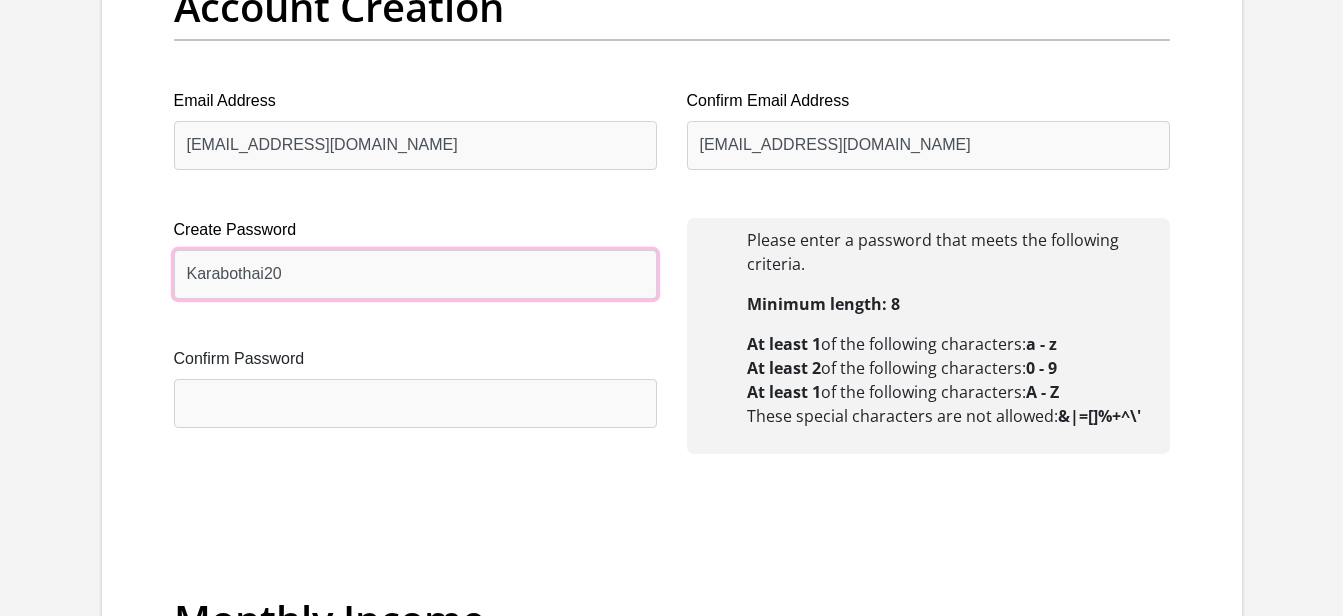 type on "Karabothai20" 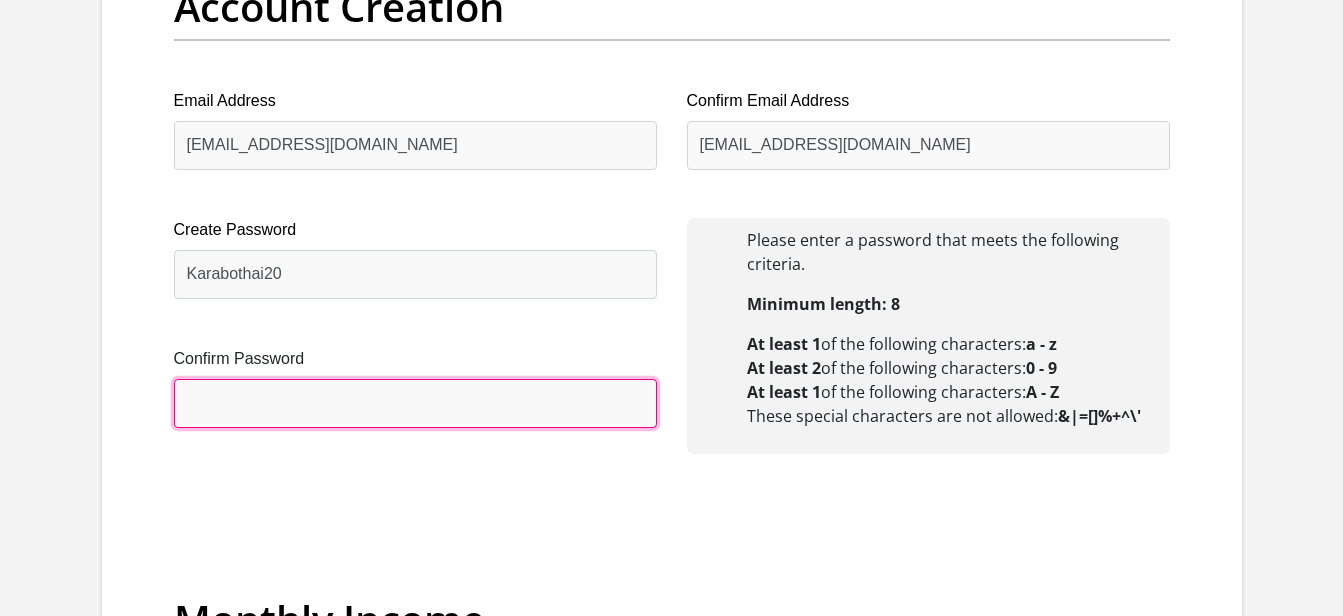 click on "Confirm Password" at bounding box center (415, 403) 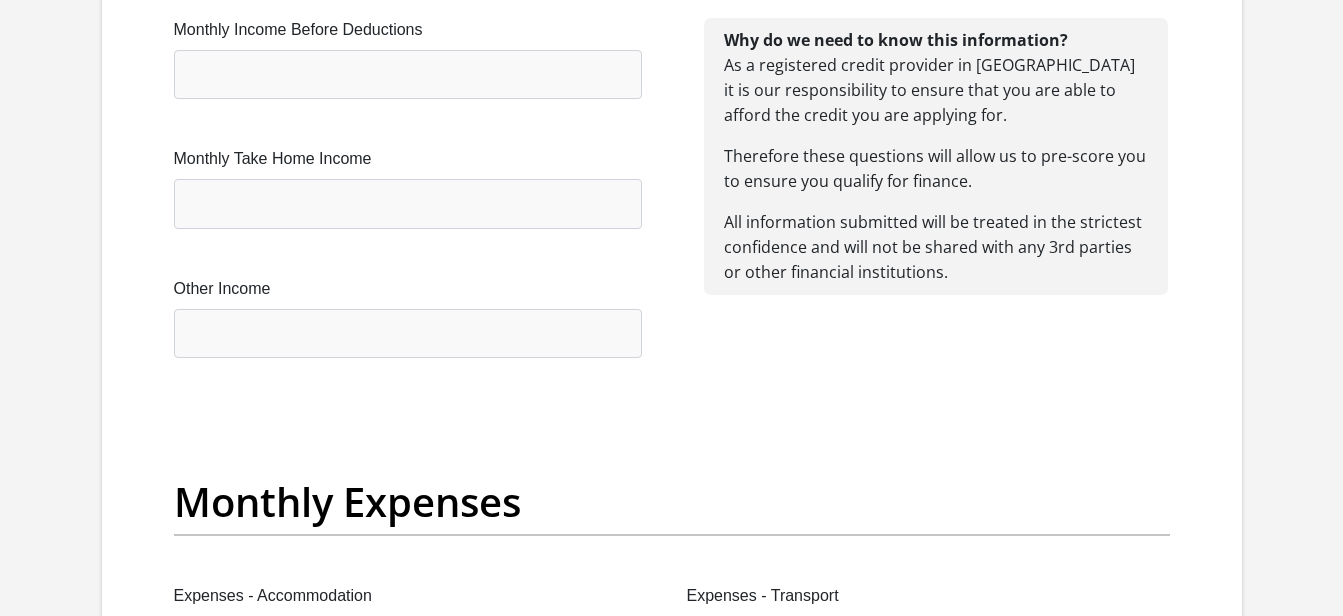 scroll, scrollTop: 2280, scrollLeft: 0, axis: vertical 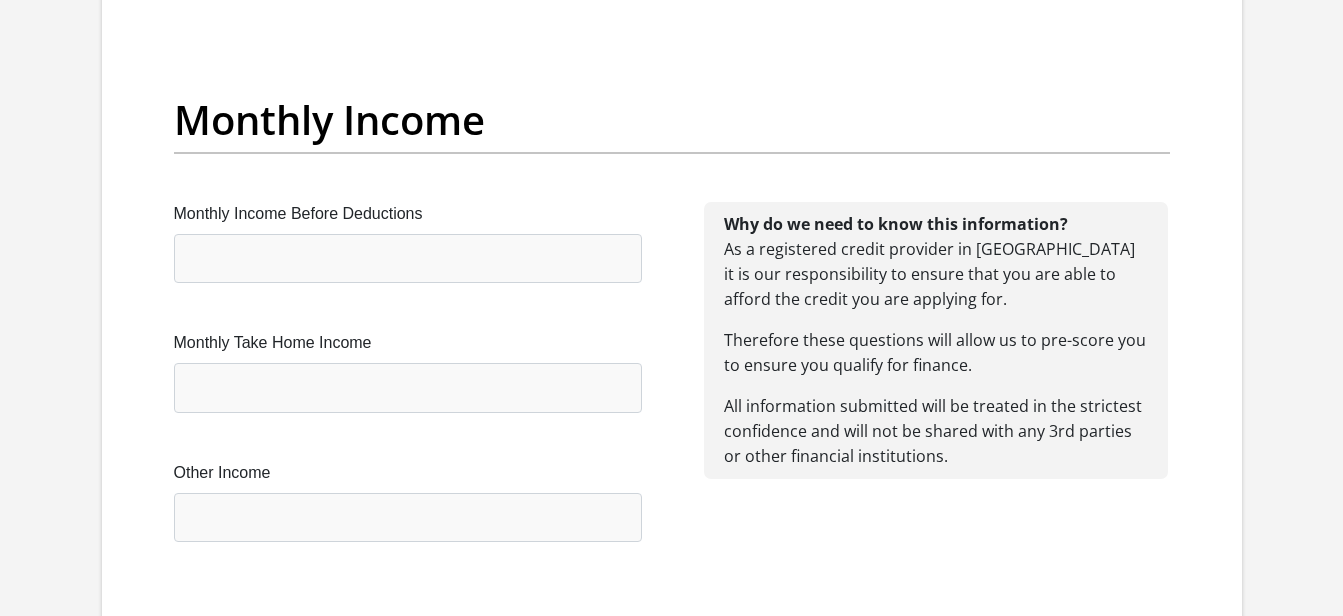 type on "Karabothai20" 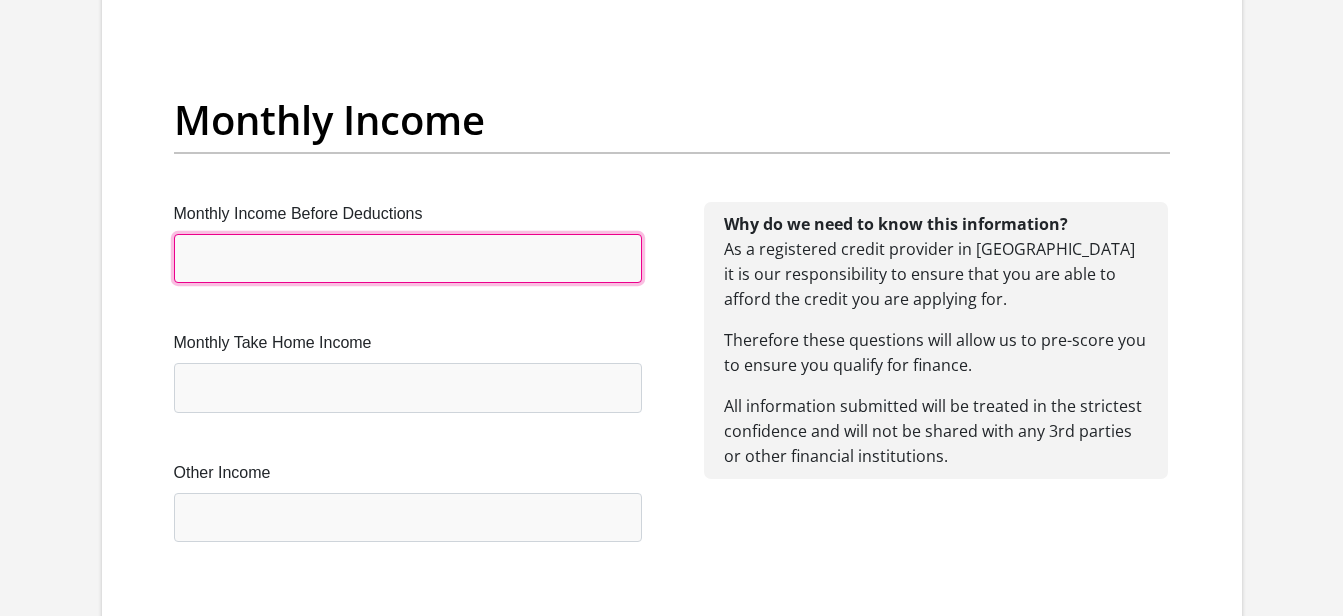 click on "Monthly Income Before Deductions" at bounding box center (408, 258) 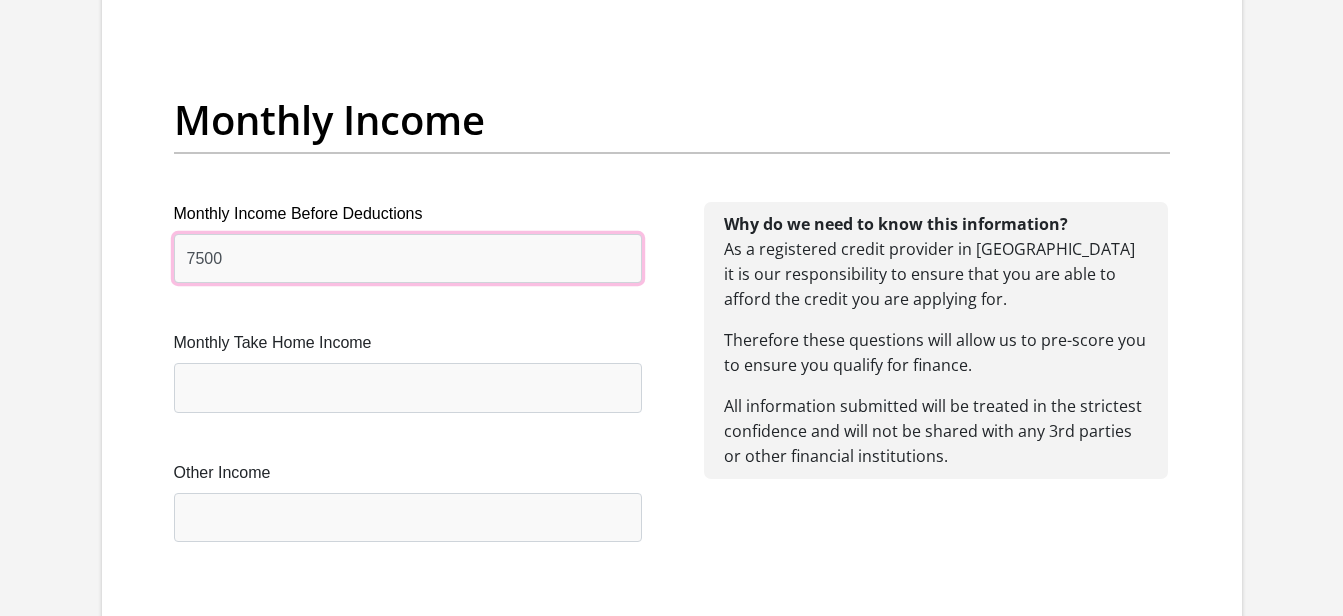 type on "7500" 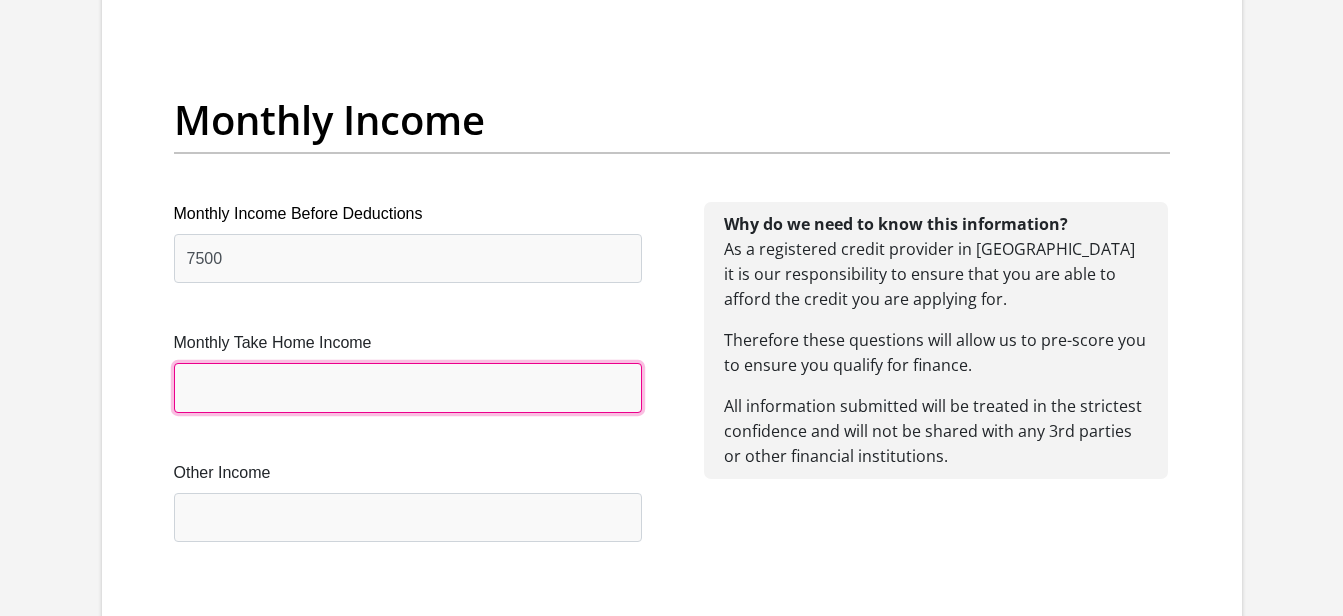 click on "Monthly Take Home Income" at bounding box center [408, 387] 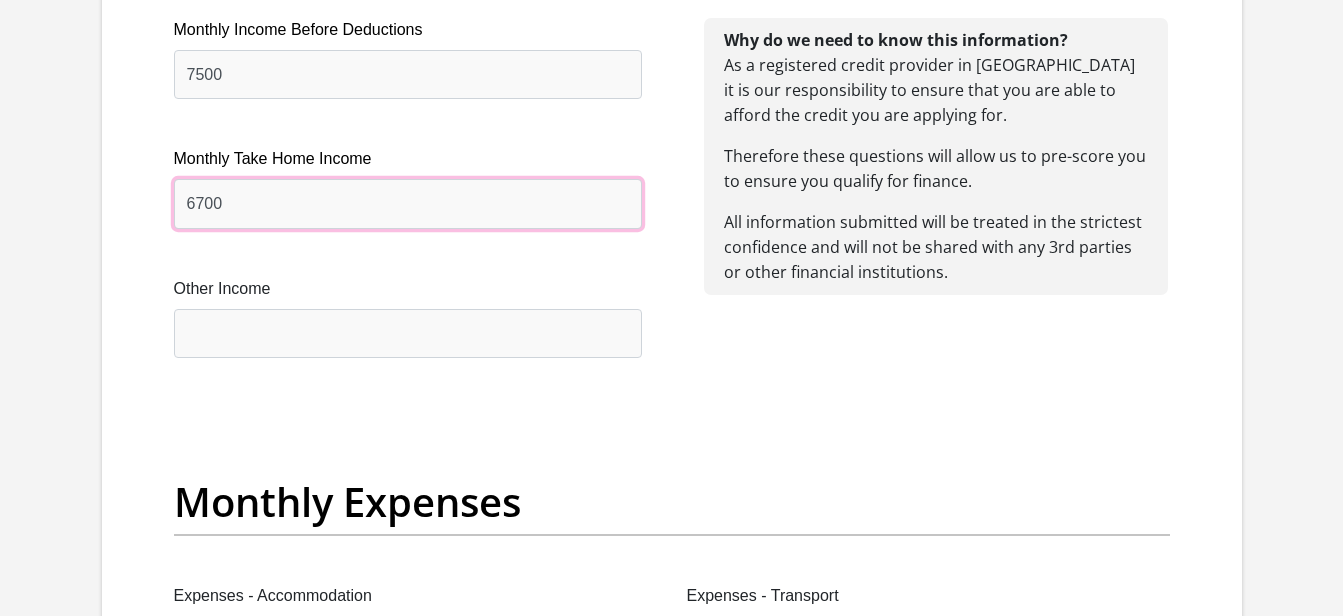 scroll, scrollTop: 2480, scrollLeft: 0, axis: vertical 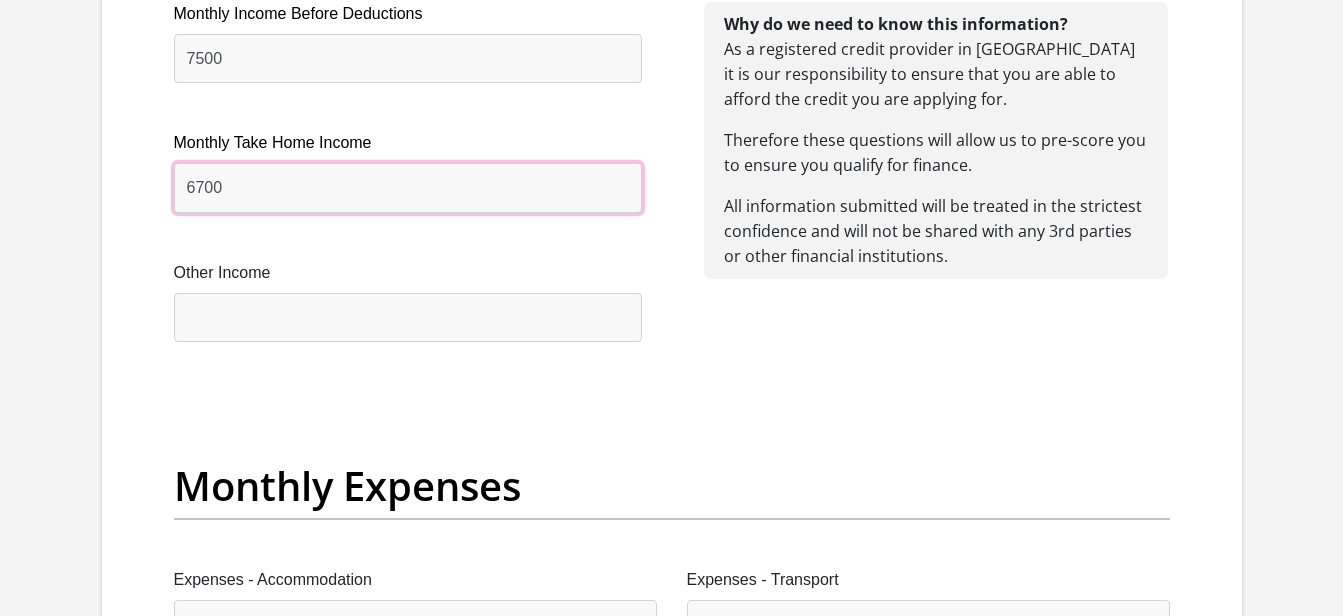 type on "6700" 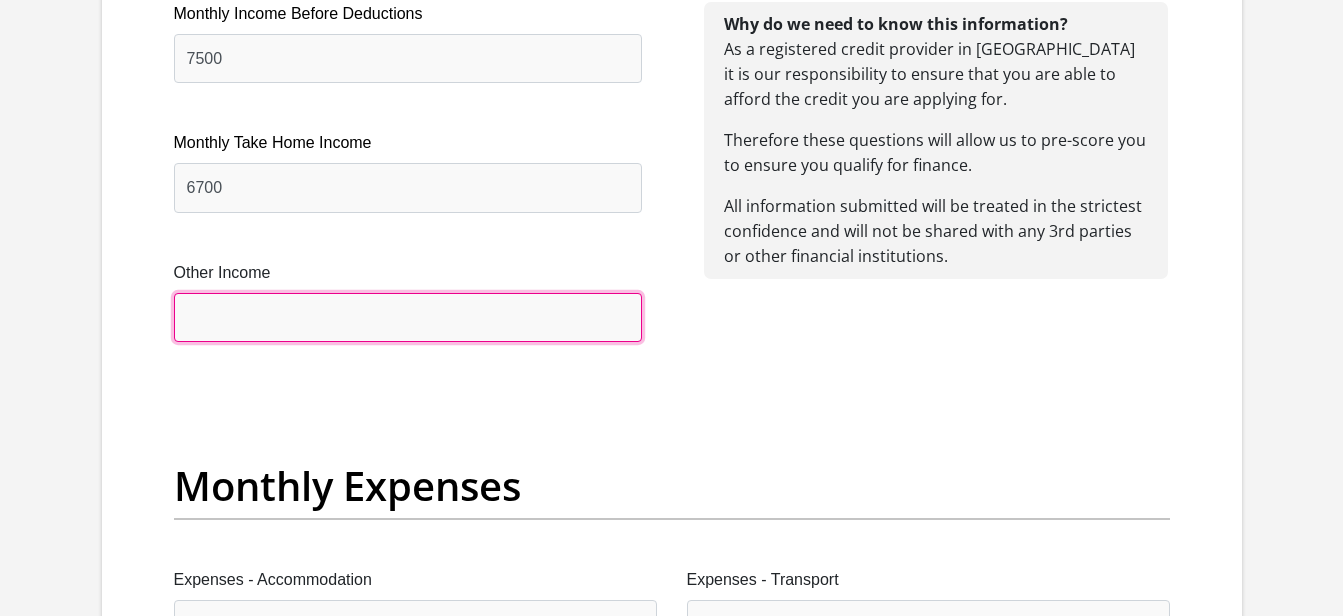 click on "Other Income" at bounding box center (408, 317) 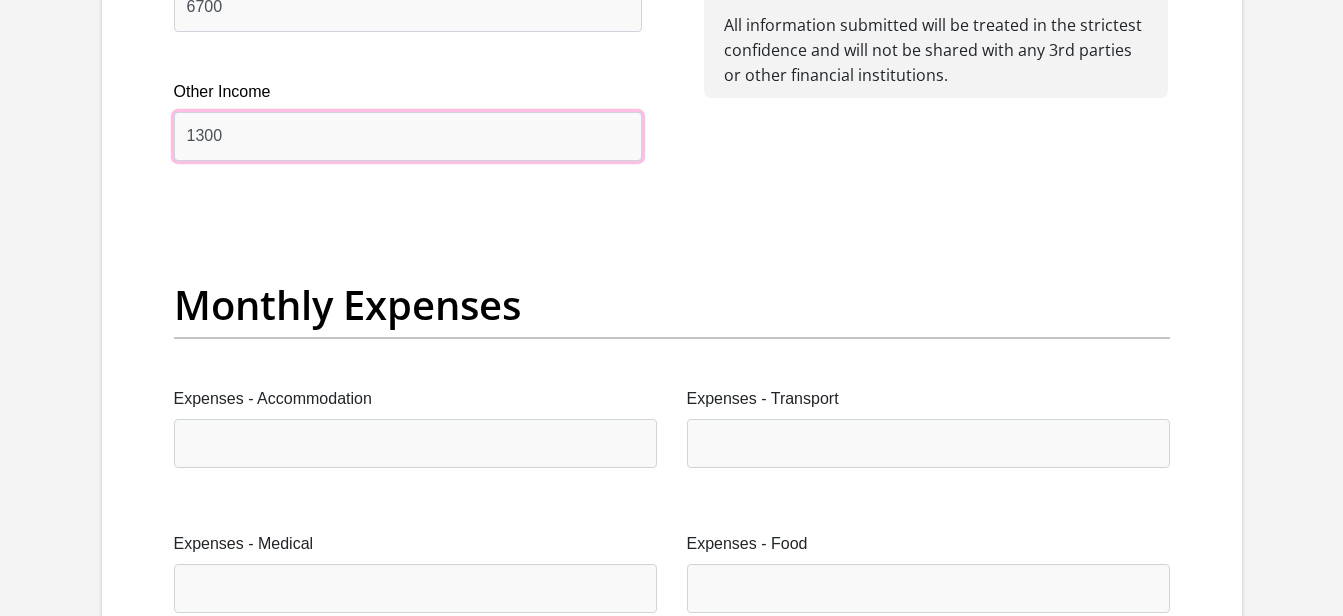 scroll, scrollTop: 2880, scrollLeft: 0, axis: vertical 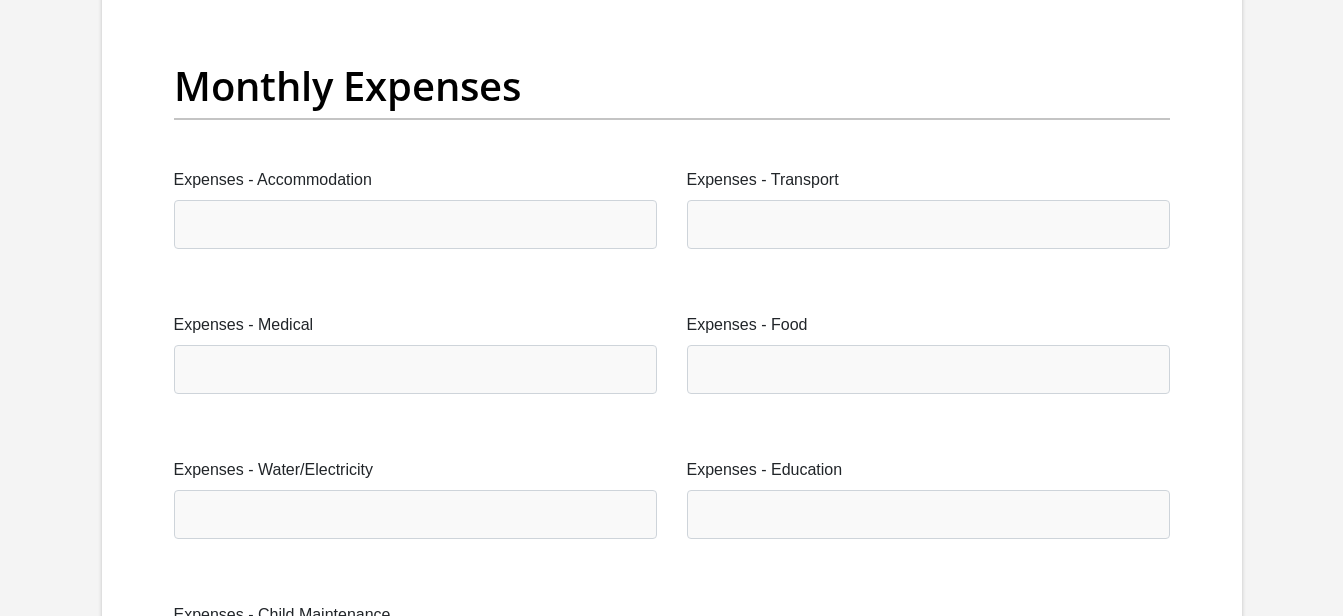 type on "1300" 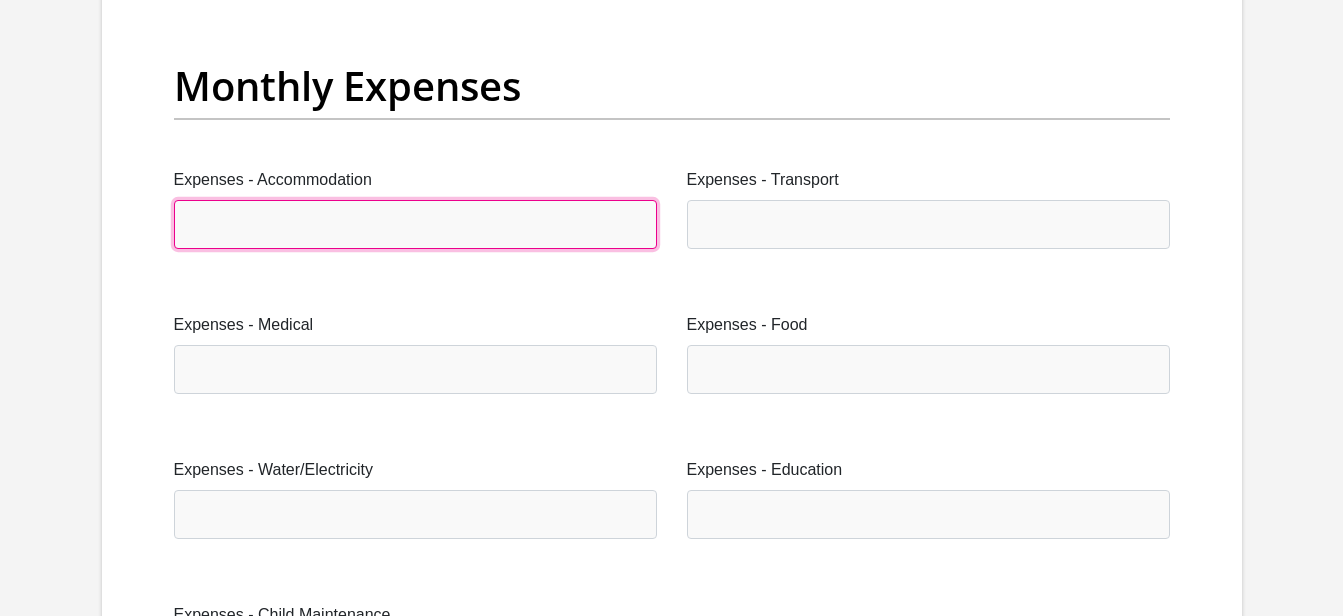 click on "Expenses - Accommodation" at bounding box center [415, 224] 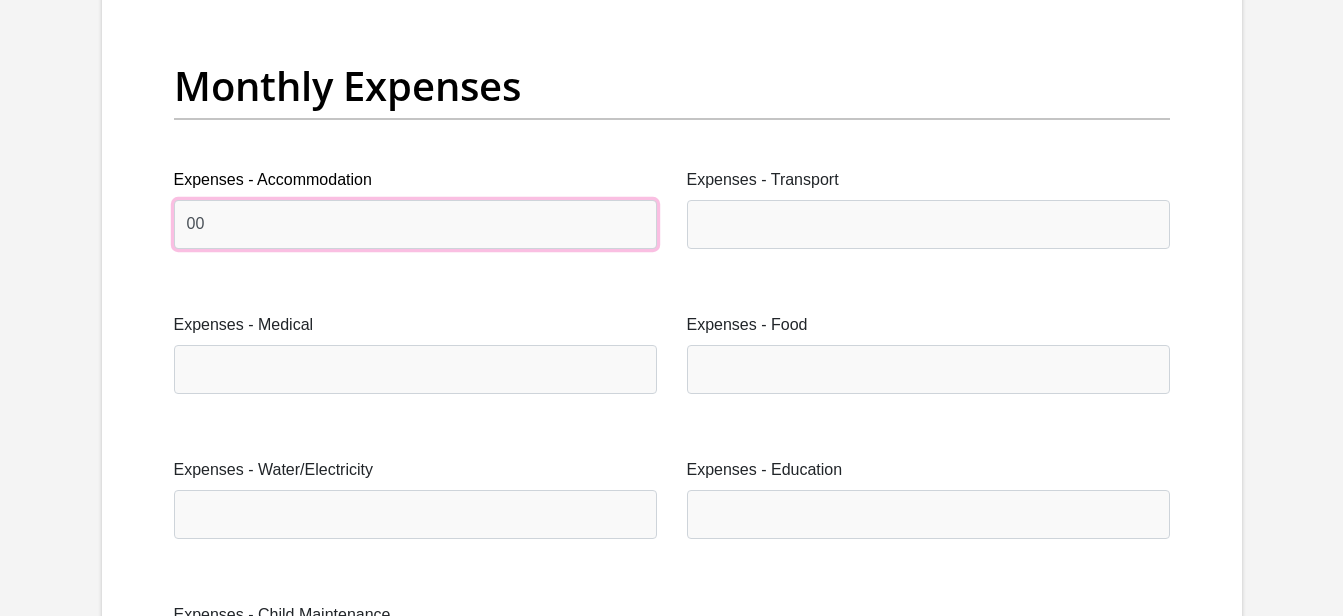 type on "00" 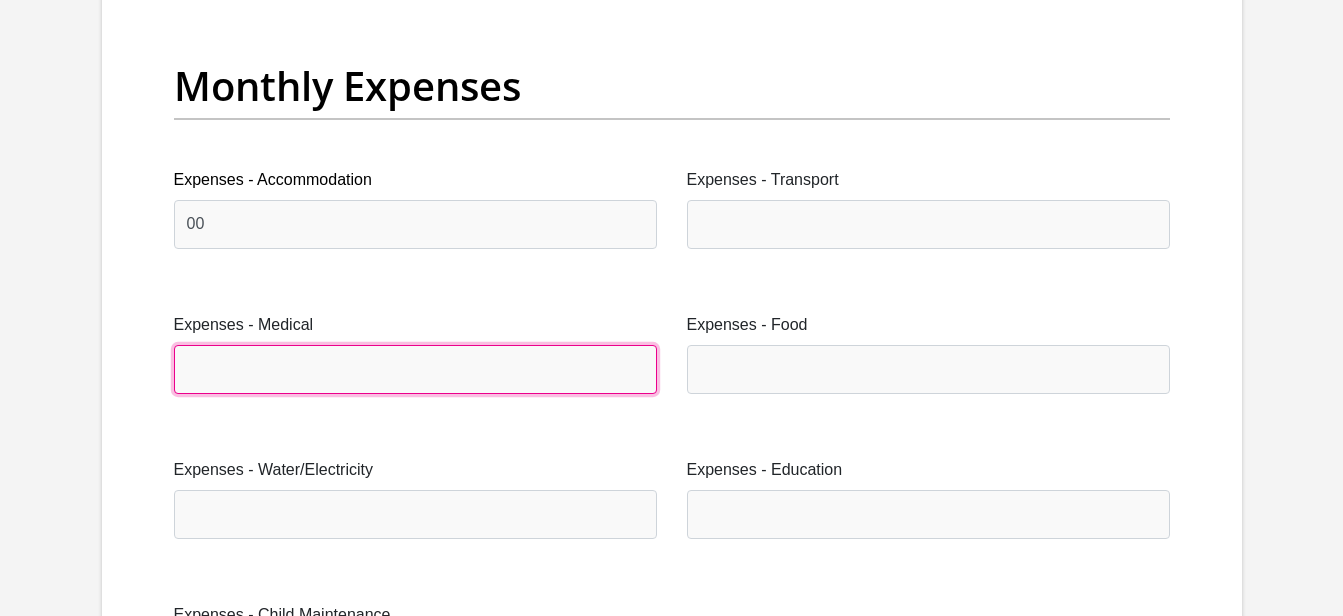 click on "Expenses - Medical" at bounding box center [415, 369] 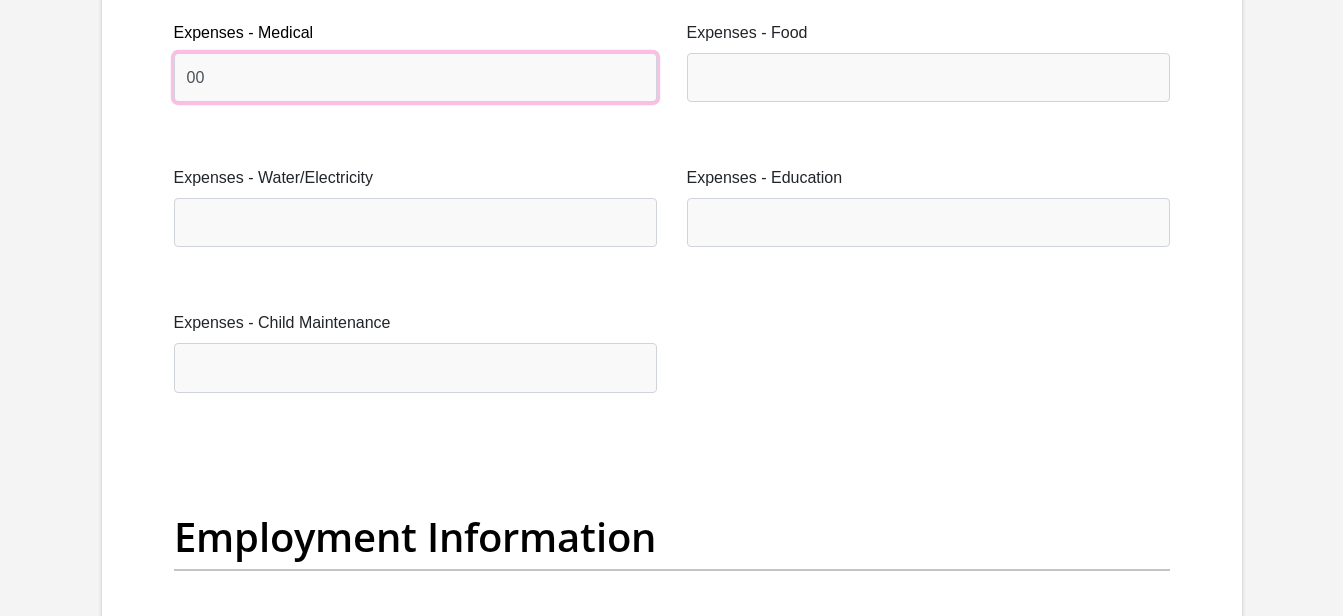 scroll, scrollTop: 3180, scrollLeft: 0, axis: vertical 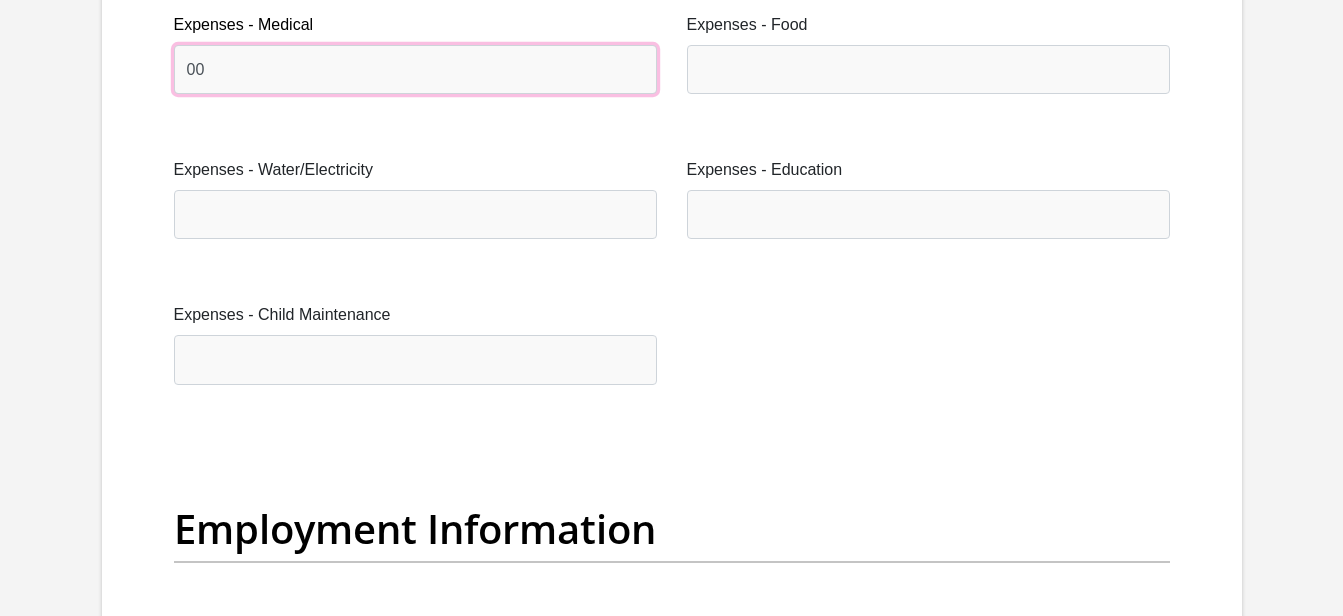 type on "00" 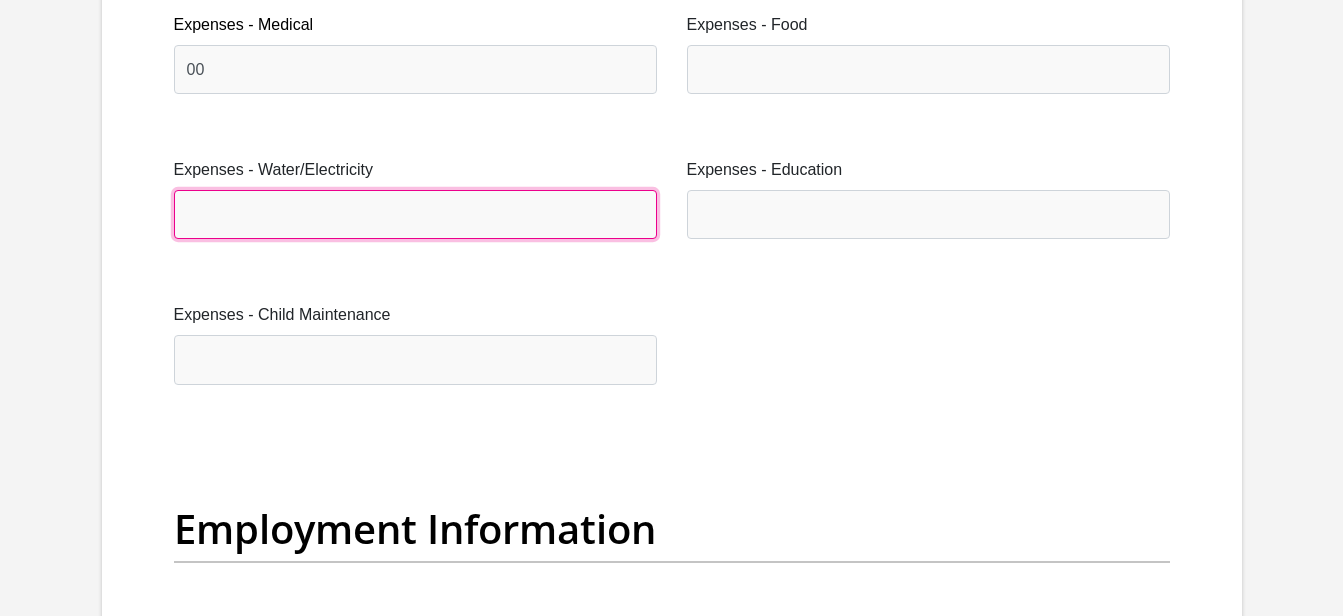 click on "Expenses - Water/Electricity" at bounding box center (415, 214) 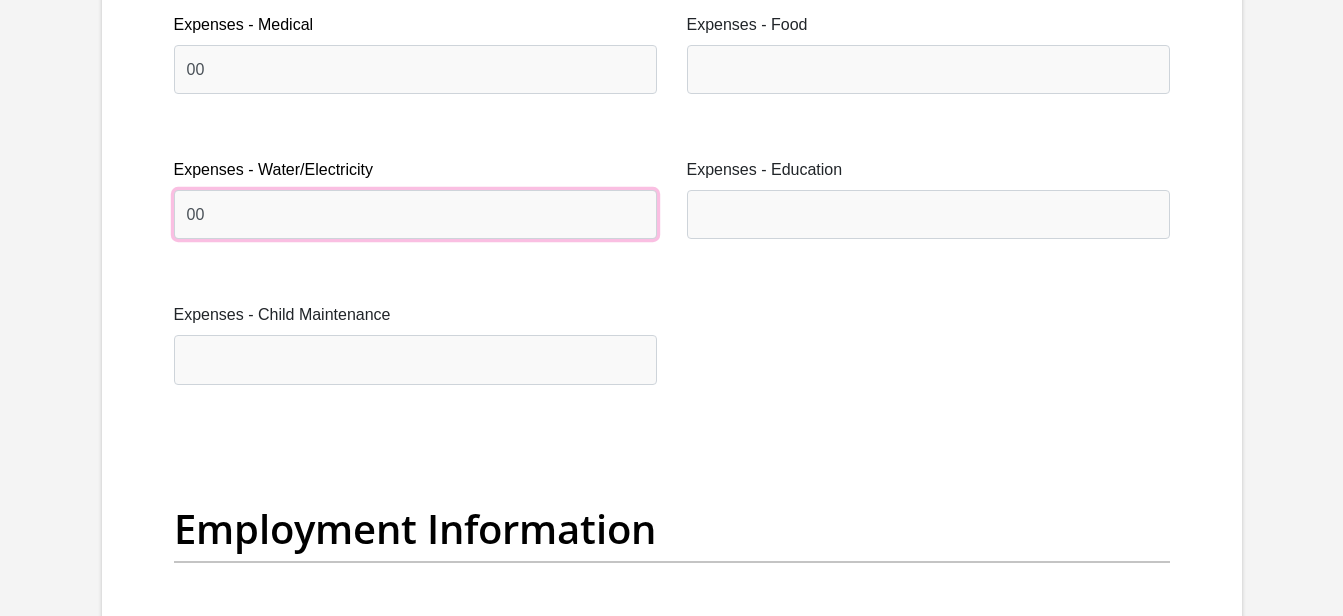 type on "00" 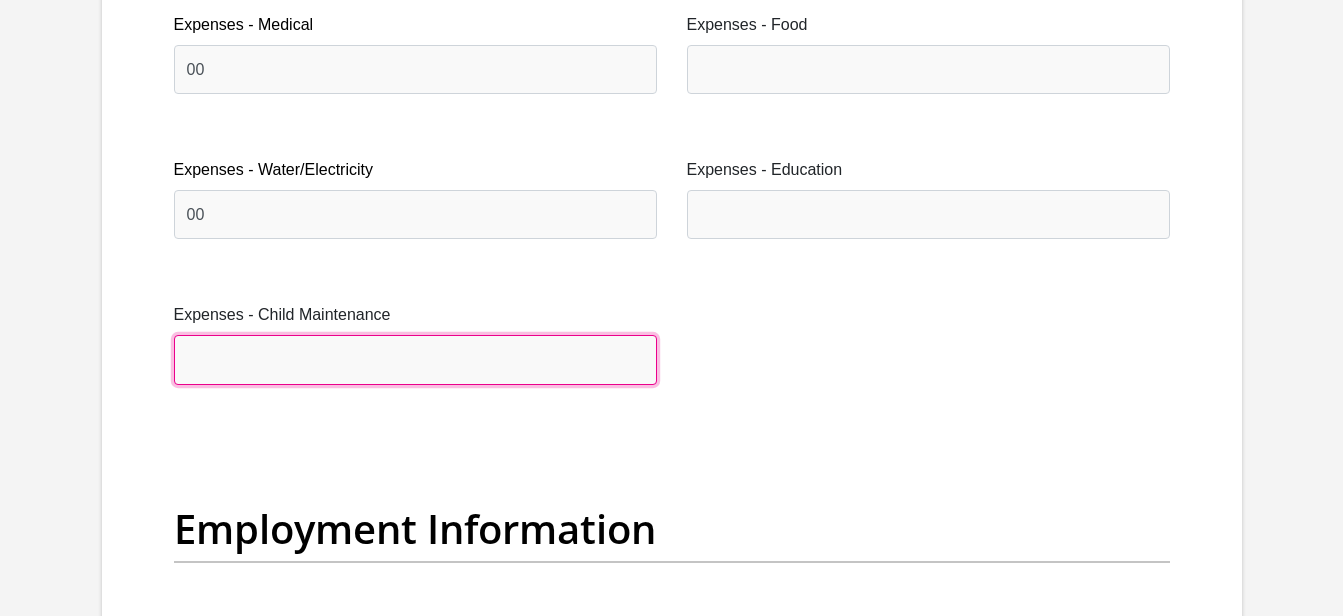 click on "Expenses - Child Maintenance" at bounding box center [415, 359] 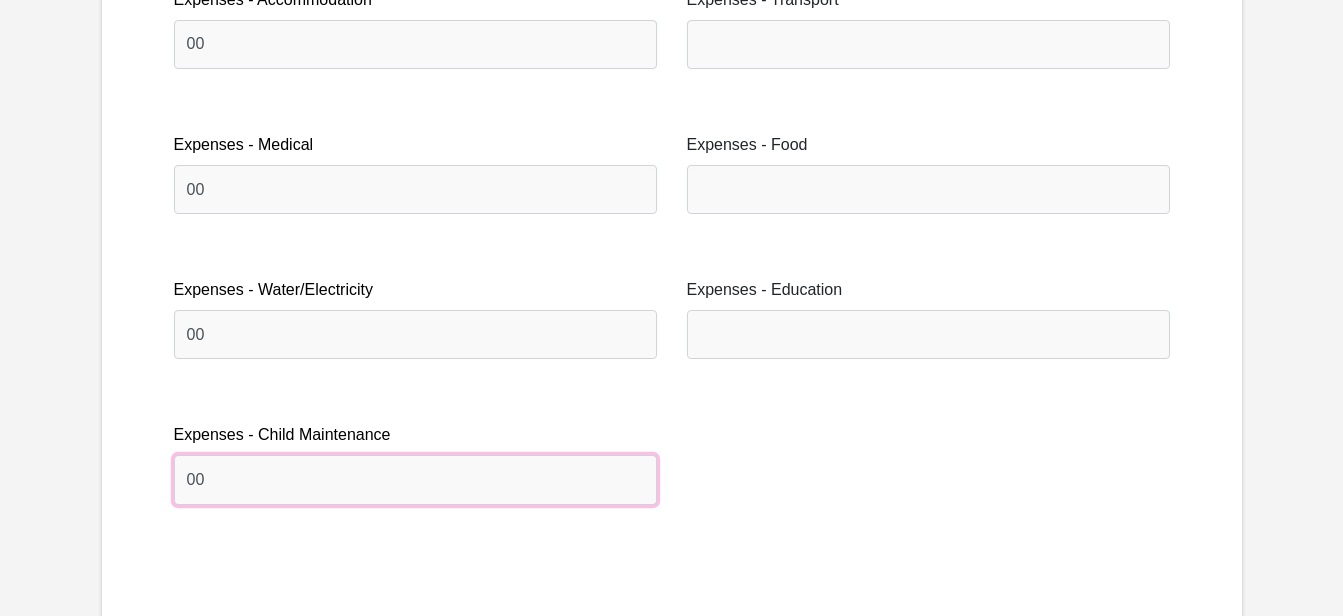 scroll, scrollTop: 2880, scrollLeft: 0, axis: vertical 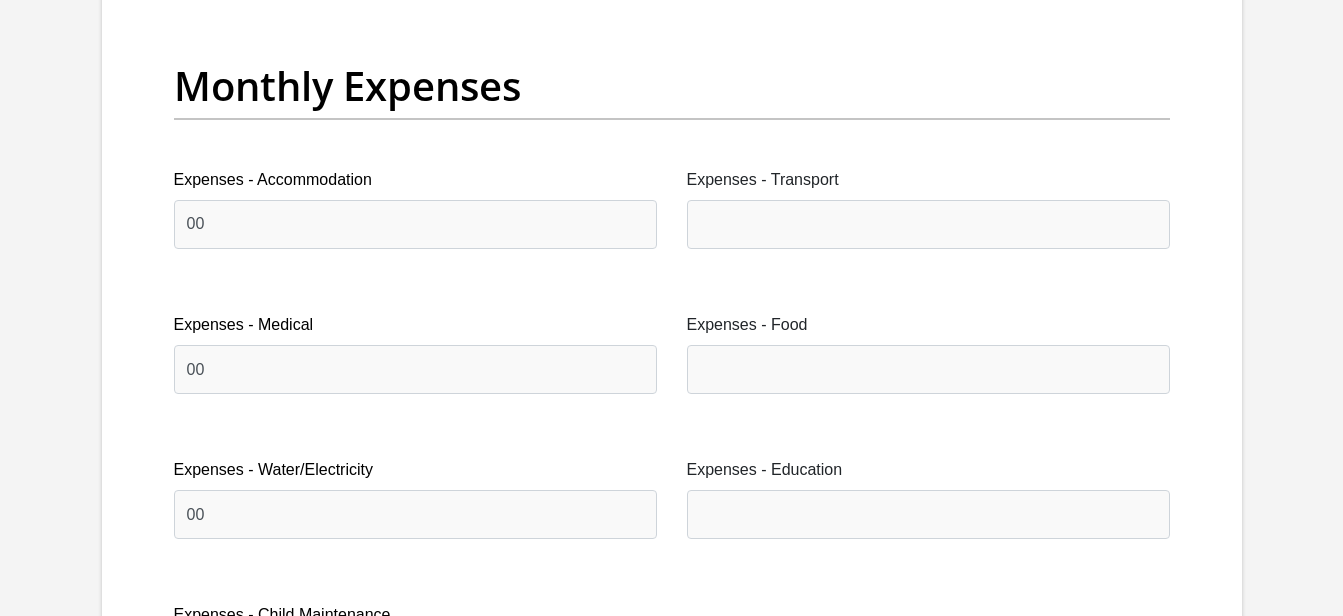 type on "00" 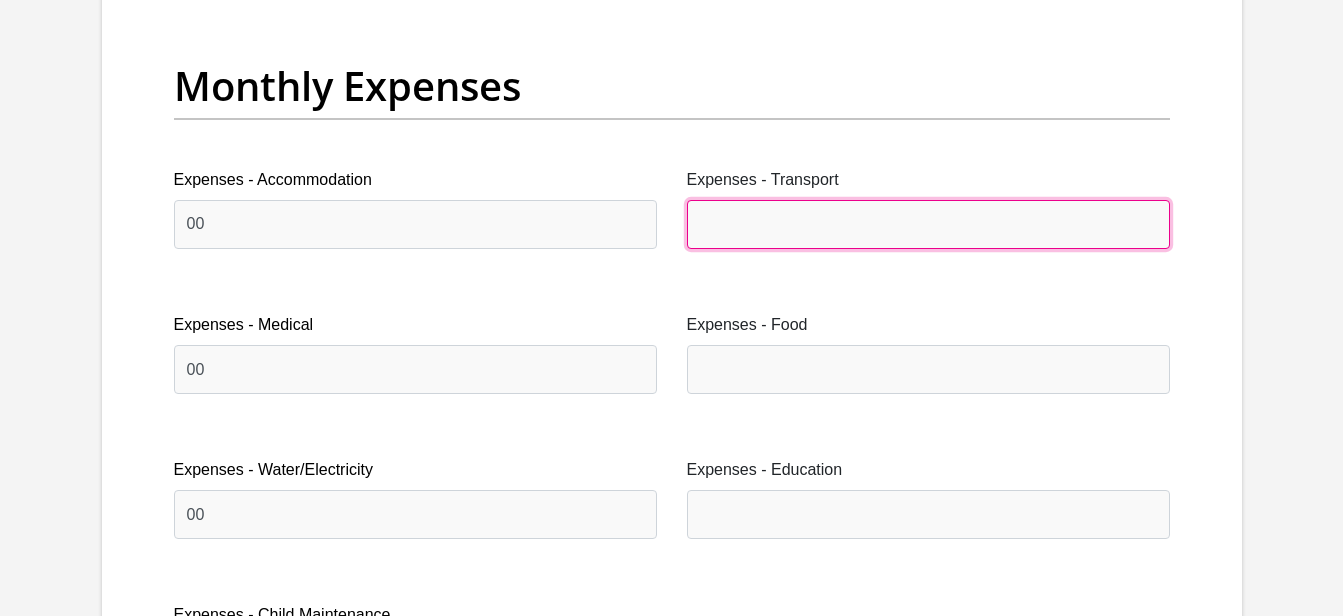 click on "Expenses - Transport" at bounding box center [928, 224] 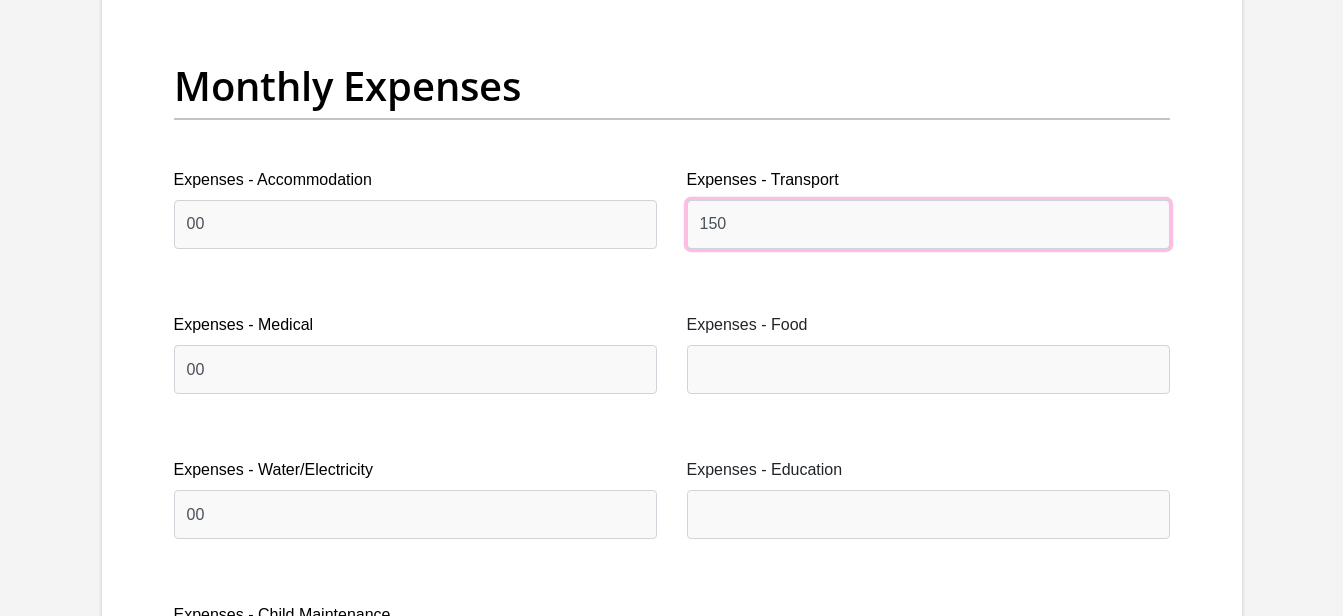 type on "150" 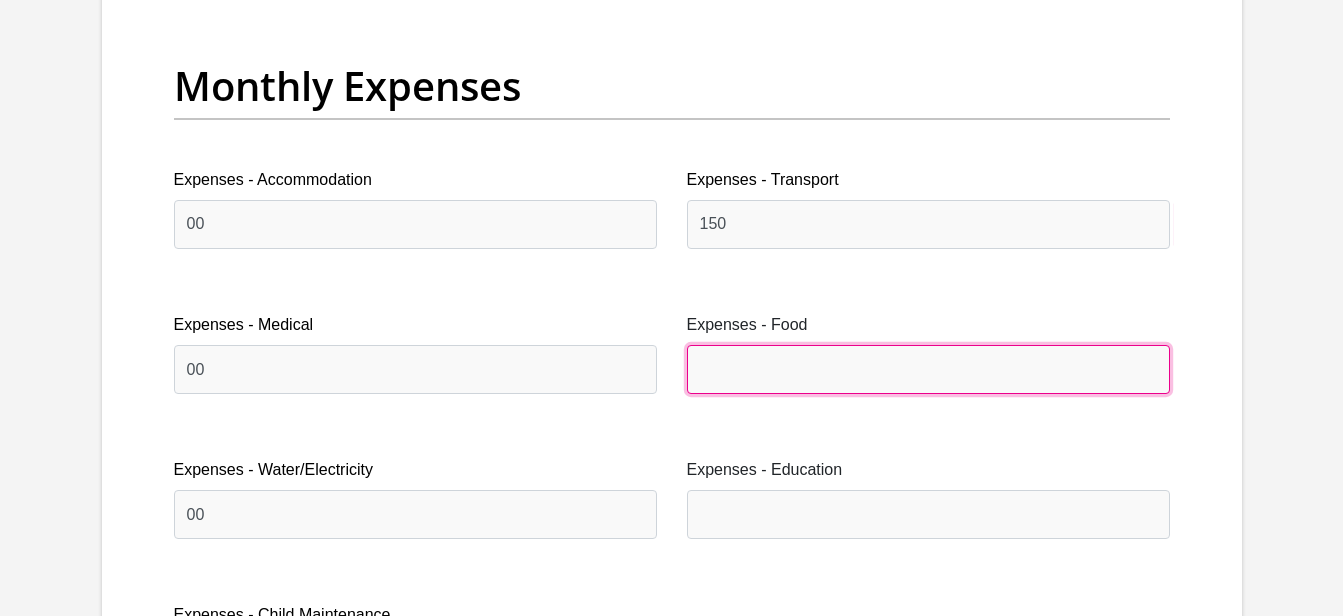 click on "Expenses - Food" at bounding box center (928, 369) 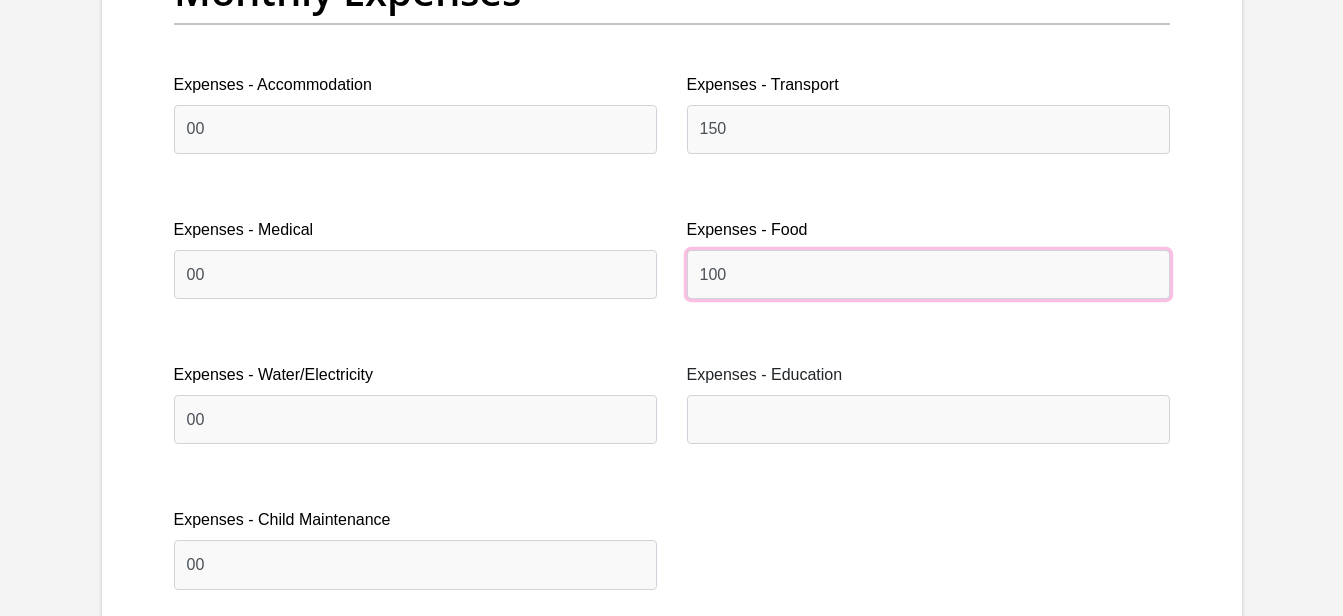 scroll, scrollTop: 3080, scrollLeft: 0, axis: vertical 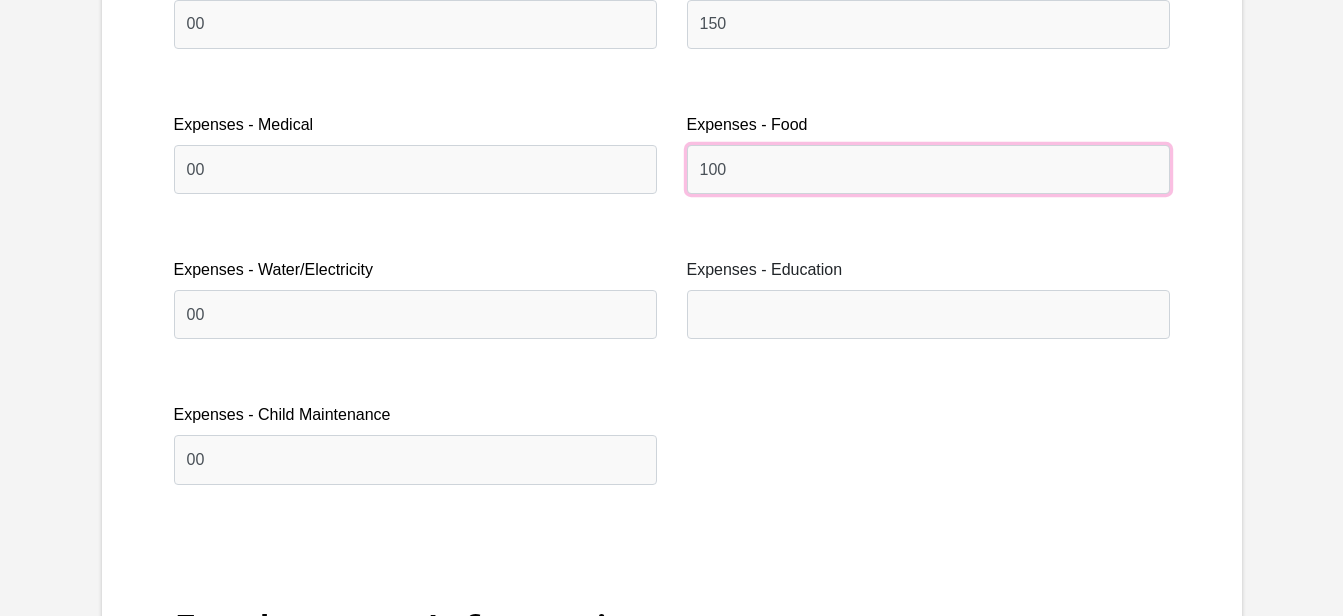 type on "100" 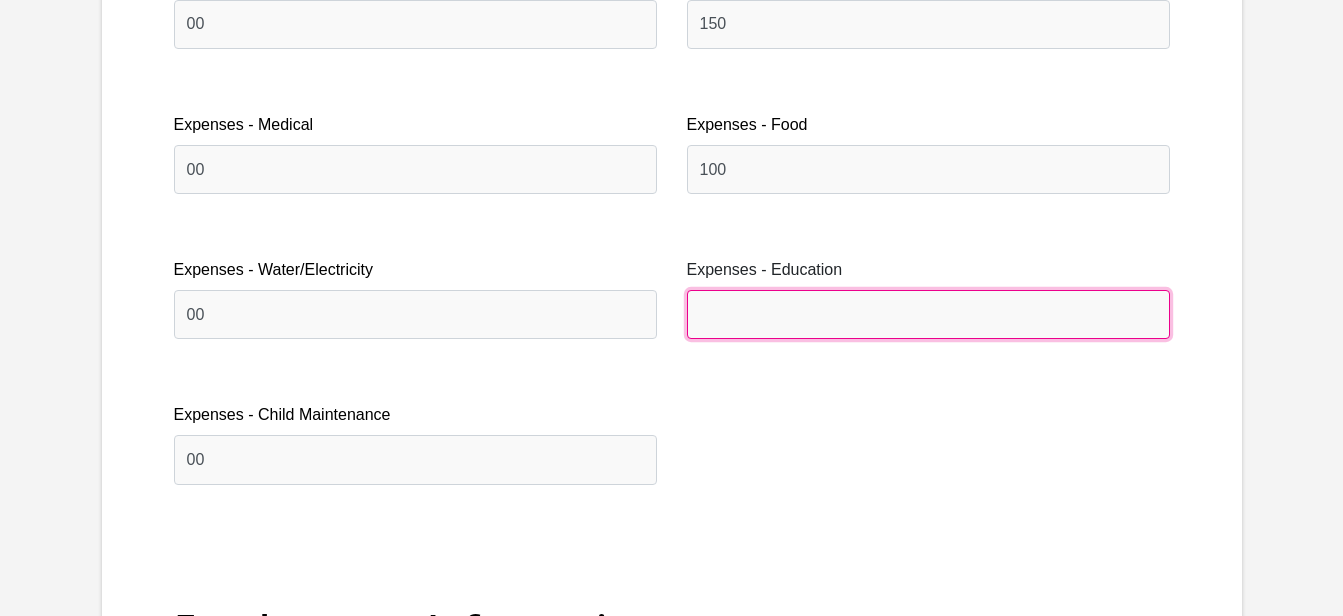 click on "Expenses - Education" at bounding box center (928, 314) 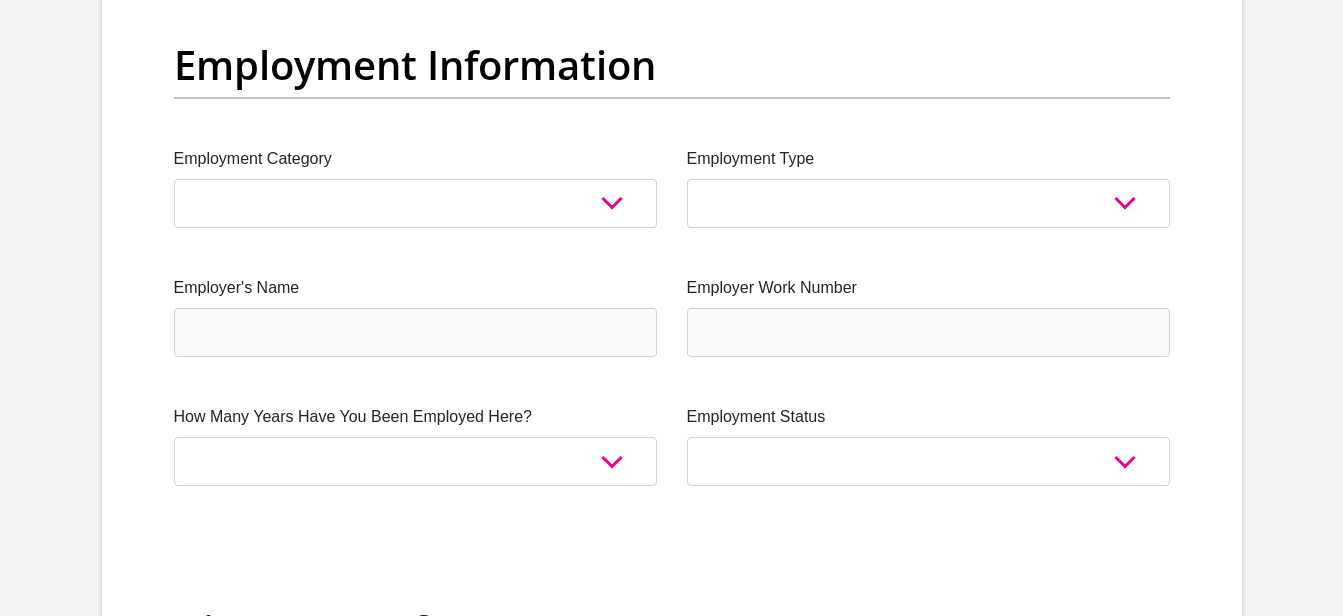 scroll, scrollTop: 3680, scrollLeft: 0, axis: vertical 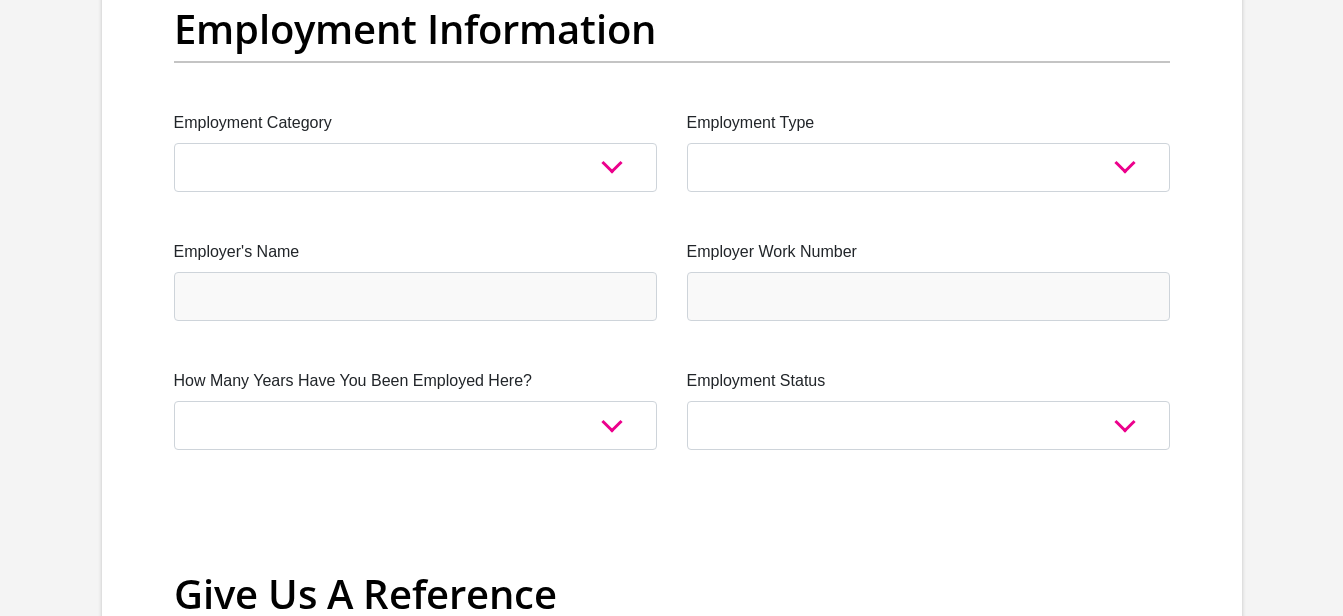 type on "00" 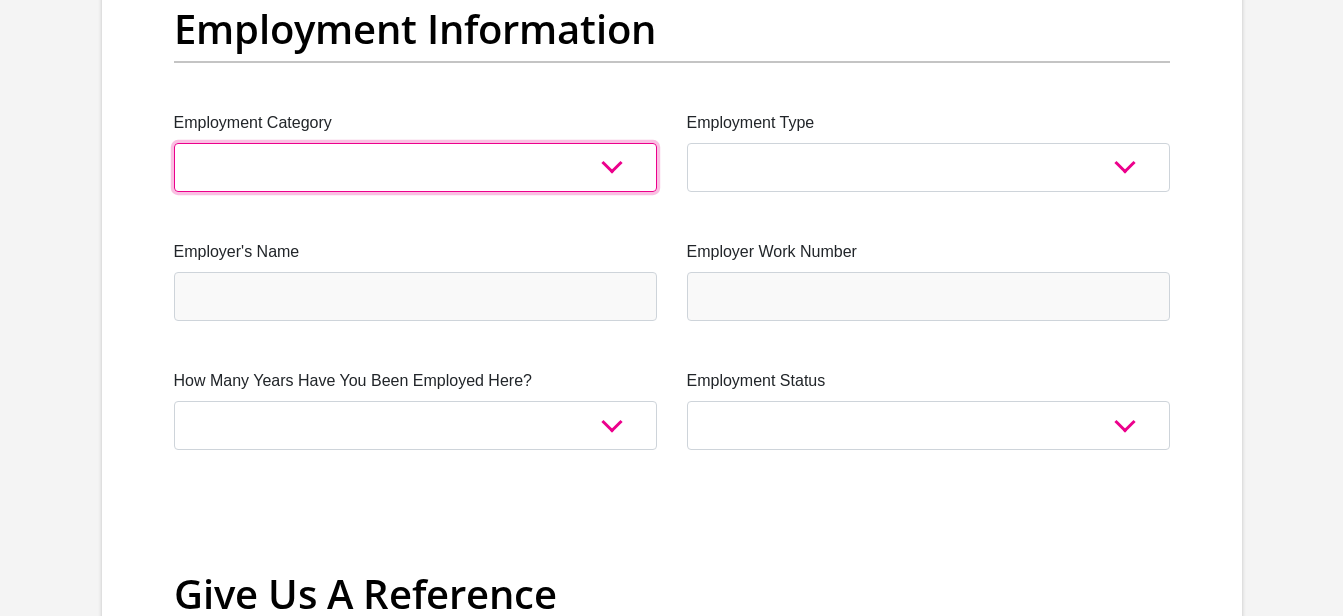 click on "AGRICULTURE
ALCOHOL & TOBACCO
CONSTRUCTION MATERIALS
METALLURGY
EQUIPMENT FOR RENEWABLE ENERGY
SPECIALIZED CONTRACTORS
CAR
GAMING (INCL. INTERNET
OTHER WHOLESALE
UNLICENSED PHARMACEUTICALS
CURRENCY EXCHANGE HOUSES
OTHER FINANCIAL INSTITUTIONS & INSURANCE
REAL ESTATE AGENTS
OIL & GAS
OTHER MATERIALS (E.G. IRON ORE)
PRECIOUS STONES & PRECIOUS METALS
POLITICAL ORGANIZATIONS
RELIGIOUS ORGANIZATIONS(NOT SECTS)
ACTI. HAVING BUSINESS DEAL WITH PUBLIC ADMINISTRATION
LAUNDROMATS" at bounding box center (415, 167) 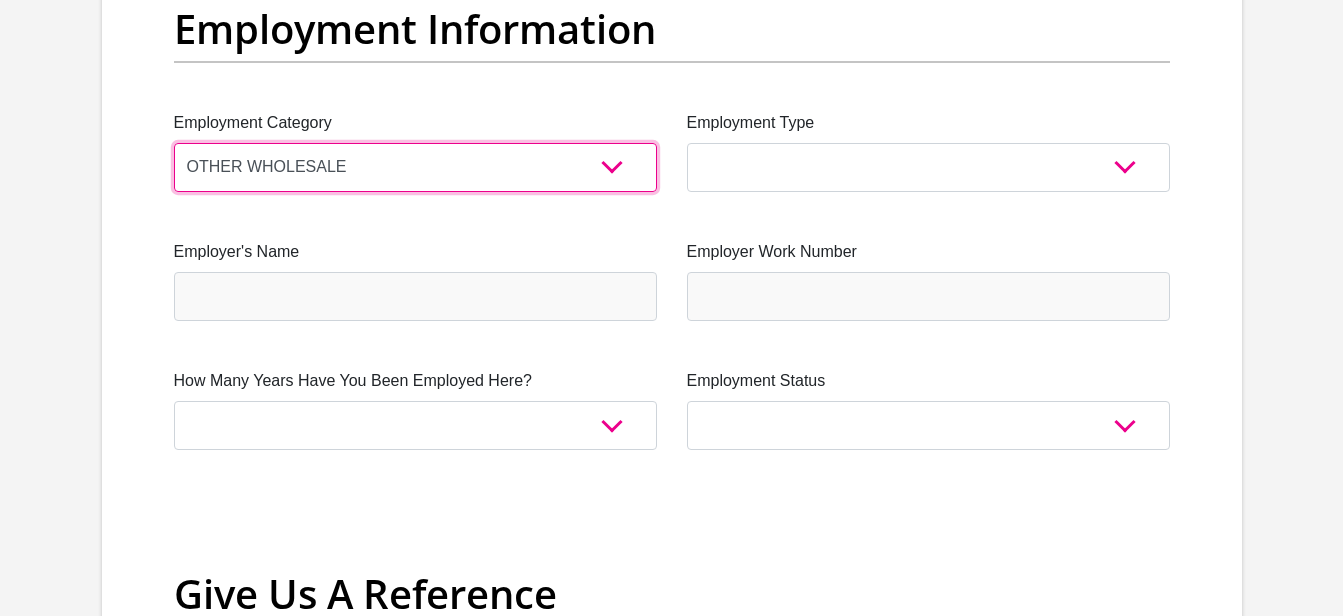 click on "AGRICULTURE
ALCOHOL & TOBACCO
CONSTRUCTION MATERIALS
METALLURGY
EQUIPMENT FOR RENEWABLE ENERGY
SPECIALIZED CONTRACTORS
CAR
GAMING (INCL. INTERNET
OTHER WHOLESALE
UNLICENSED PHARMACEUTICALS
CURRENCY EXCHANGE HOUSES
OTHER FINANCIAL INSTITUTIONS & INSURANCE
REAL ESTATE AGENTS
OIL & GAS
OTHER MATERIALS (E.G. IRON ORE)
PRECIOUS STONES & PRECIOUS METALS
POLITICAL ORGANIZATIONS
RELIGIOUS ORGANIZATIONS(NOT SECTS)
ACTI. HAVING BUSINESS DEAL WITH PUBLIC ADMINISTRATION
LAUNDROMATS" at bounding box center [415, 167] 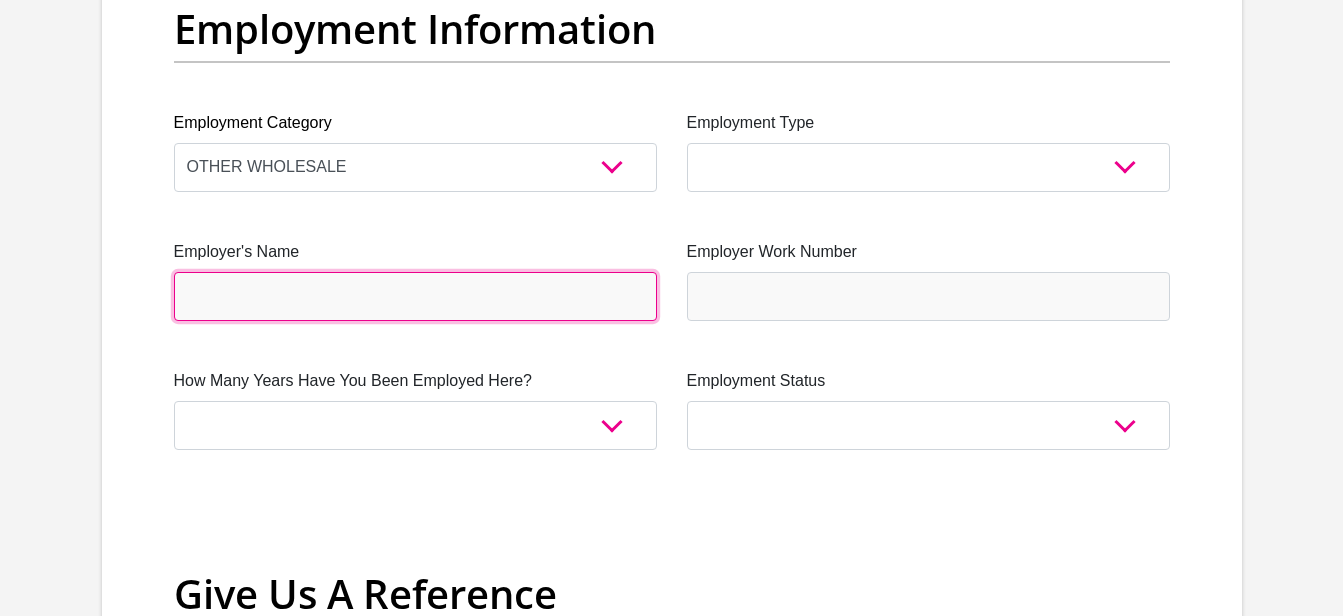 click on "Employer's Name" at bounding box center (415, 296) 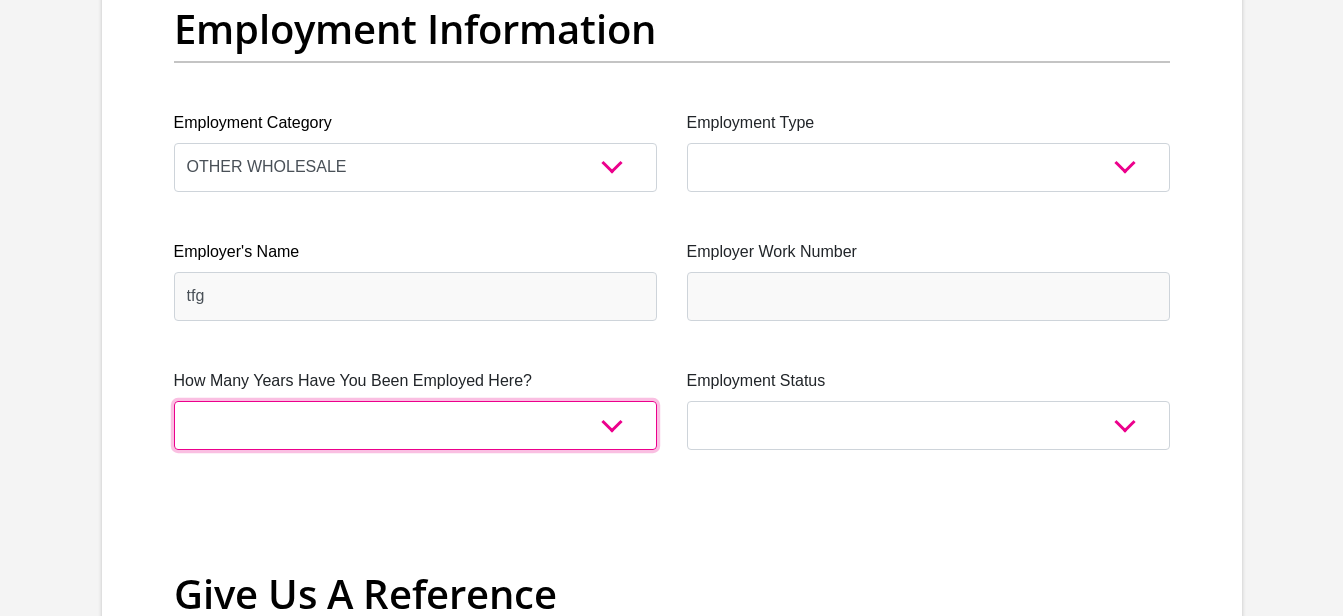 click on "less than 1 year
1-3 years
3-5 years
5+ years" at bounding box center (415, 425) 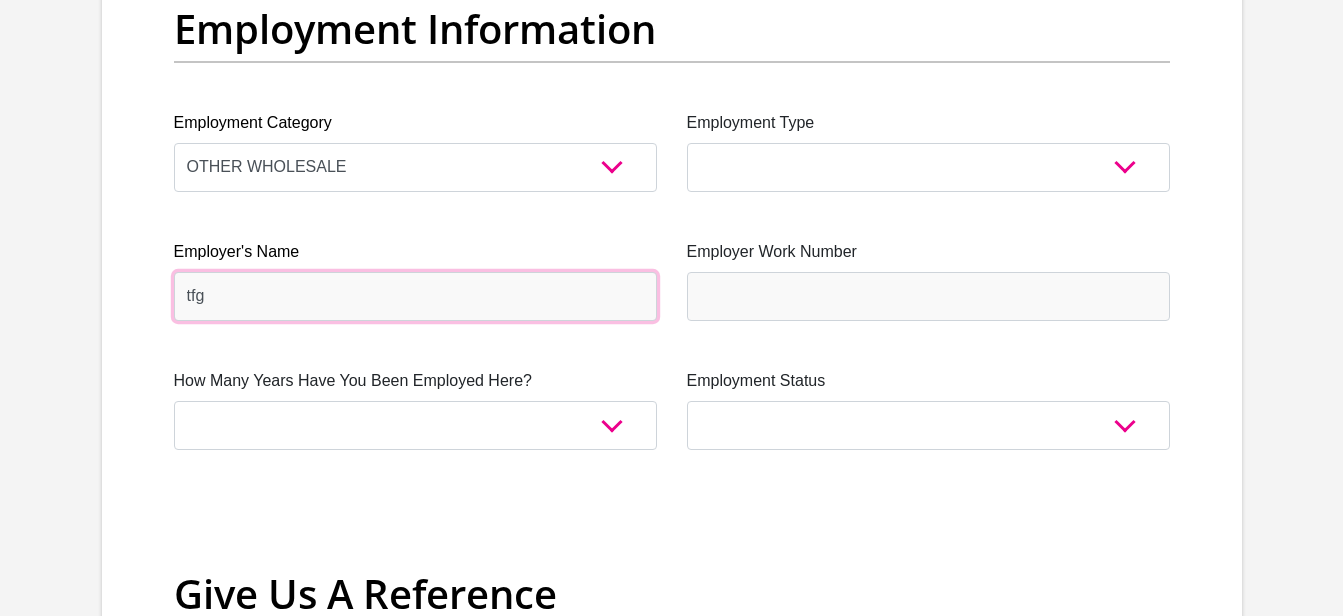 click on "tfg" at bounding box center [415, 296] 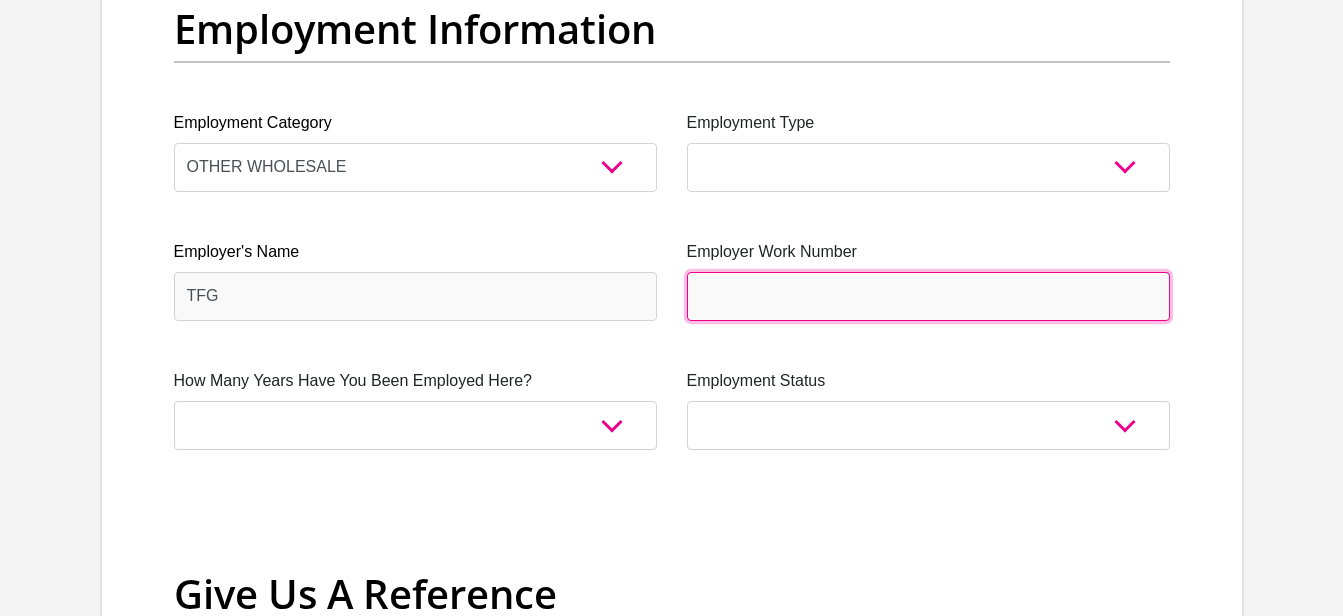 type on "0639258411" 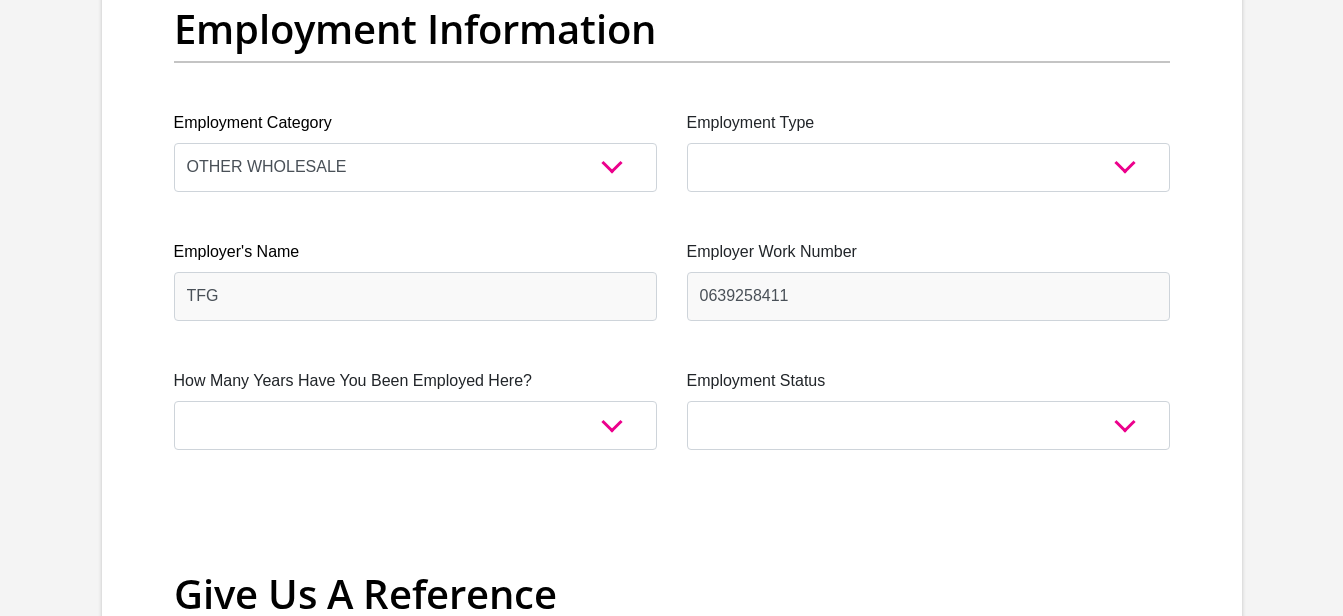 type on "maletsatsi" 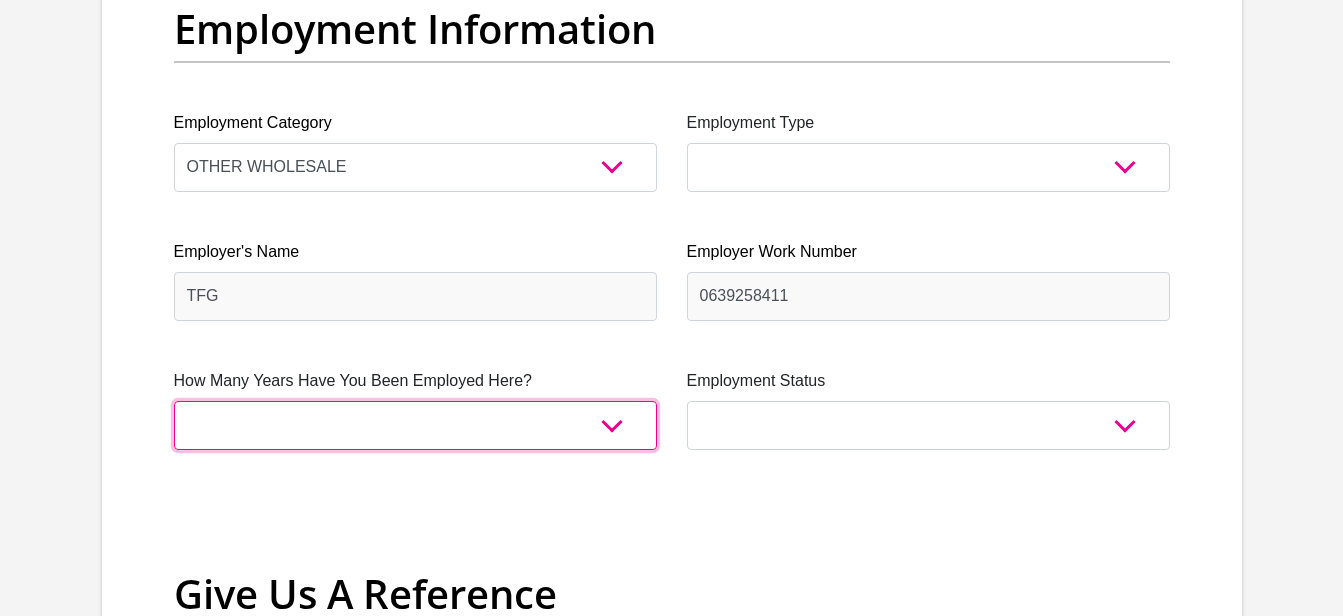 click on "less than 1 year
1-3 years
3-5 years
5+ years" at bounding box center [415, 425] 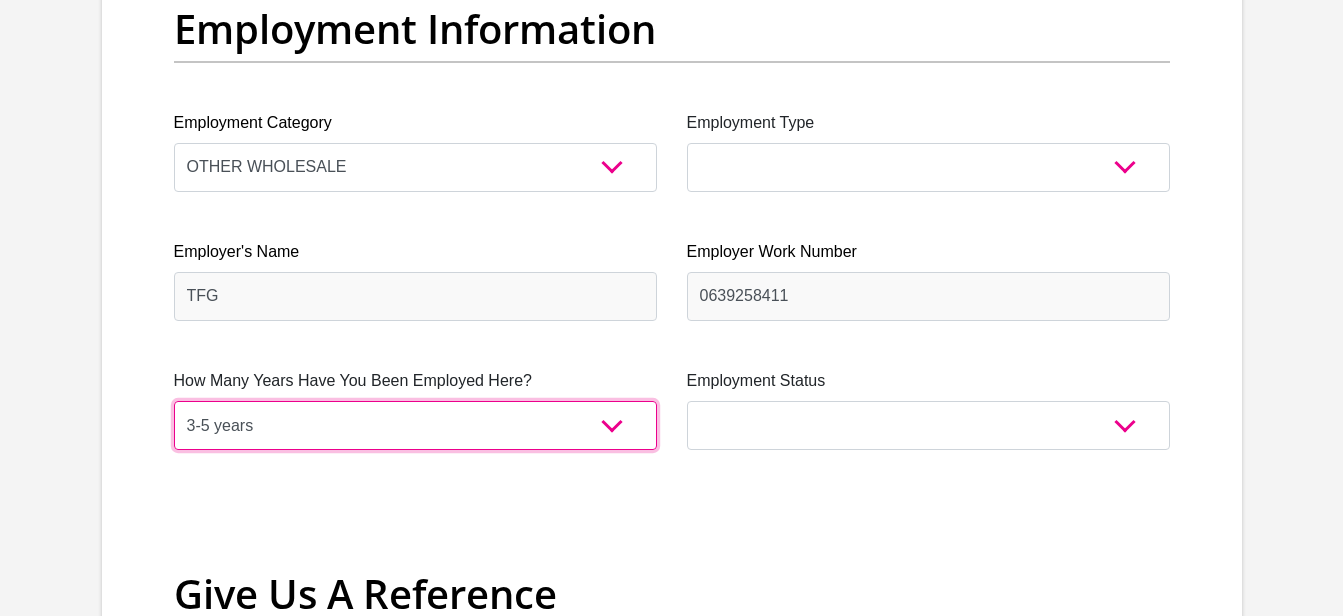 click on "less than 1 year
1-3 years
3-5 years
5+ years" at bounding box center (415, 425) 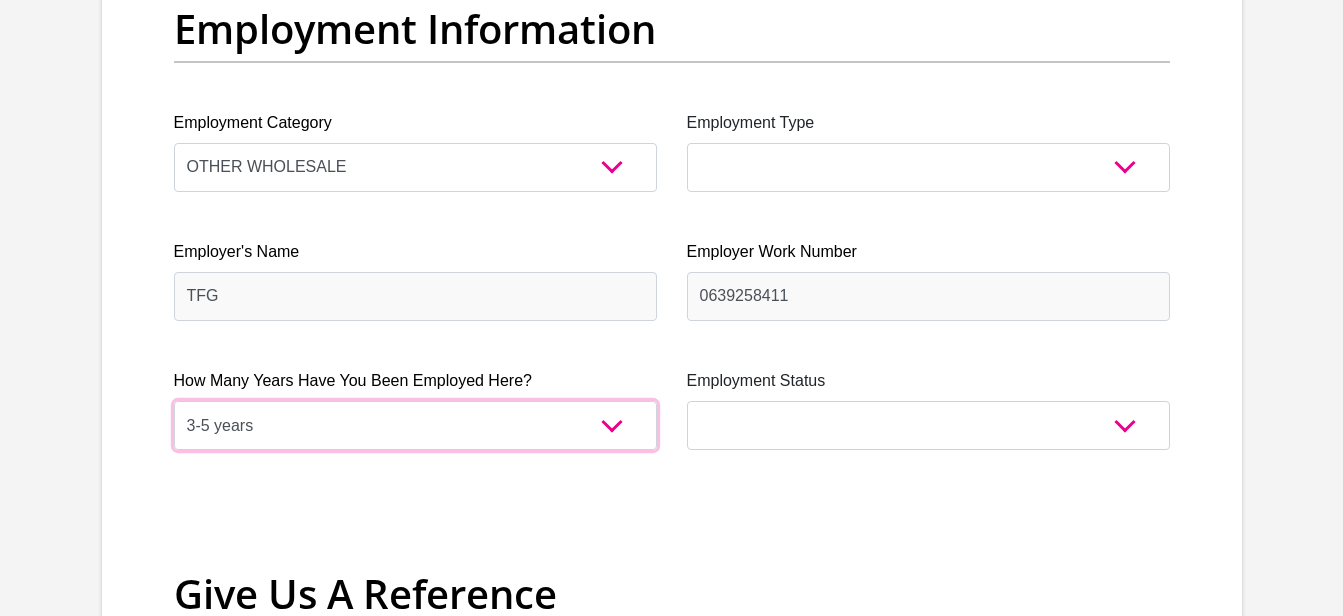 click on "less than 1 year
1-3 years
3-5 years
5+ years" at bounding box center [415, 425] 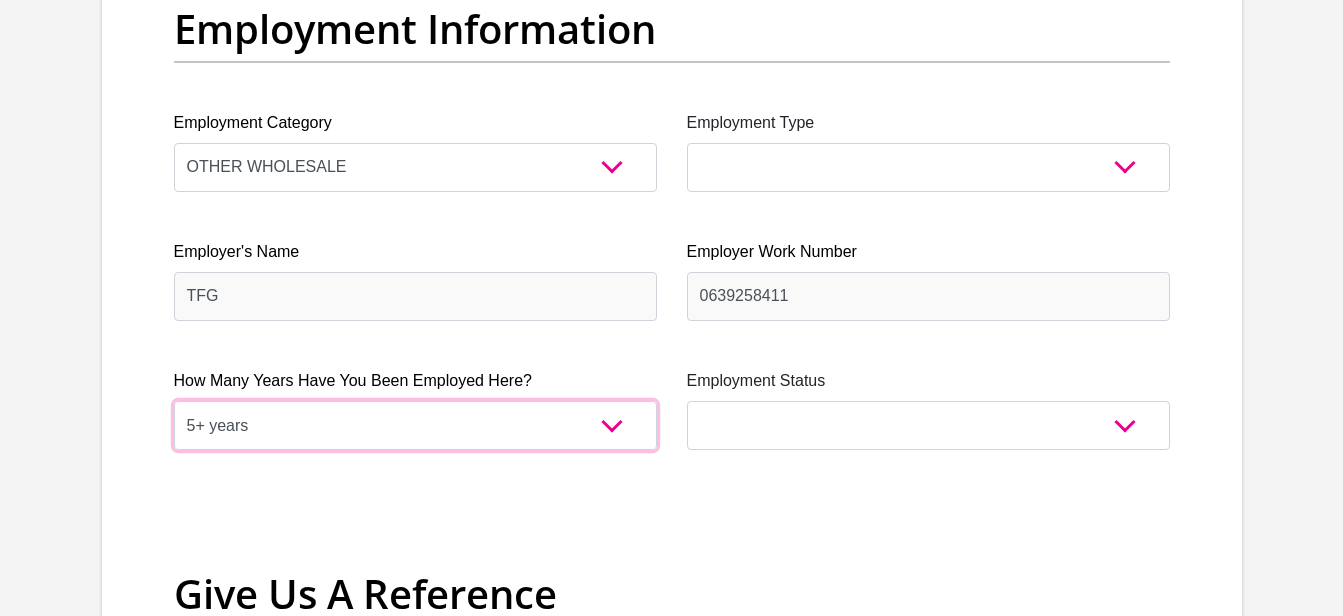 click on "less than 1 year
1-3 years
3-5 years
5+ years" at bounding box center (415, 425) 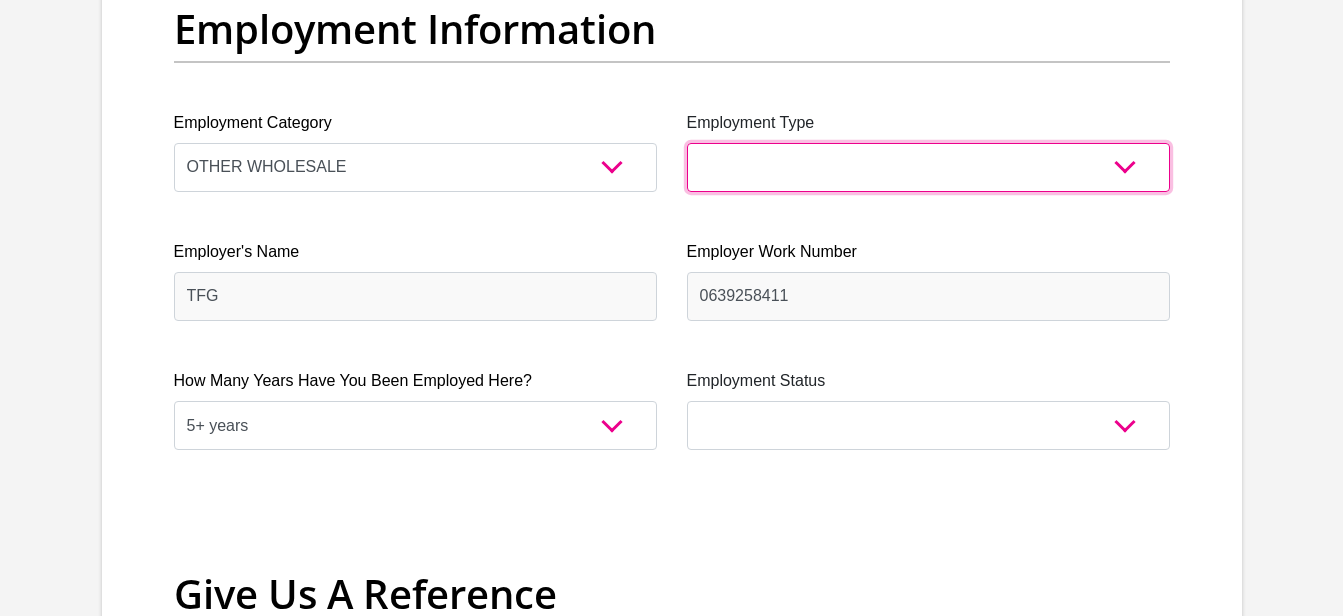 click on "College/Lecturer
Craft Seller
Creative
Driver
Executive
Farmer
Forces - Non Commissioned
Forces - Officer
Hawker
Housewife
Labourer
Licenced Professional
Manager
Miner
Non Licenced Professional
Office Staff/Clerk
Outside Worker
Pensioner
Permanent Teacher
Production/Manufacturing
Sales
Self-Employed
Semi-Professional Worker
Service Industry  Social Worker  Student" at bounding box center [928, 167] 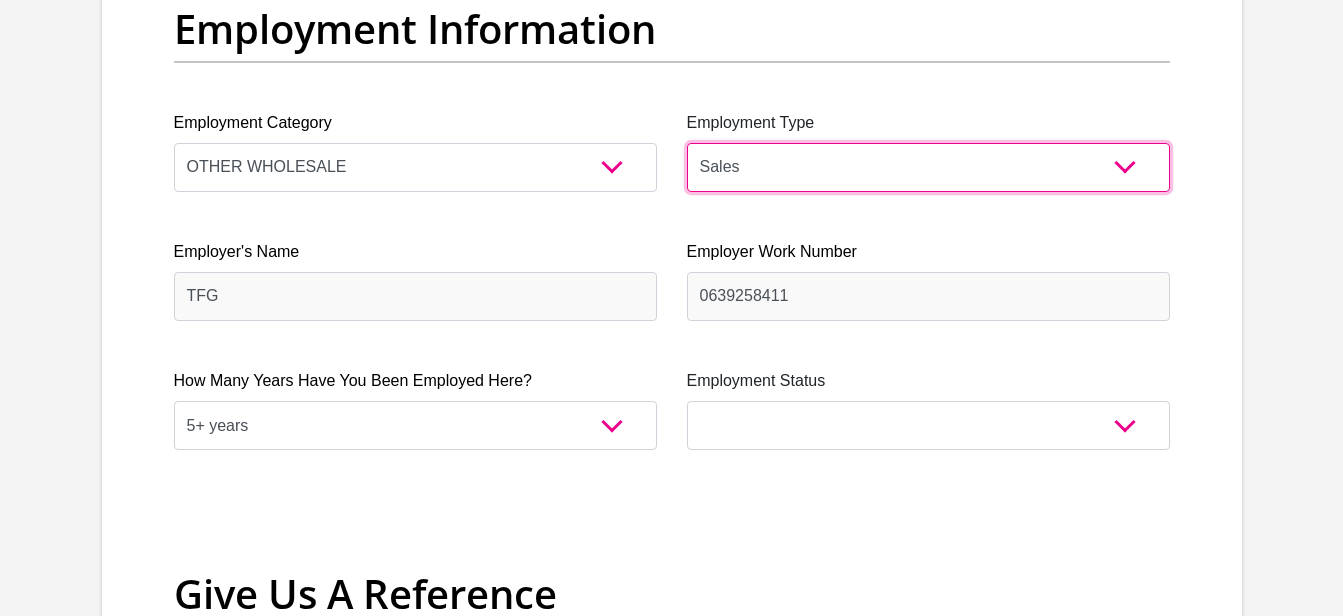 click on "College/Lecturer
Craft Seller
Creative
Driver
Executive
Farmer
Forces - Non Commissioned
Forces - Officer
Hawker
Housewife
Labourer
Licenced Professional
Manager
Miner
Non Licenced Professional
Office Staff/Clerk
Outside Worker
Pensioner
Permanent Teacher
Production/Manufacturing
Sales
Self-Employed
Semi-Professional Worker
Service Industry  Social Worker  Student" at bounding box center [928, 167] 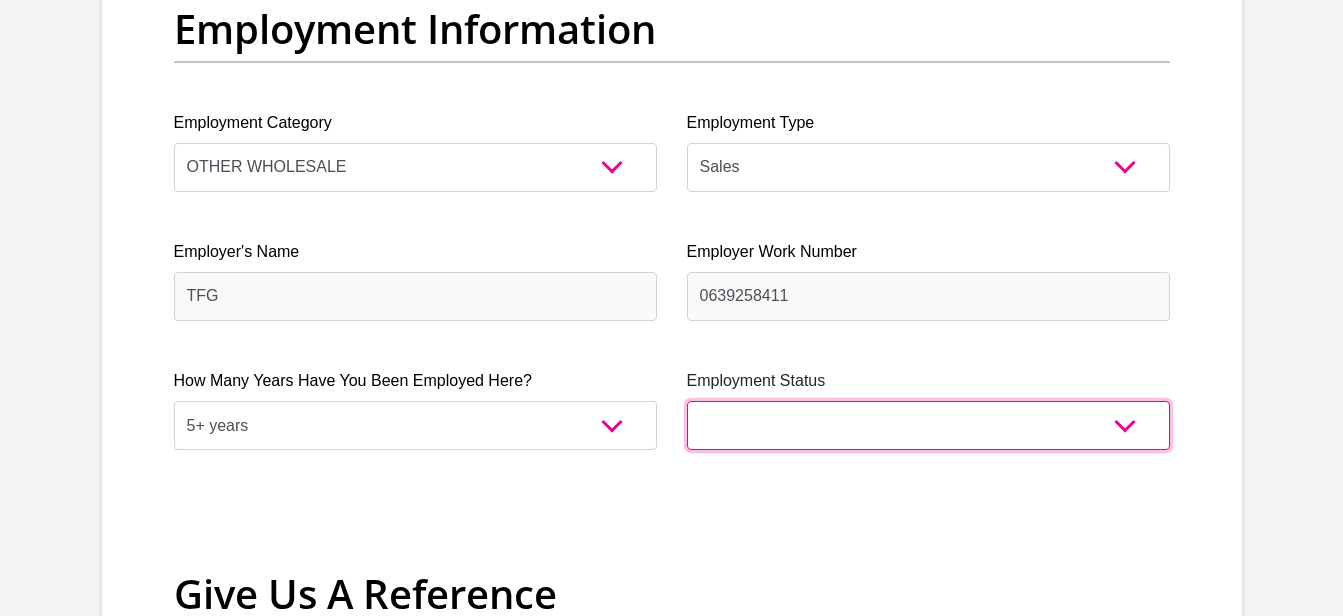 click on "Permanent/Full-time
Part-time/Casual
[DEMOGRAPHIC_DATA] Worker
Self-Employed
Housewife
Retired
Student
Medically Boarded
Disability
Unemployed" at bounding box center [928, 425] 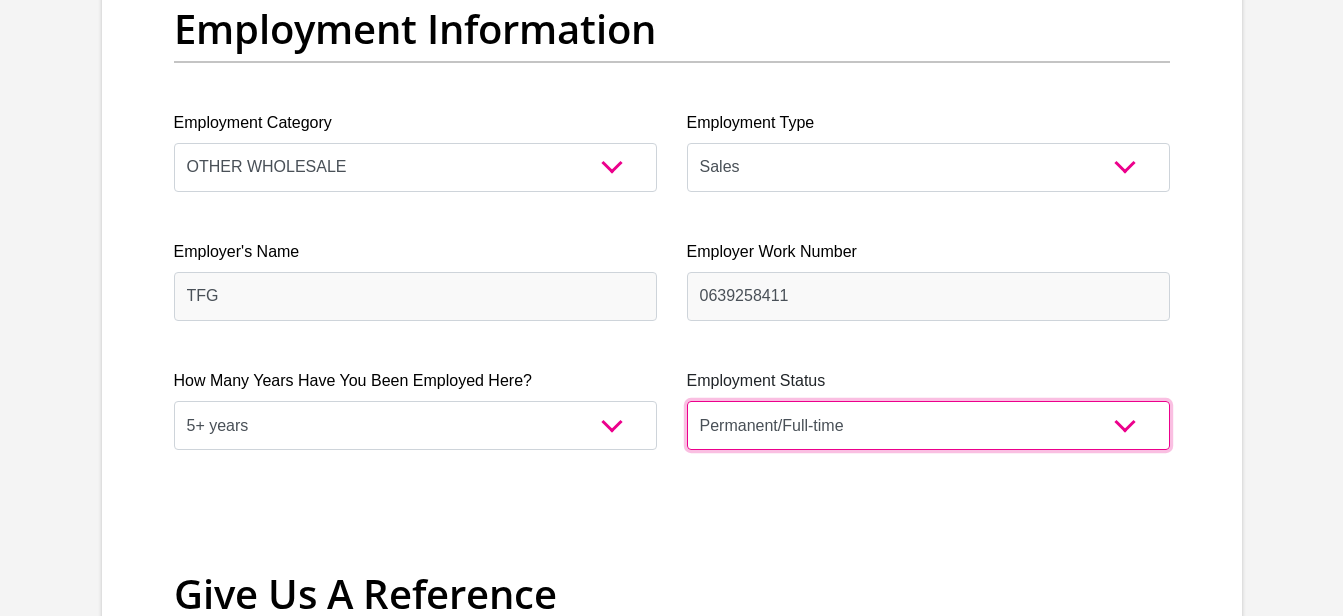 click on "Permanent/Full-time
Part-time/Casual
[DEMOGRAPHIC_DATA] Worker
Self-Employed
Housewife
Retired
Student
Medically Boarded
Disability
Unemployed" at bounding box center [928, 425] 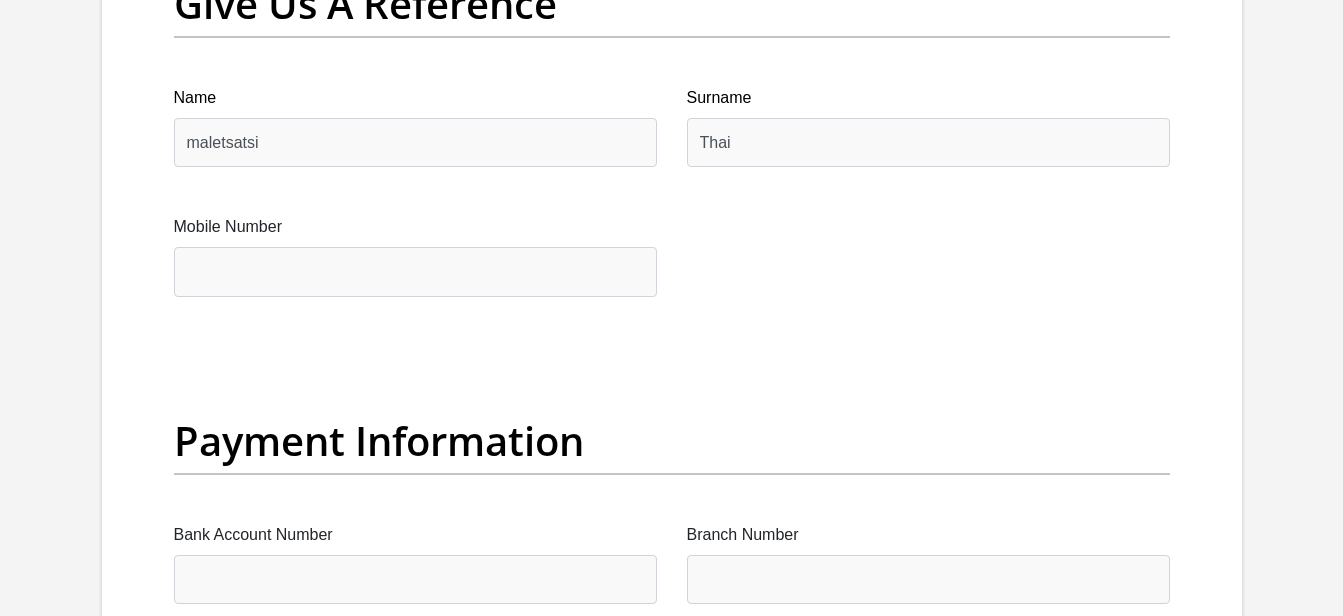scroll, scrollTop: 4280, scrollLeft: 0, axis: vertical 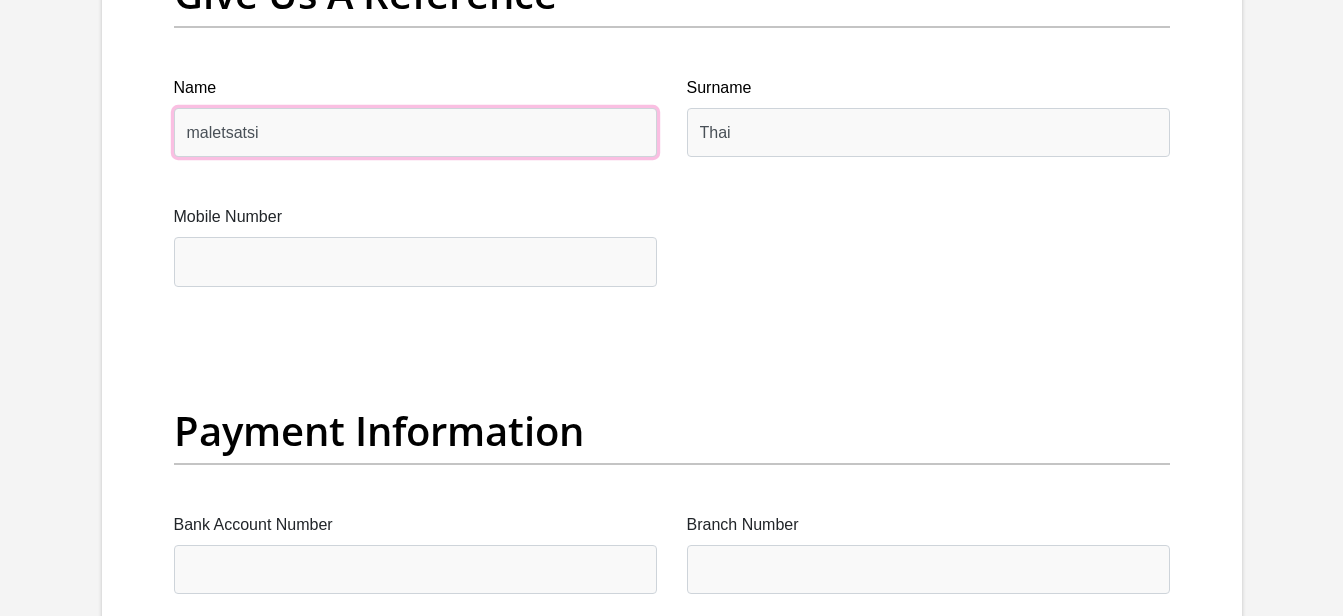 click on "maletsatsi" at bounding box center (415, 132) 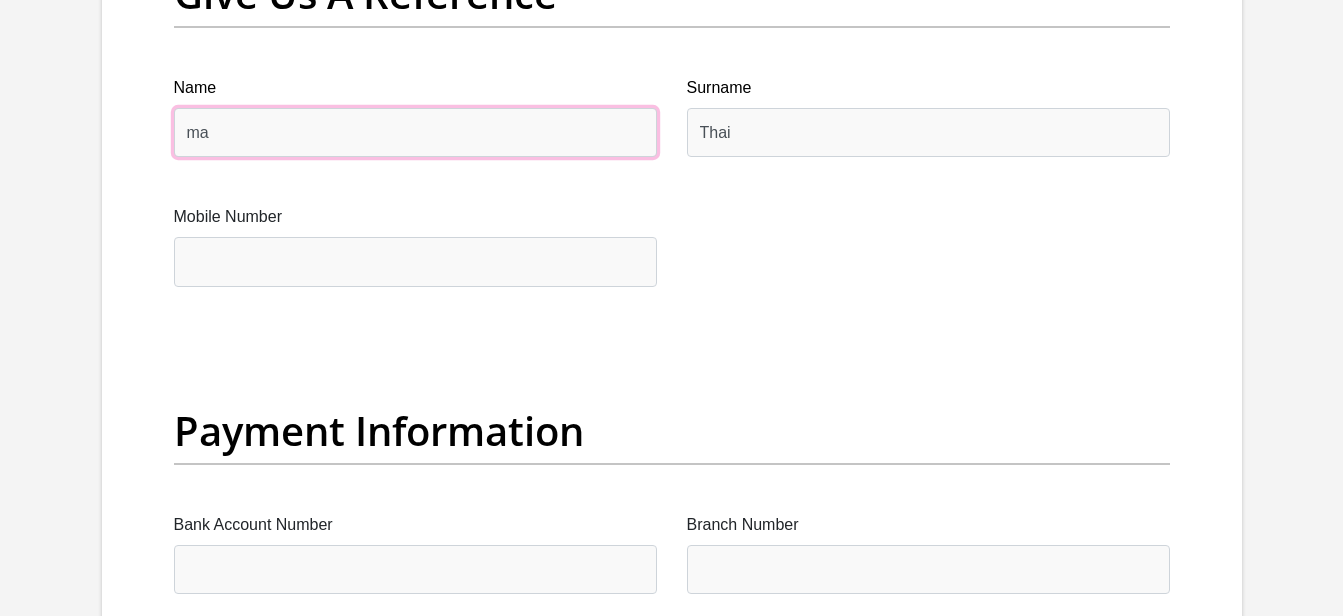 type on "m" 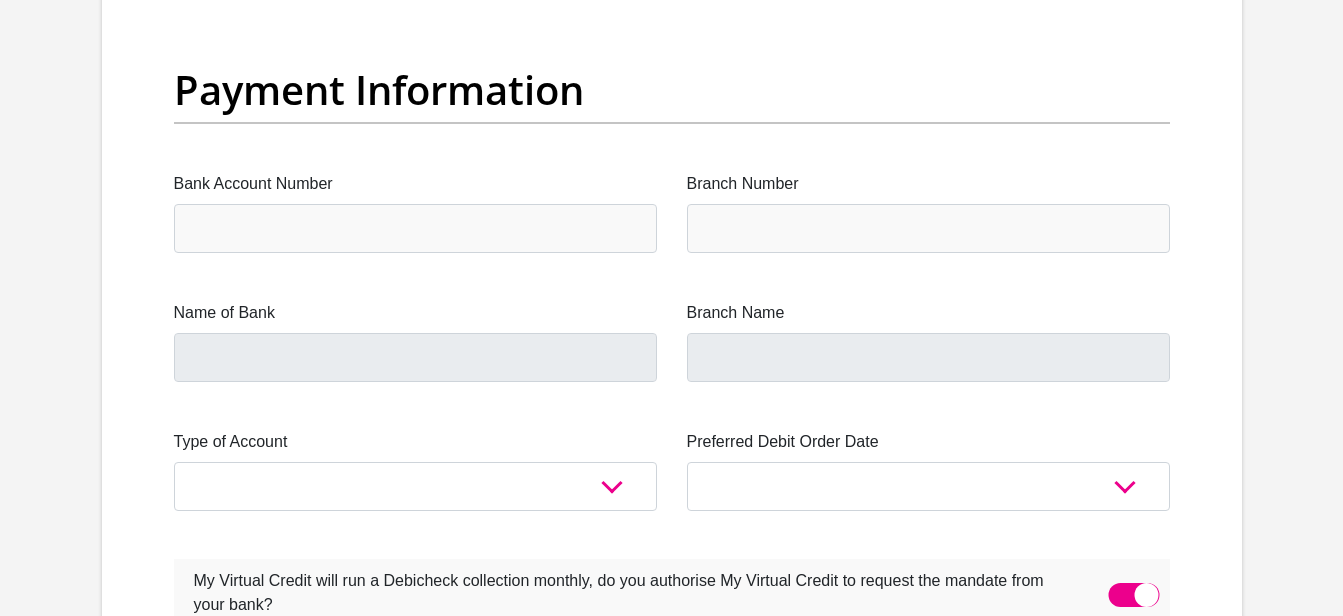 scroll, scrollTop: 4553, scrollLeft: 0, axis: vertical 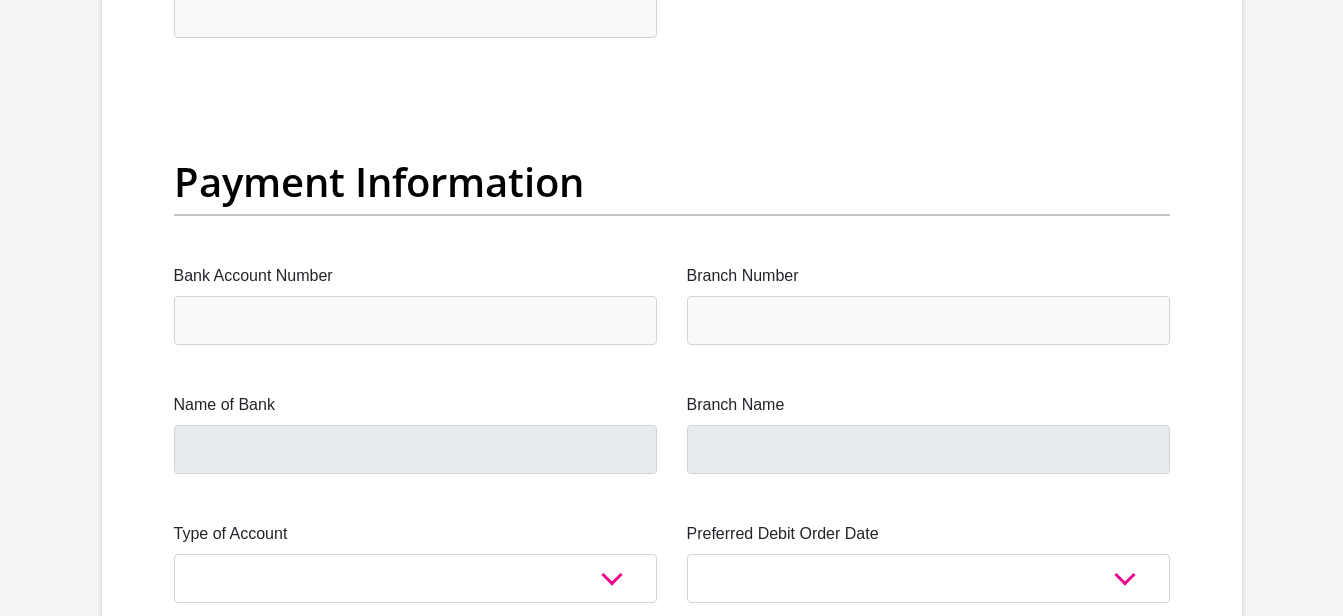 type 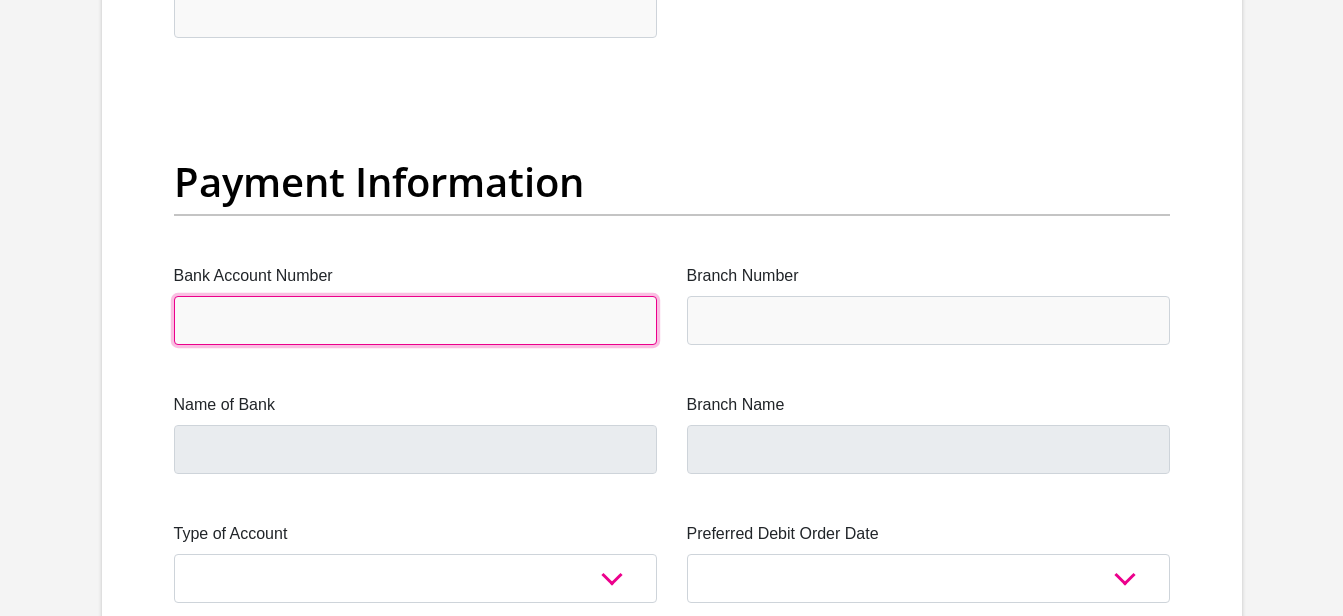 click on "Bank Account Number" at bounding box center [415, 320] 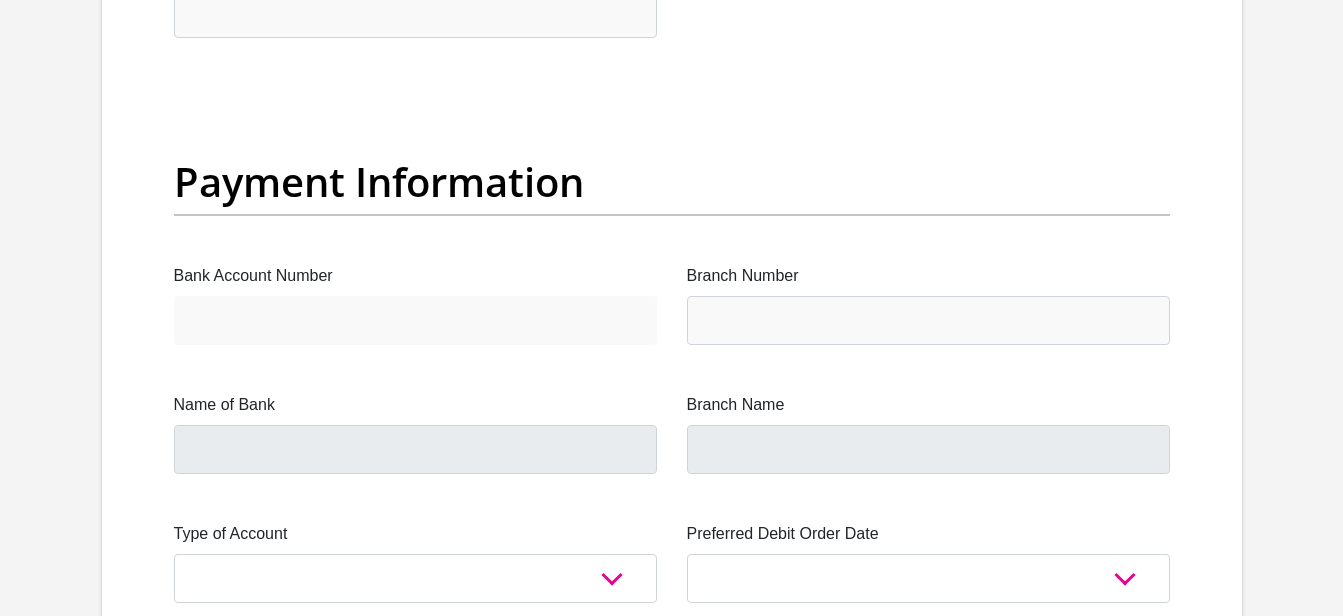 click on "Title
Mr
Ms
Mrs
Dr
[PERSON_NAME]
First Name
maletsatsi
Surname
thai
ID Number
9103271086087
Please input valid ID number
Race
Black
Coloured
Indian
White
Other
Contact Number
0639258411
Please input valid contact number
Nationality
[GEOGRAPHIC_DATA]
[GEOGRAPHIC_DATA]
[GEOGRAPHIC_DATA]  [GEOGRAPHIC_DATA]  [GEOGRAPHIC_DATA]" at bounding box center [672, -926] 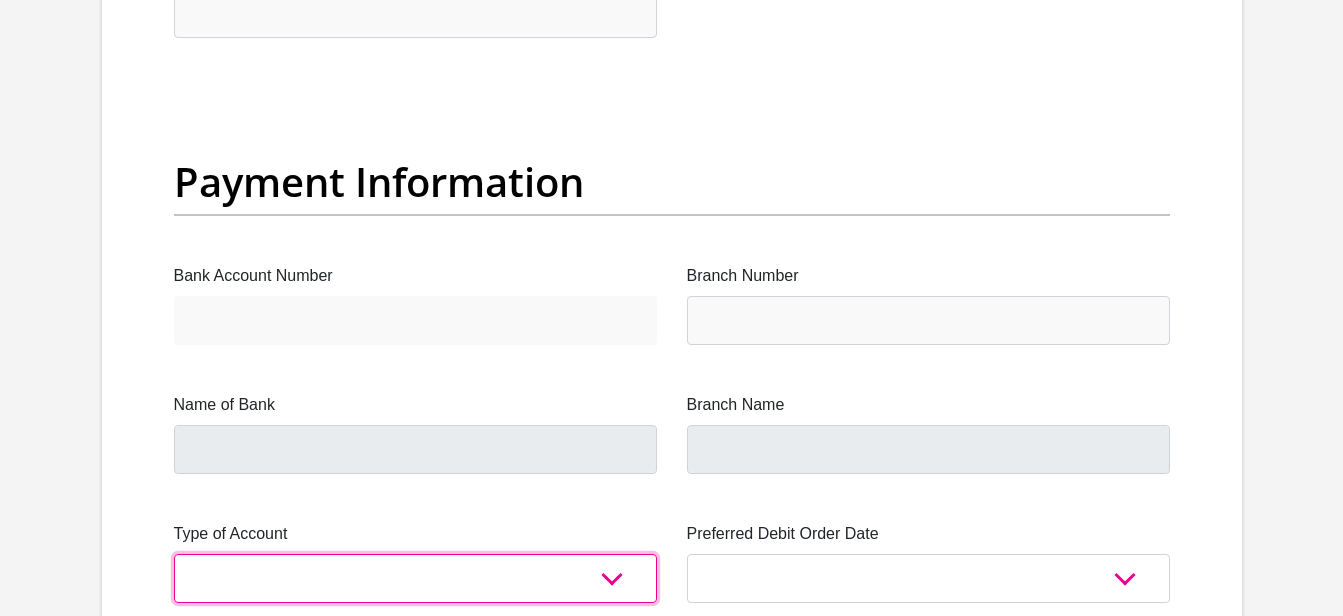 click on "Cheque
Savings" at bounding box center (415, 578) 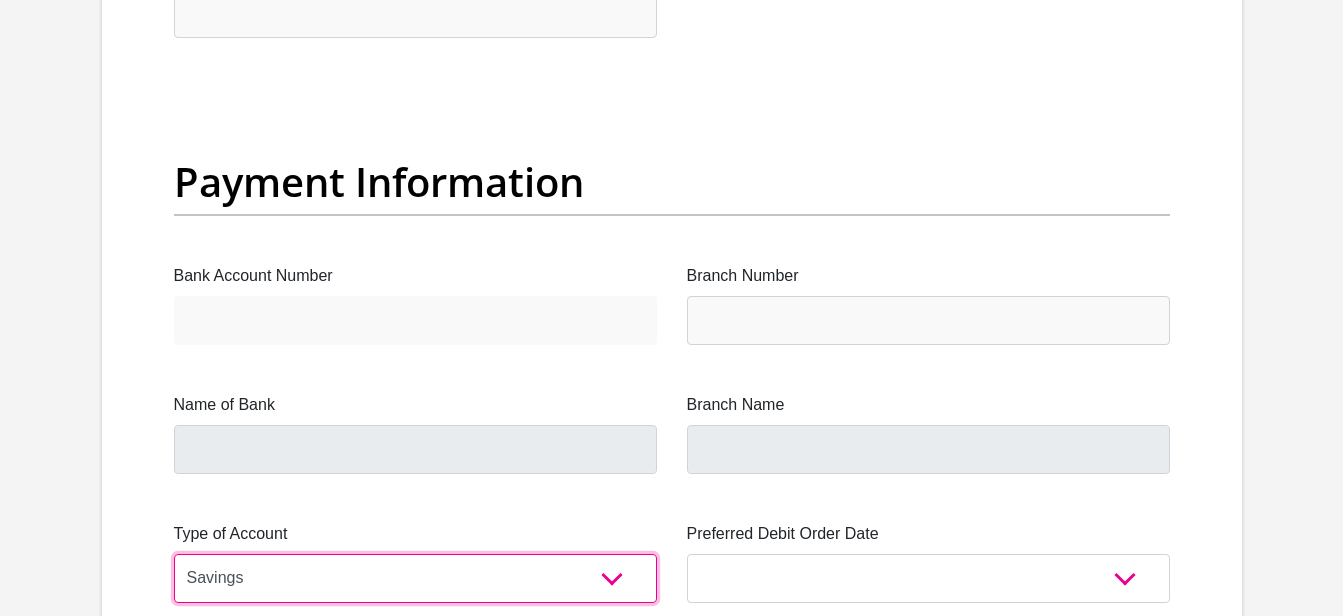 click on "Cheque
Savings" at bounding box center [415, 578] 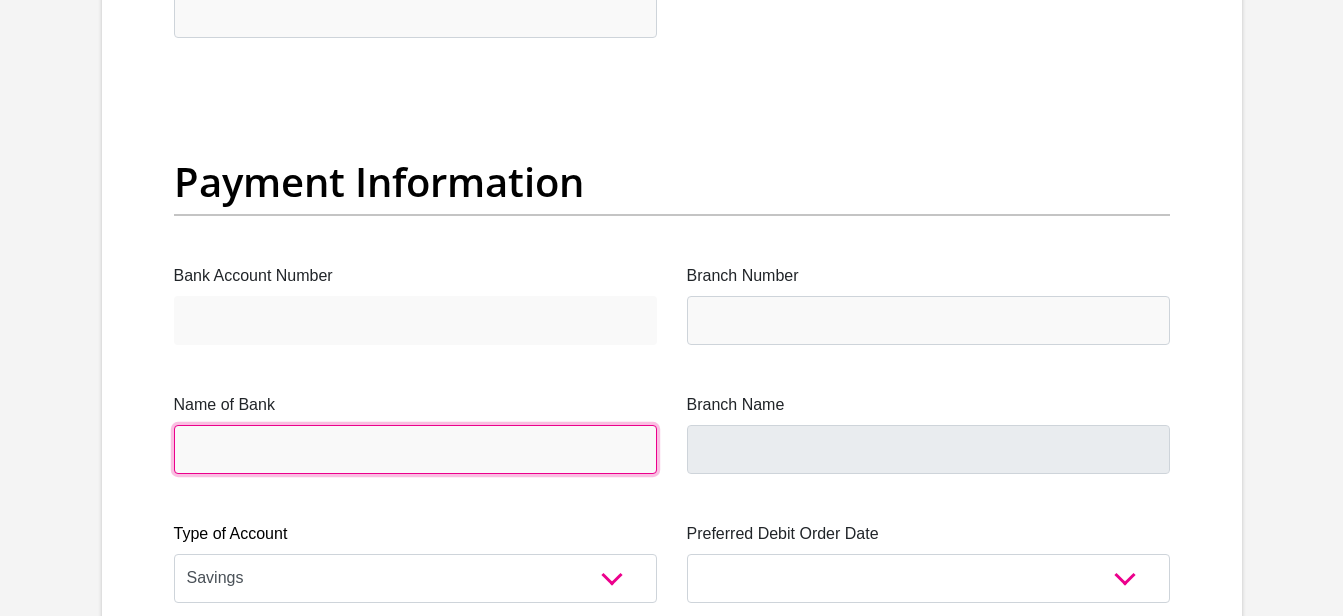 click on "Name of Bank" at bounding box center [415, 449] 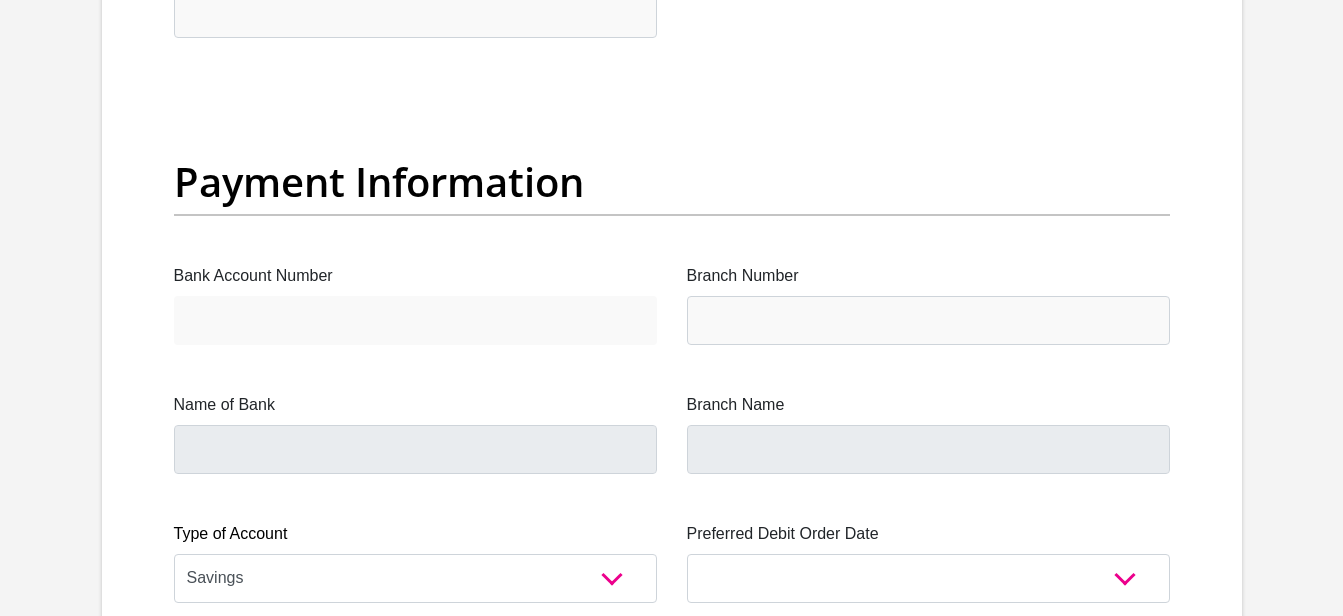 click on "Title
Mr
Ms
Mrs
Dr
[PERSON_NAME]
First Name
maletsatsi
Surname
thai
ID Number
9103271086087
Please input valid ID number
Race
Black
Coloured
Indian
White
Other
Contact Number
0639258411
Please input valid contact number
Nationality
[GEOGRAPHIC_DATA]
[GEOGRAPHIC_DATA]
[GEOGRAPHIC_DATA]  [GEOGRAPHIC_DATA]  [GEOGRAPHIC_DATA]" at bounding box center (672, -926) 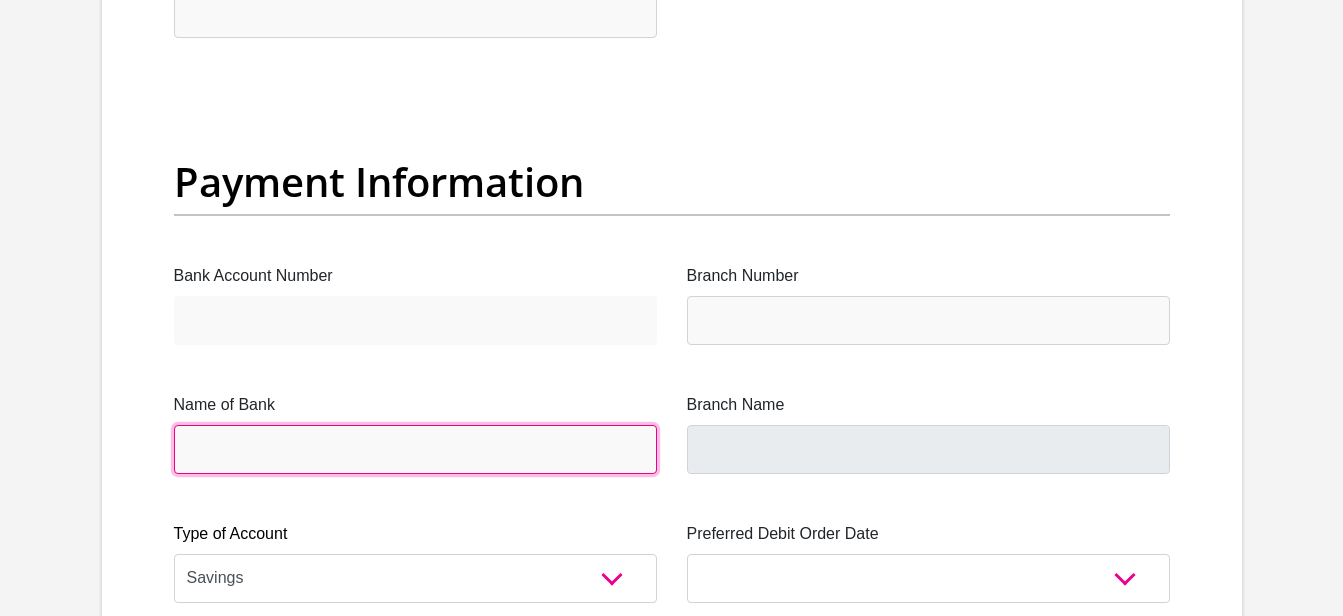 click on "Name of Bank" at bounding box center [415, 449] 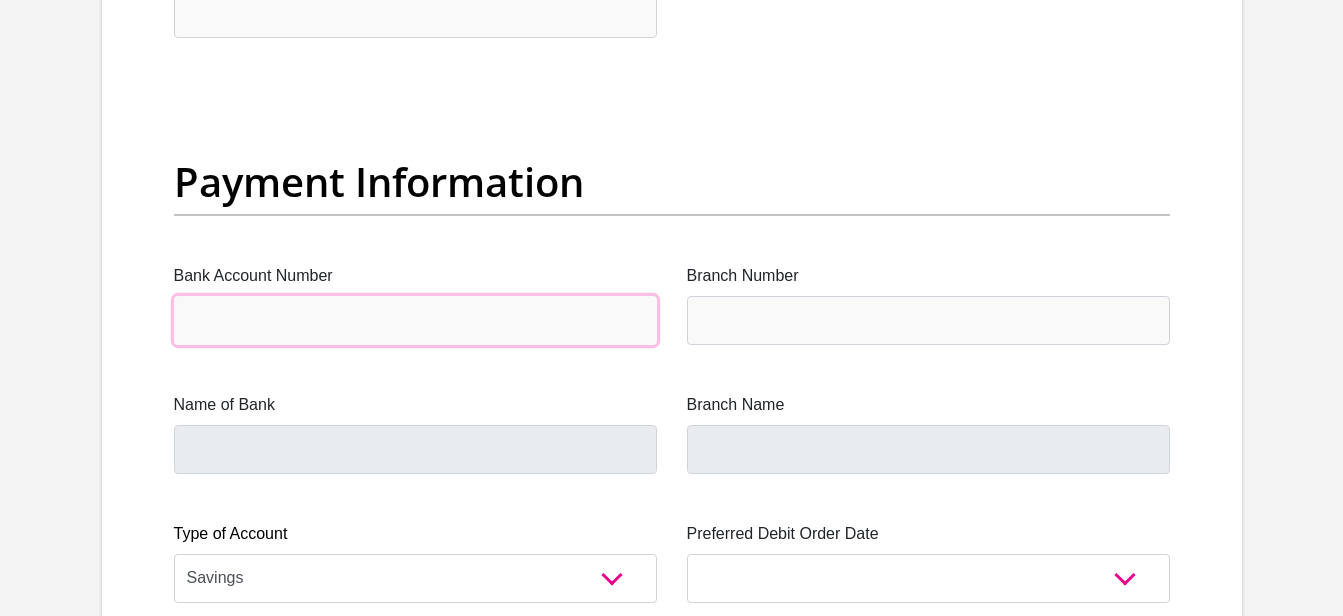 click on "Bank Account Number" at bounding box center (415, 320) 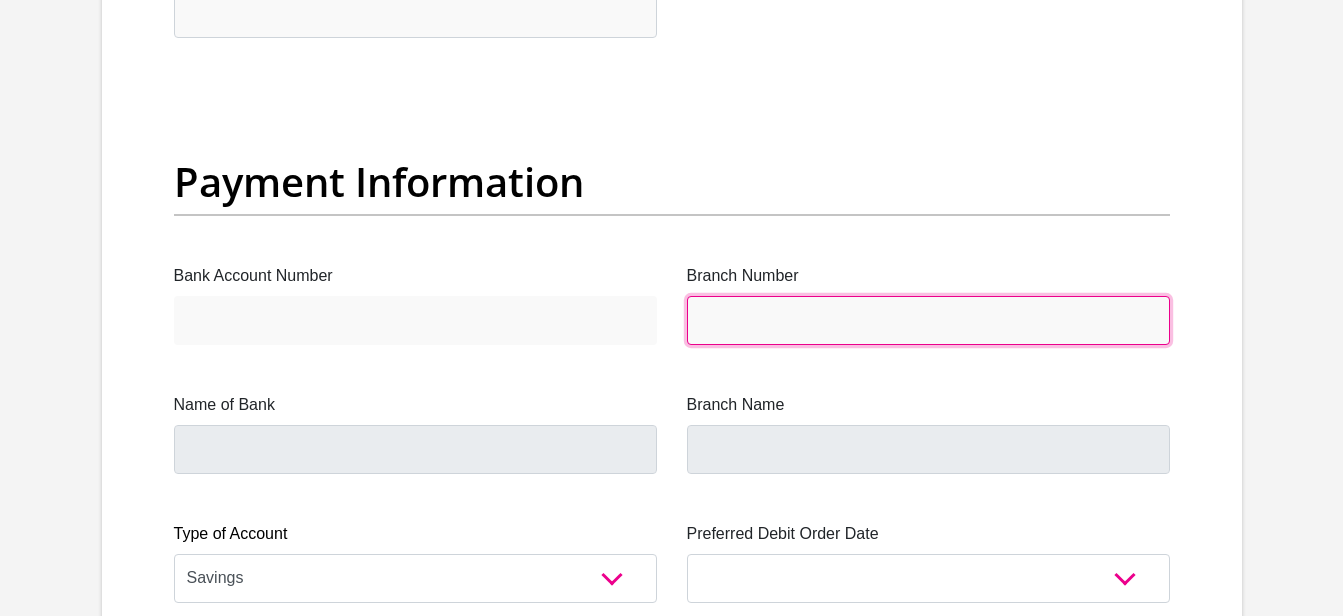 click on "Branch Number" at bounding box center (928, 320) 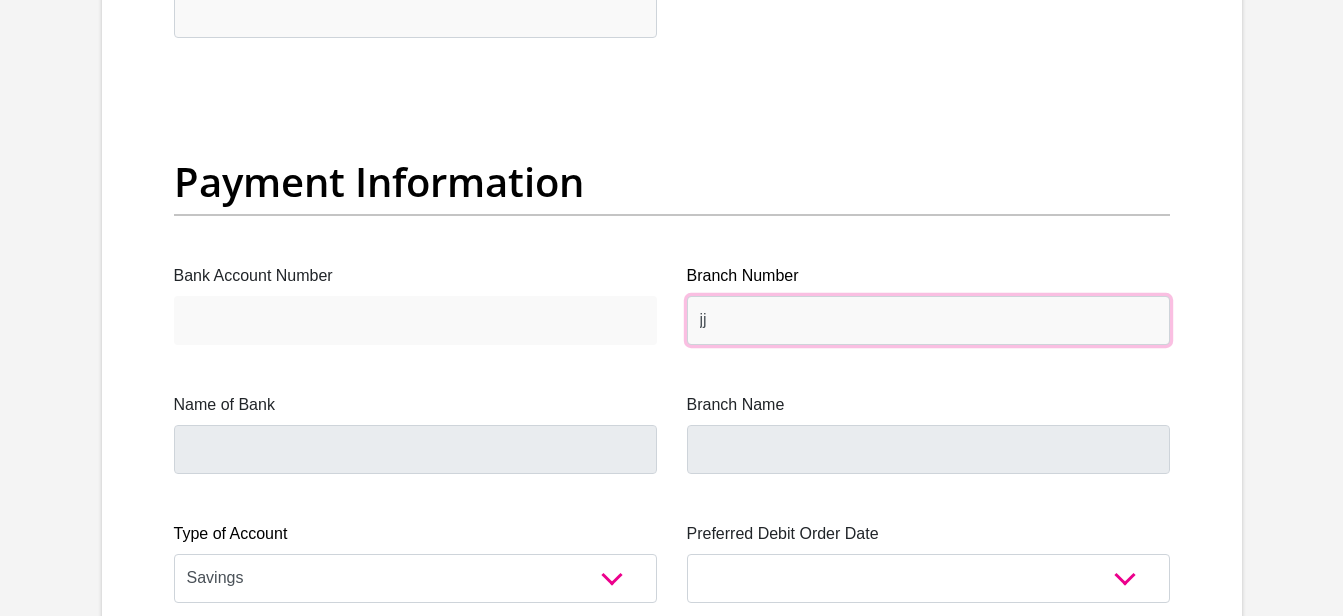 type on "j" 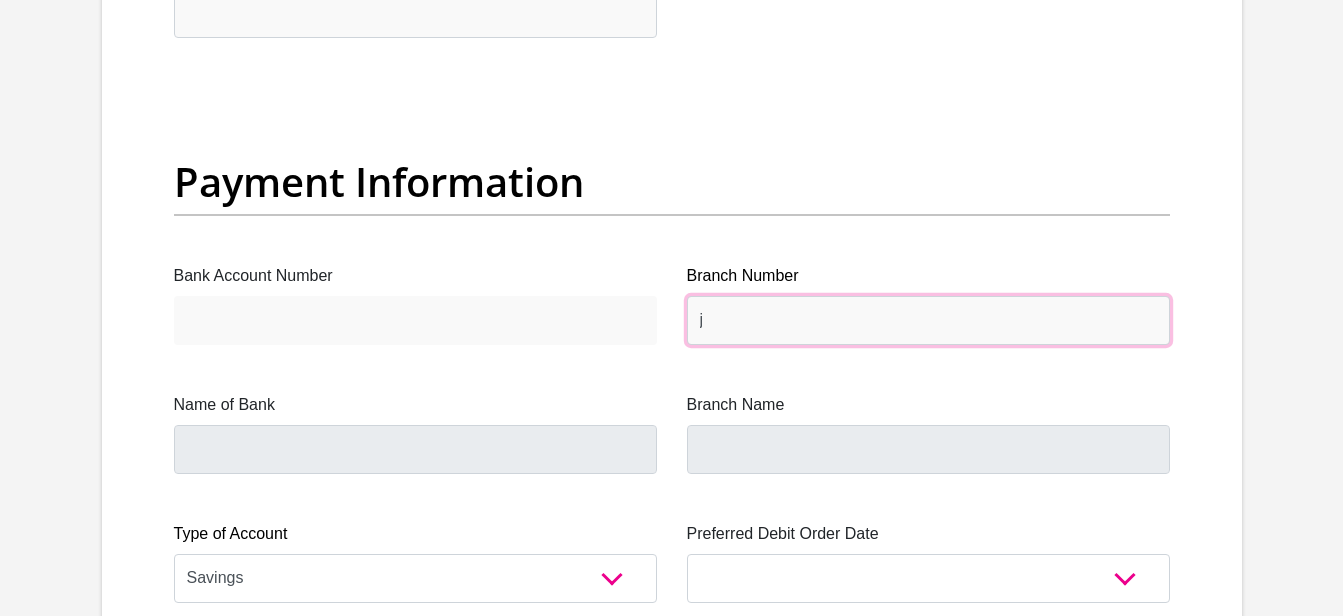 type 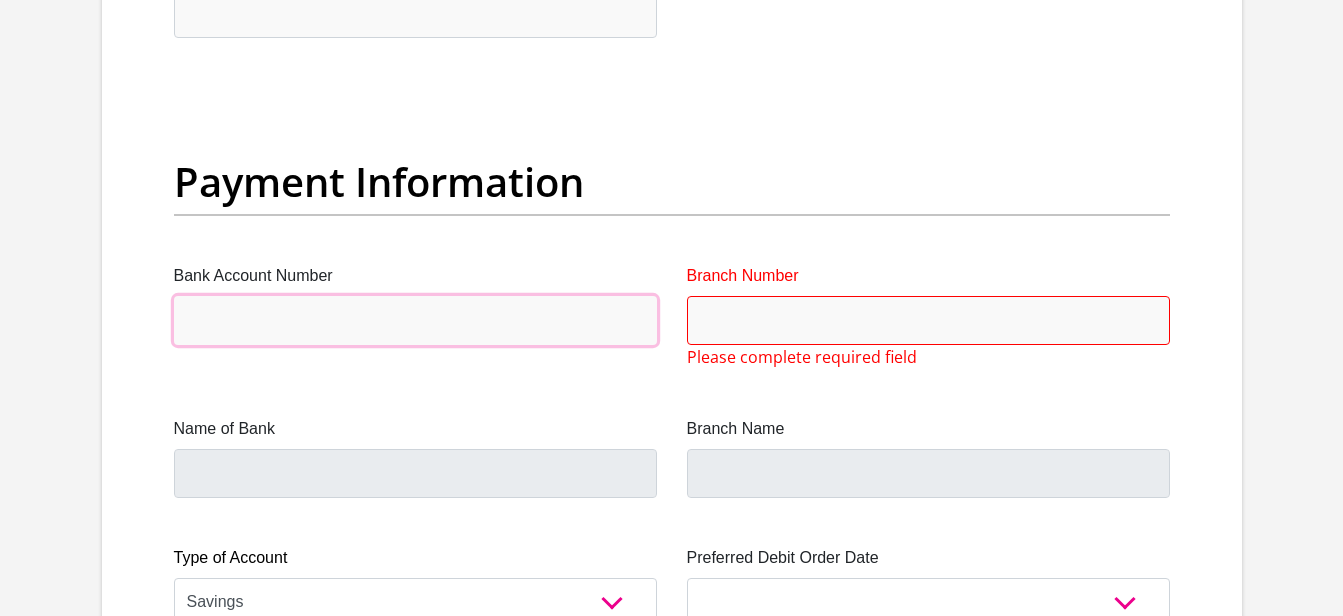 click on "Bank Account Number" at bounding box center (415, 320) 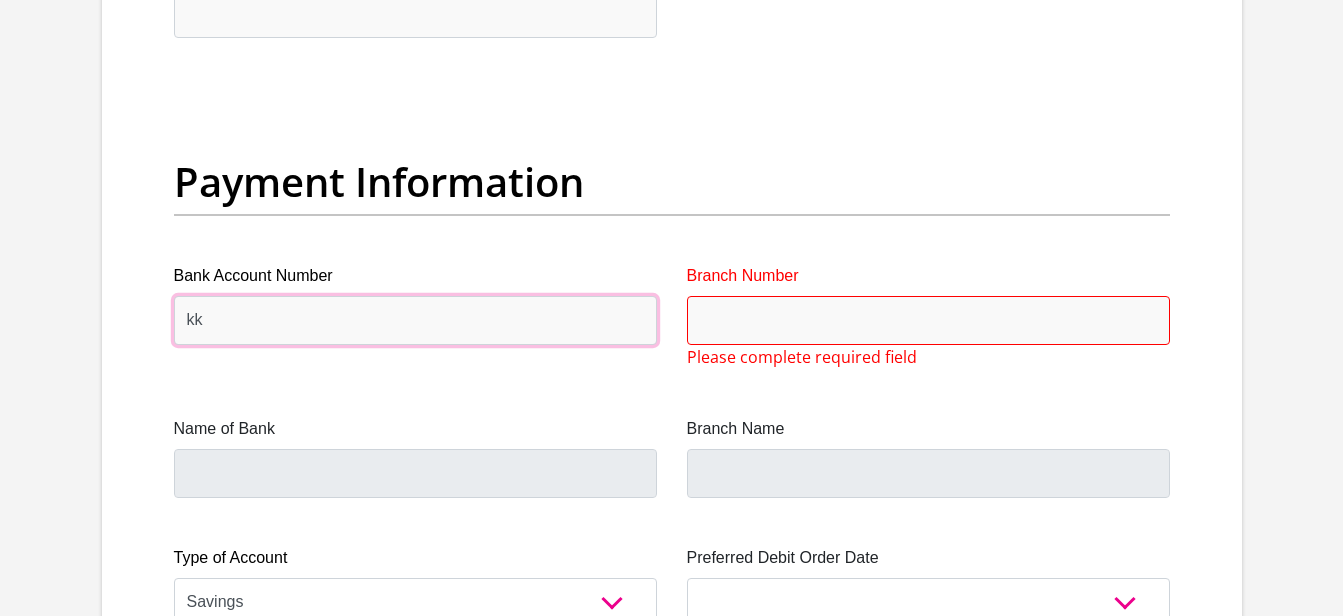 type on "k" 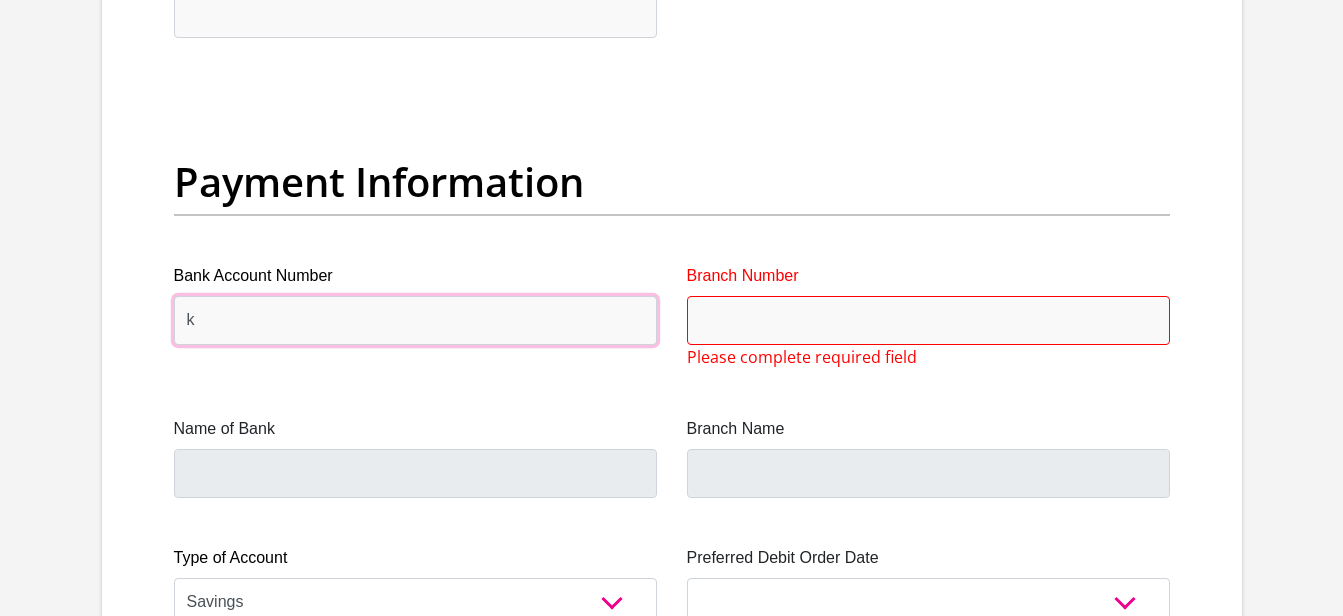 type 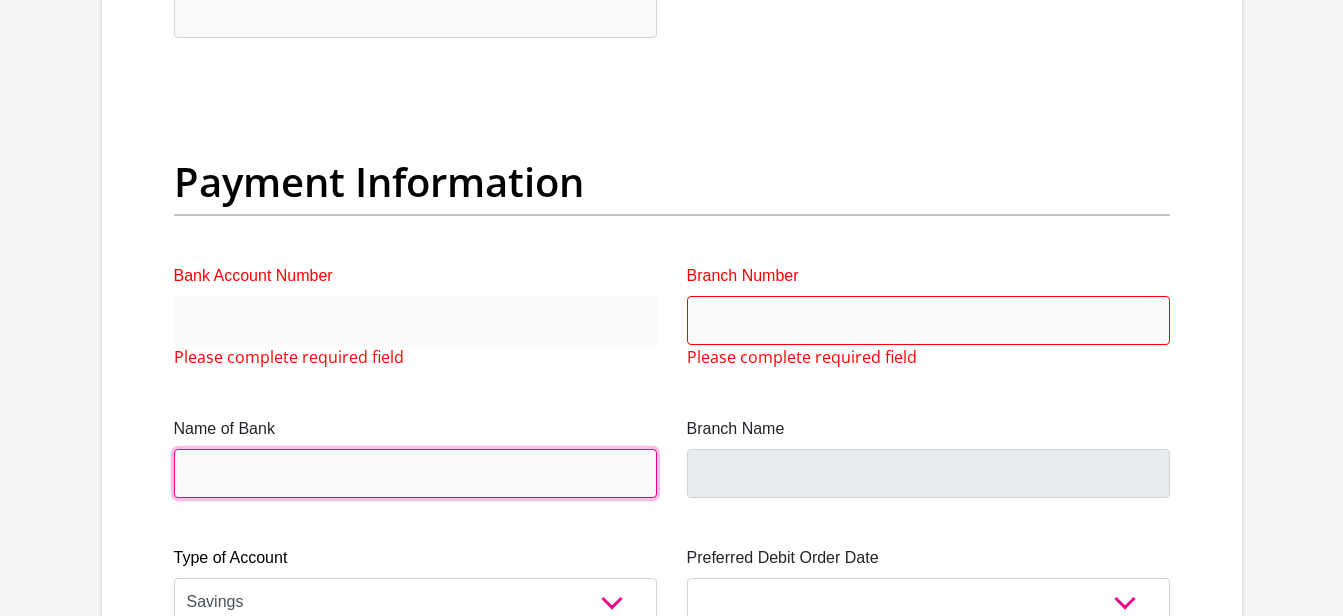 click on "Name of Bank" at bounding box center (415, 473) 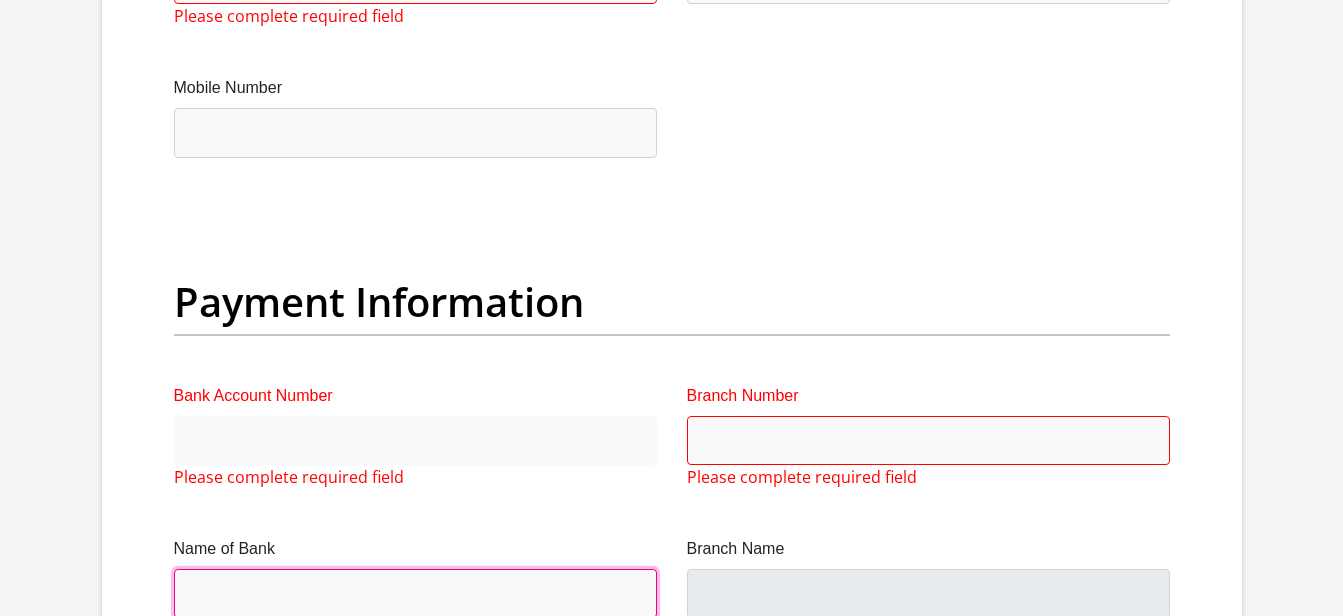 scroll, scrollTop: 4153, scrollLeft: 0, axis: vertical 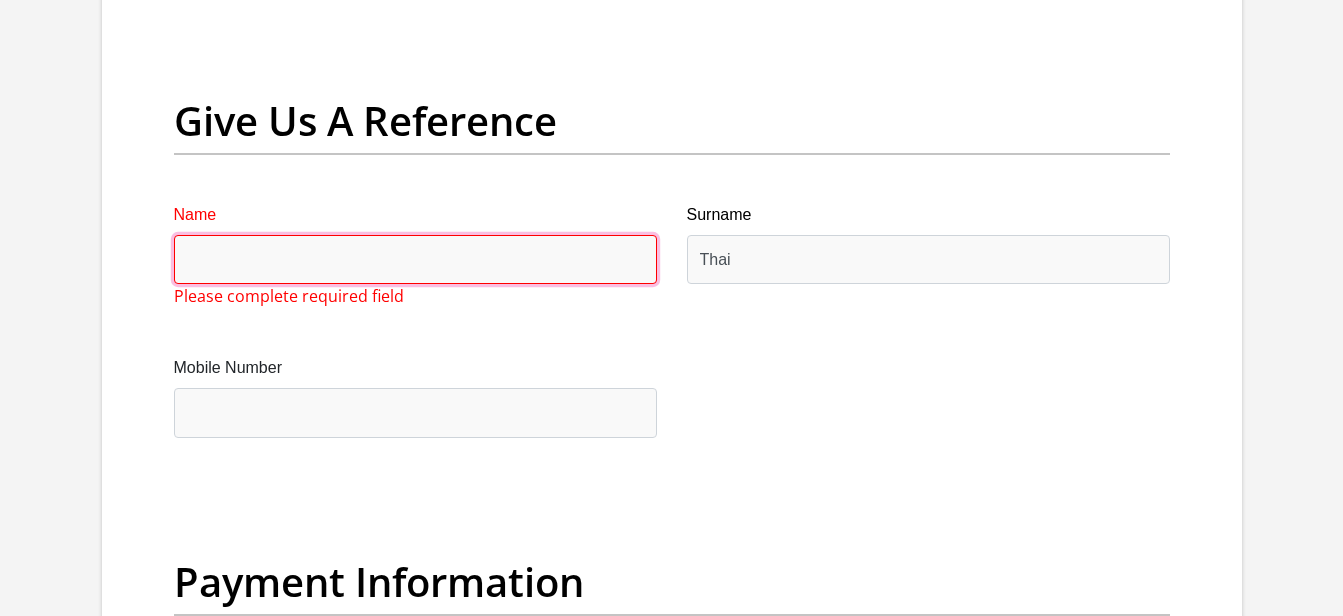 click on "Name" at bounding box center (415, 259) 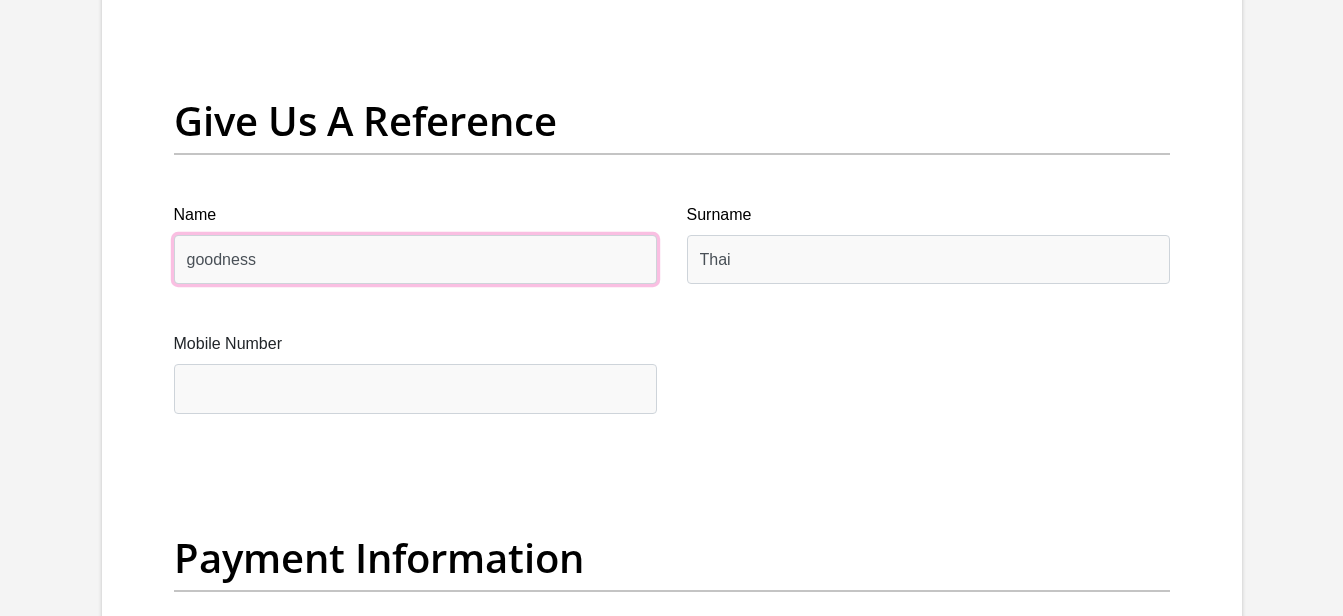 type on "goodness" 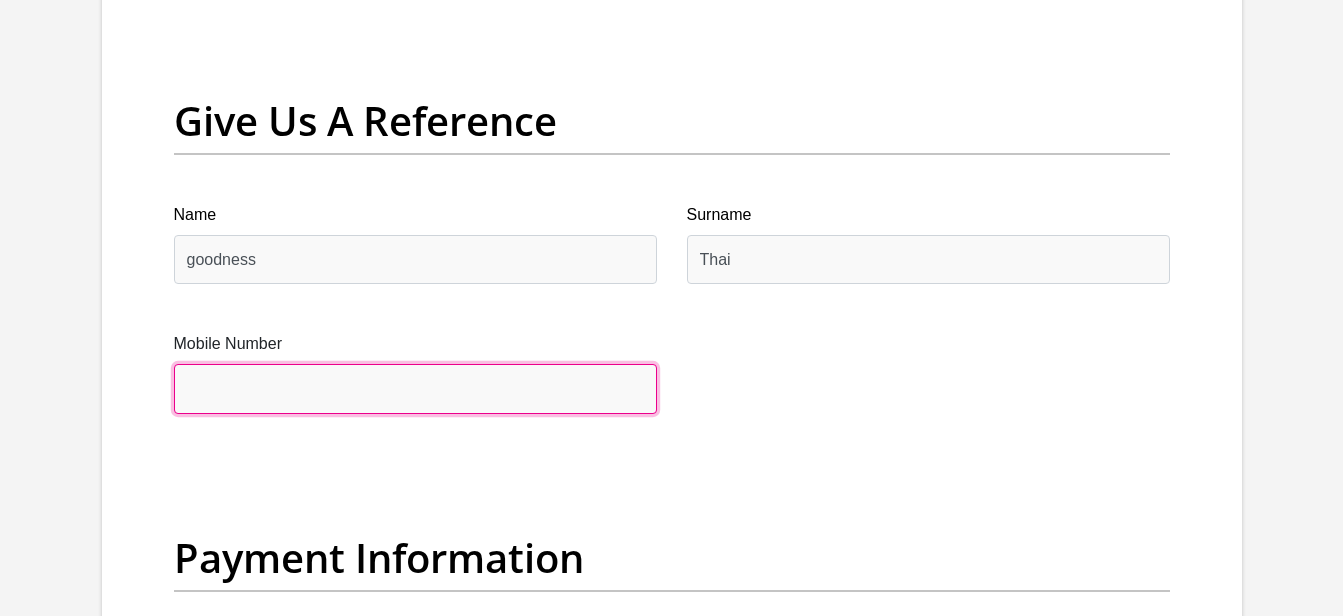 click on "Mobile Number" at bounding box center [415, 388] 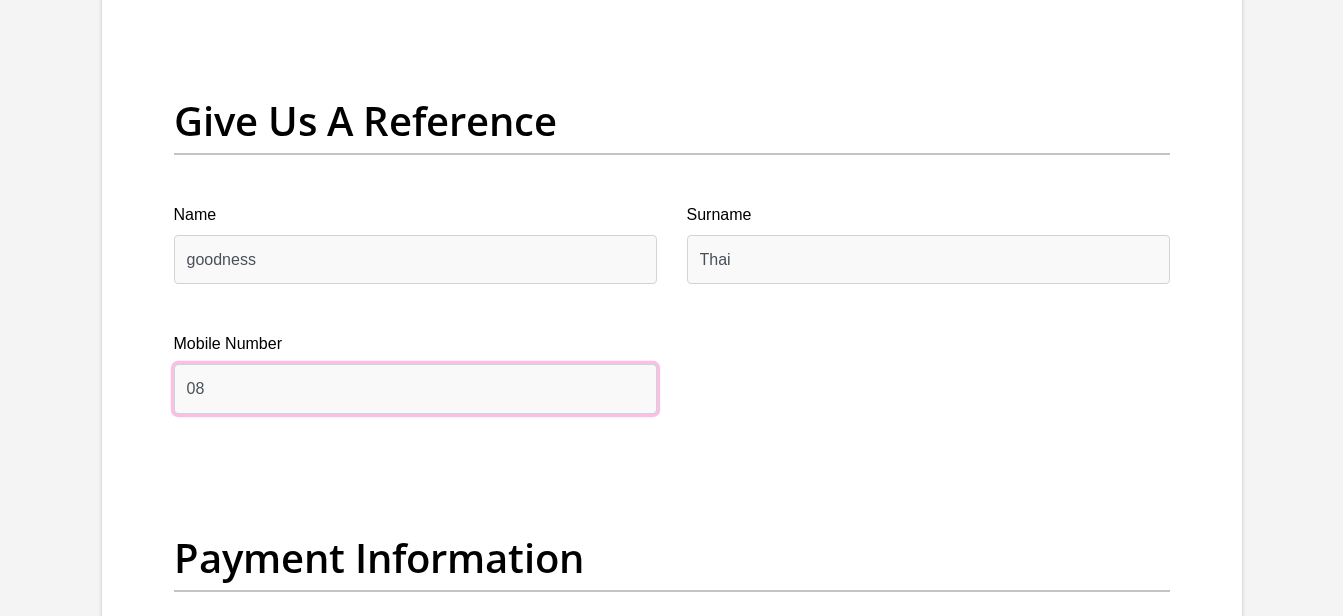 type on "0" 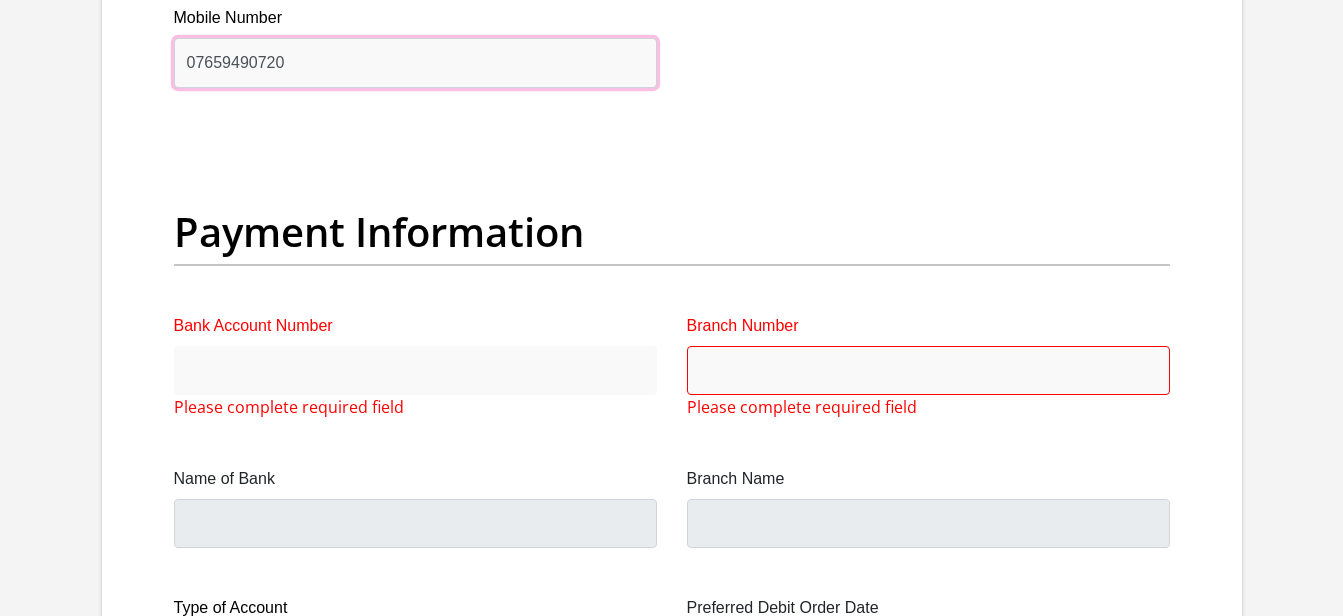 scroll, scrollTop: 4653, scrollLeft: 0, axis: vertical 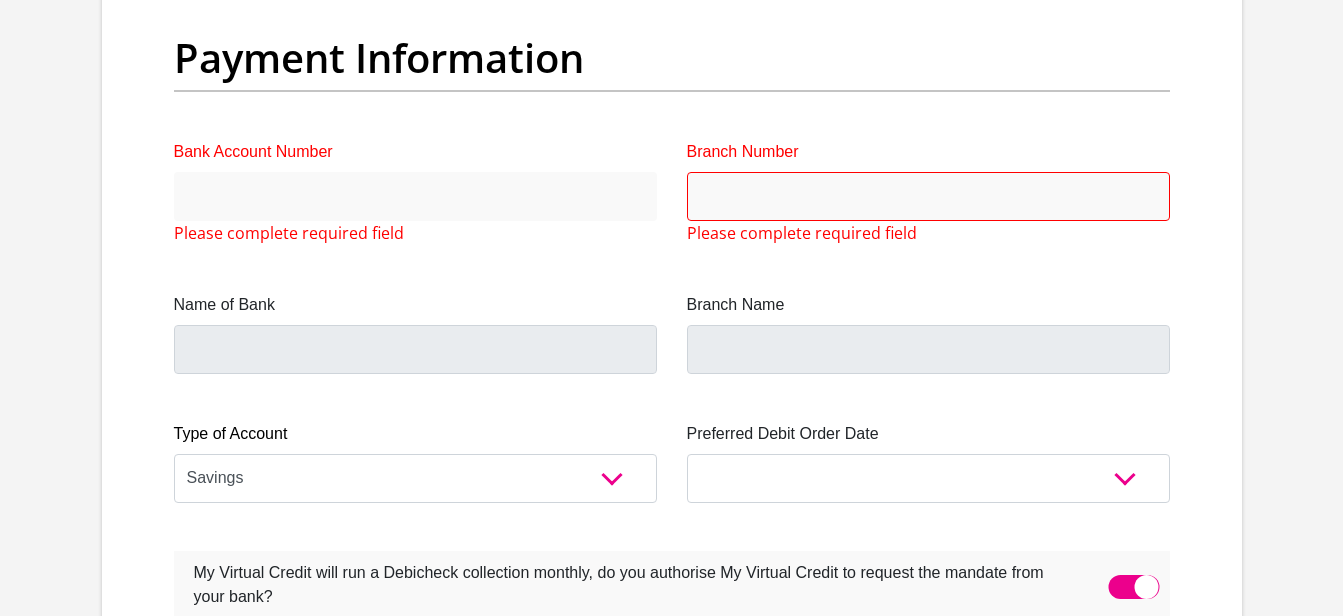 type on "07659490720" 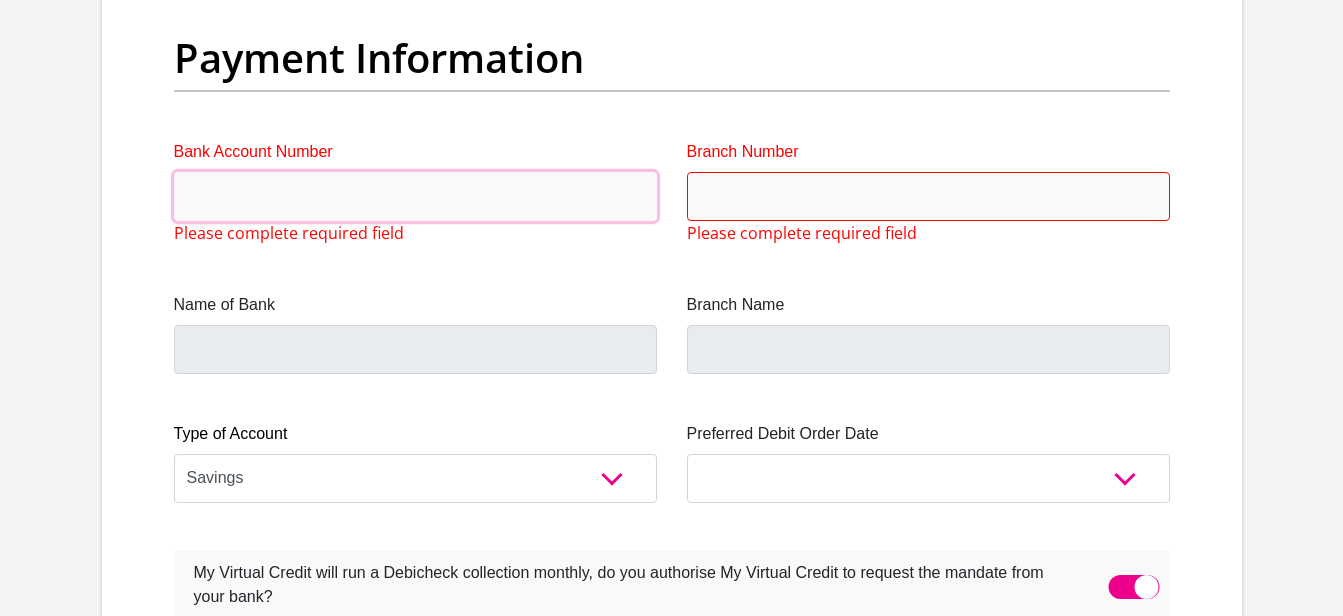 click on "Bank Account Number" at bounding box center (415, 196) 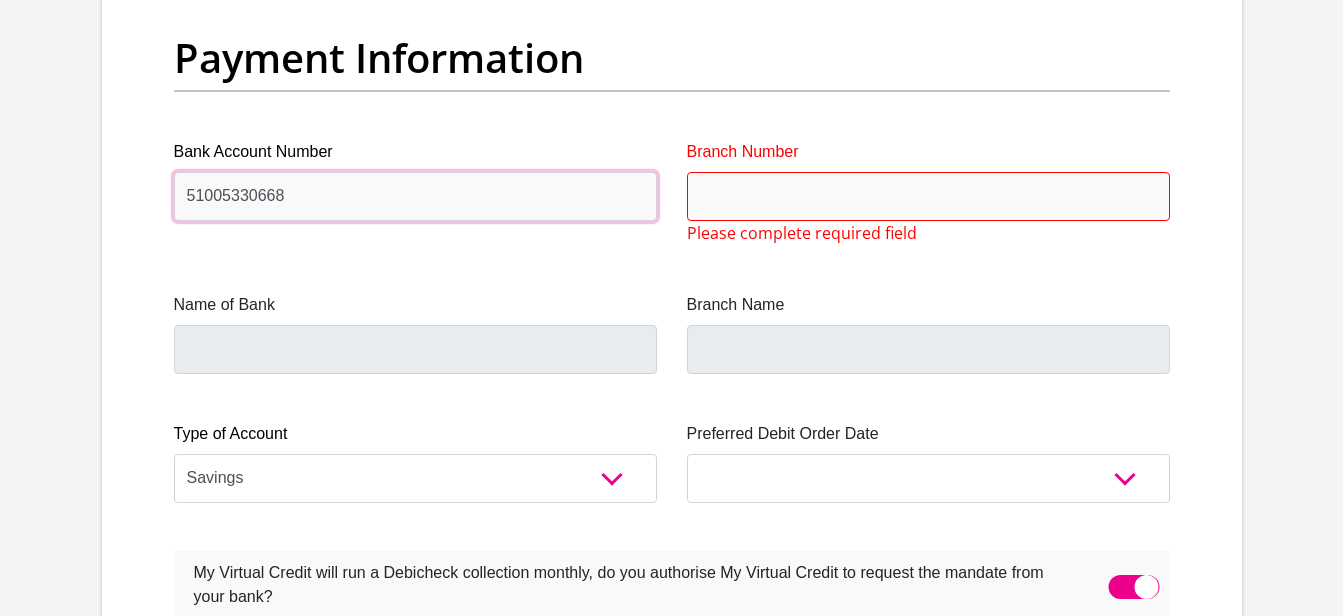 type on "51005330668" 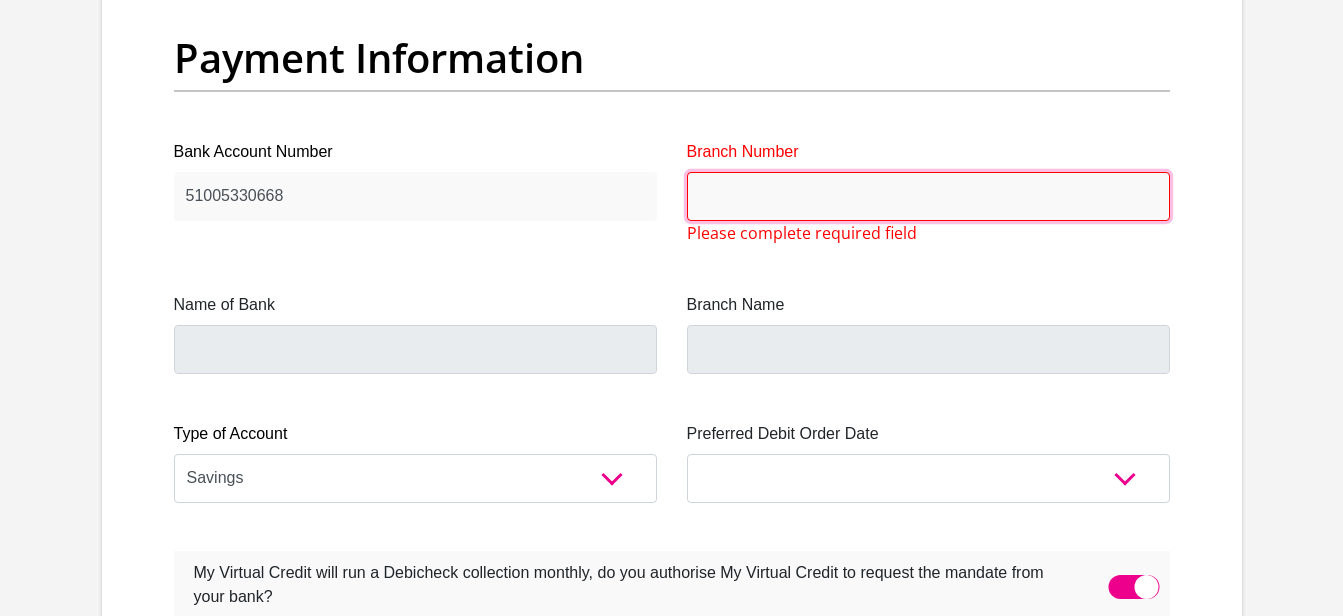 click on "Branch Number" at bounding box center [928, 196] 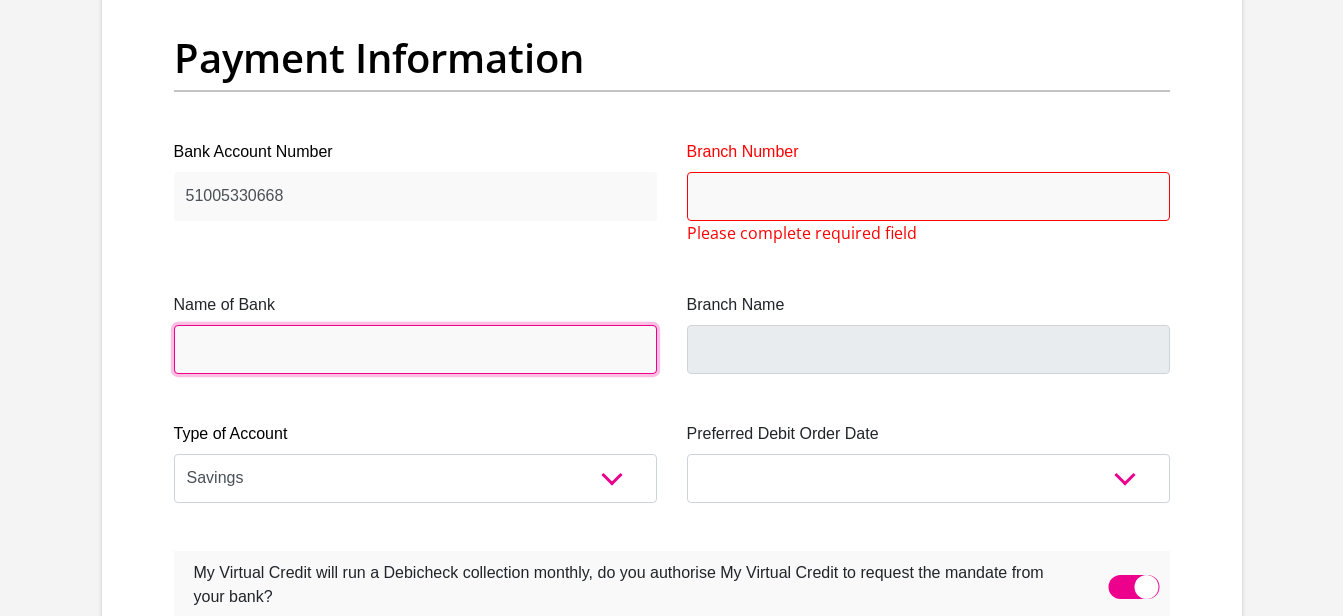 click on "Name of Bank" at bounding box center (415, 349) 